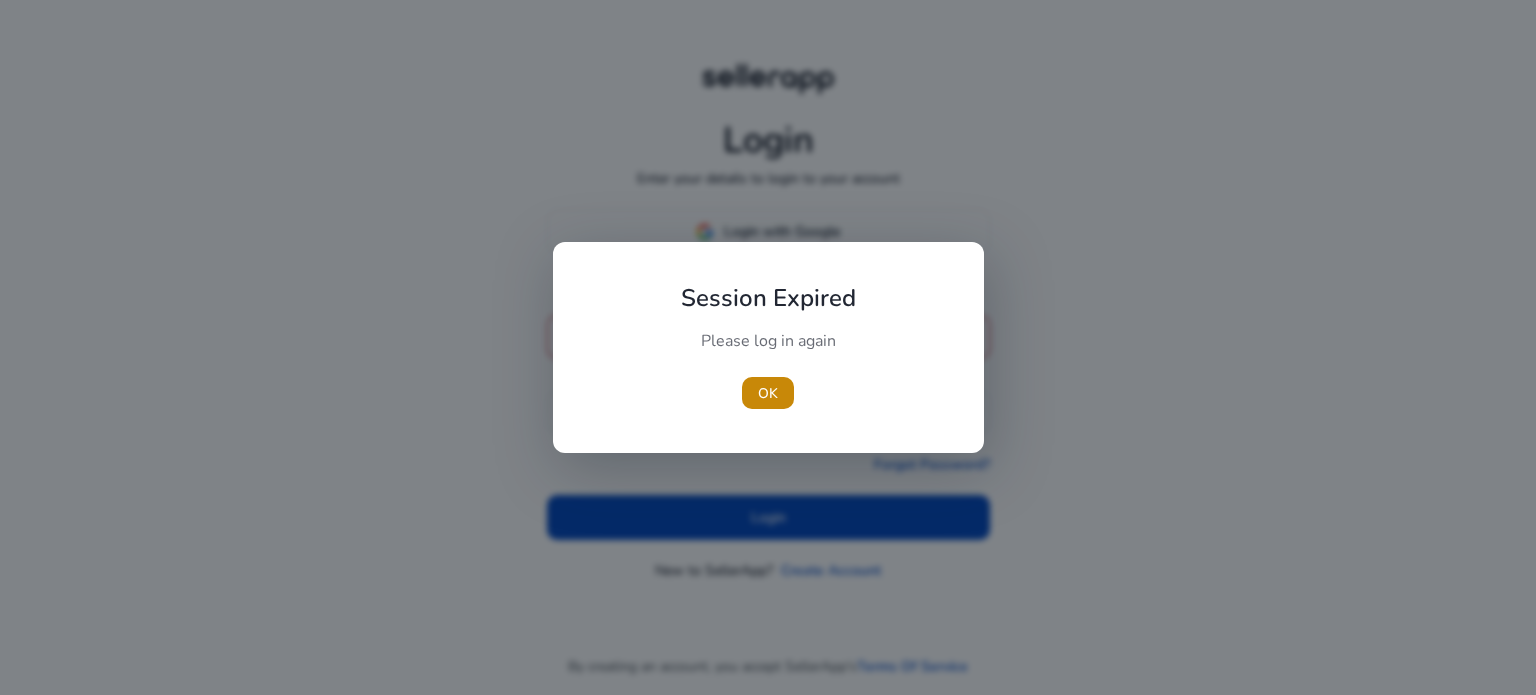 scroll, scrollTop: 0, scrollLeft: 0, axis: both 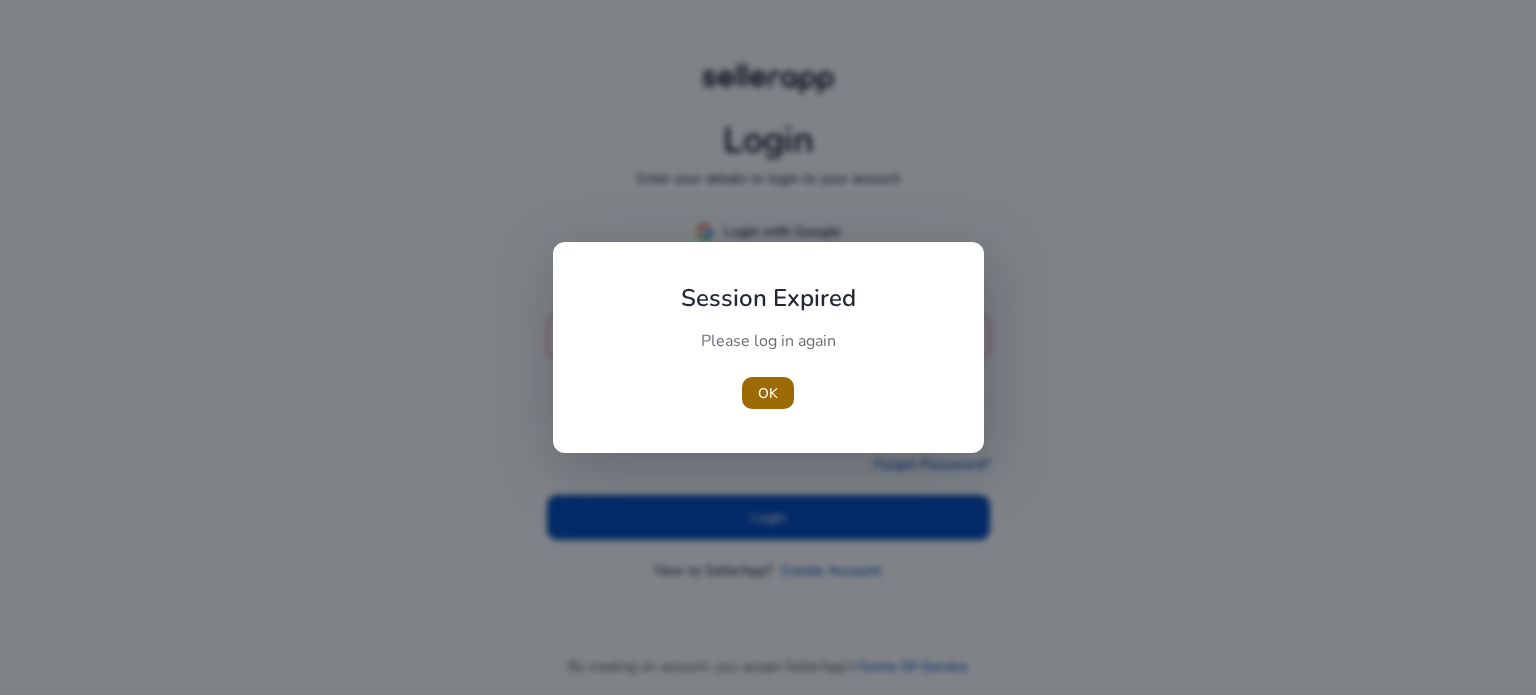 type 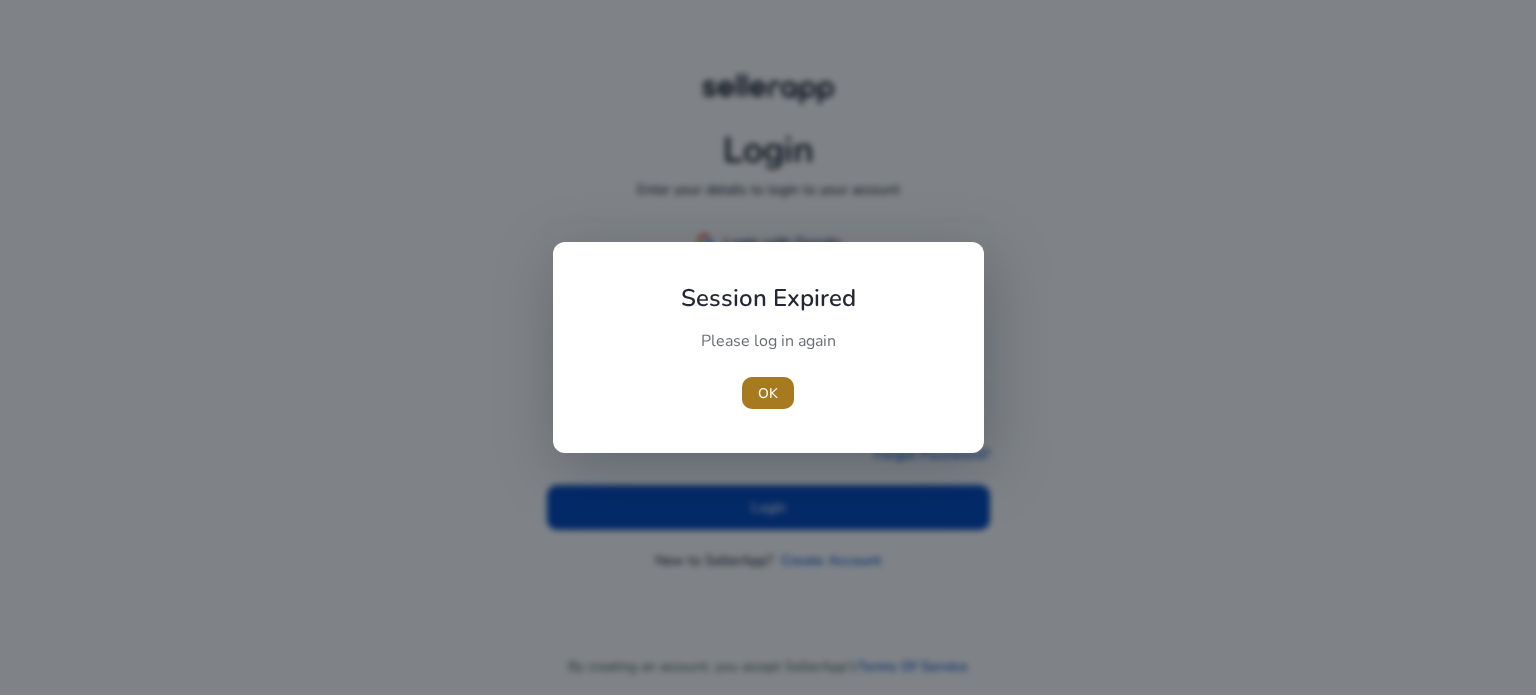 click on "OK" at bounding box center (768, 393) 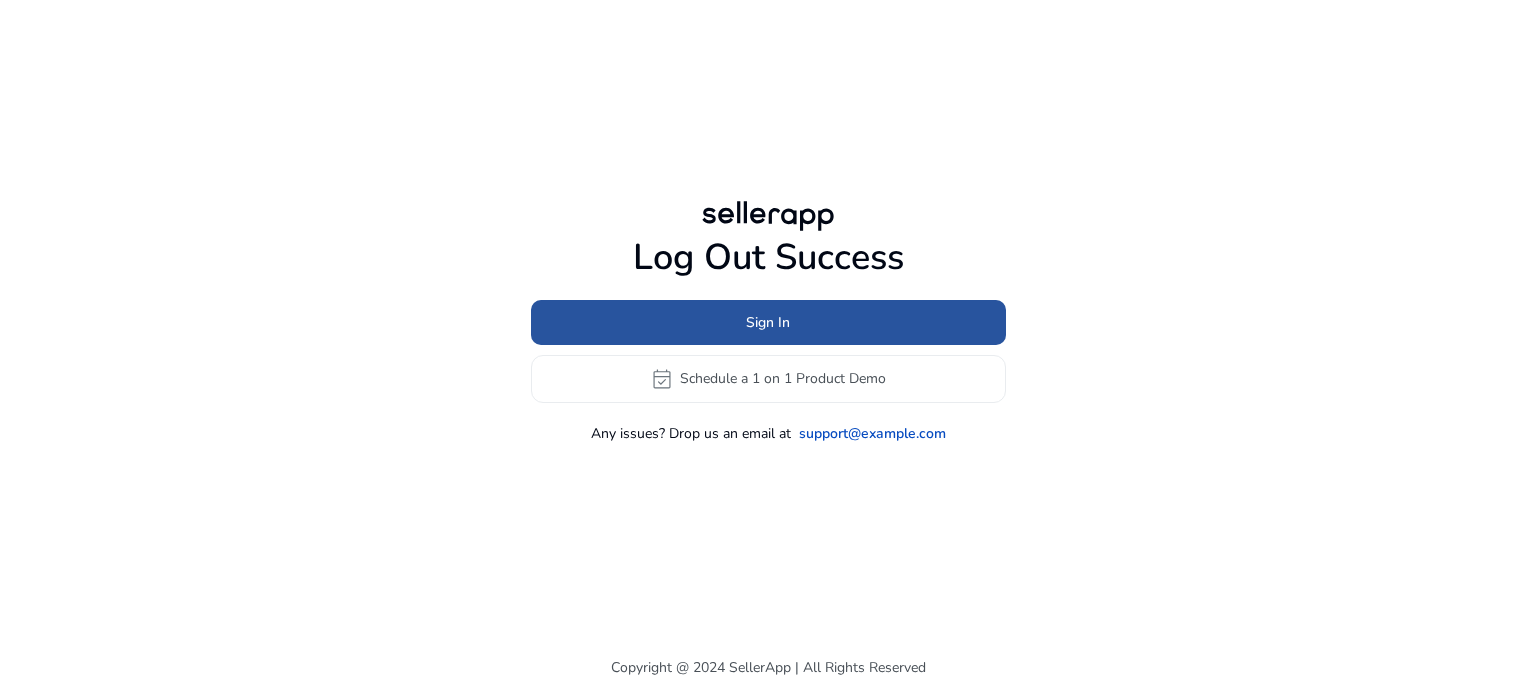 click on "Sign In" 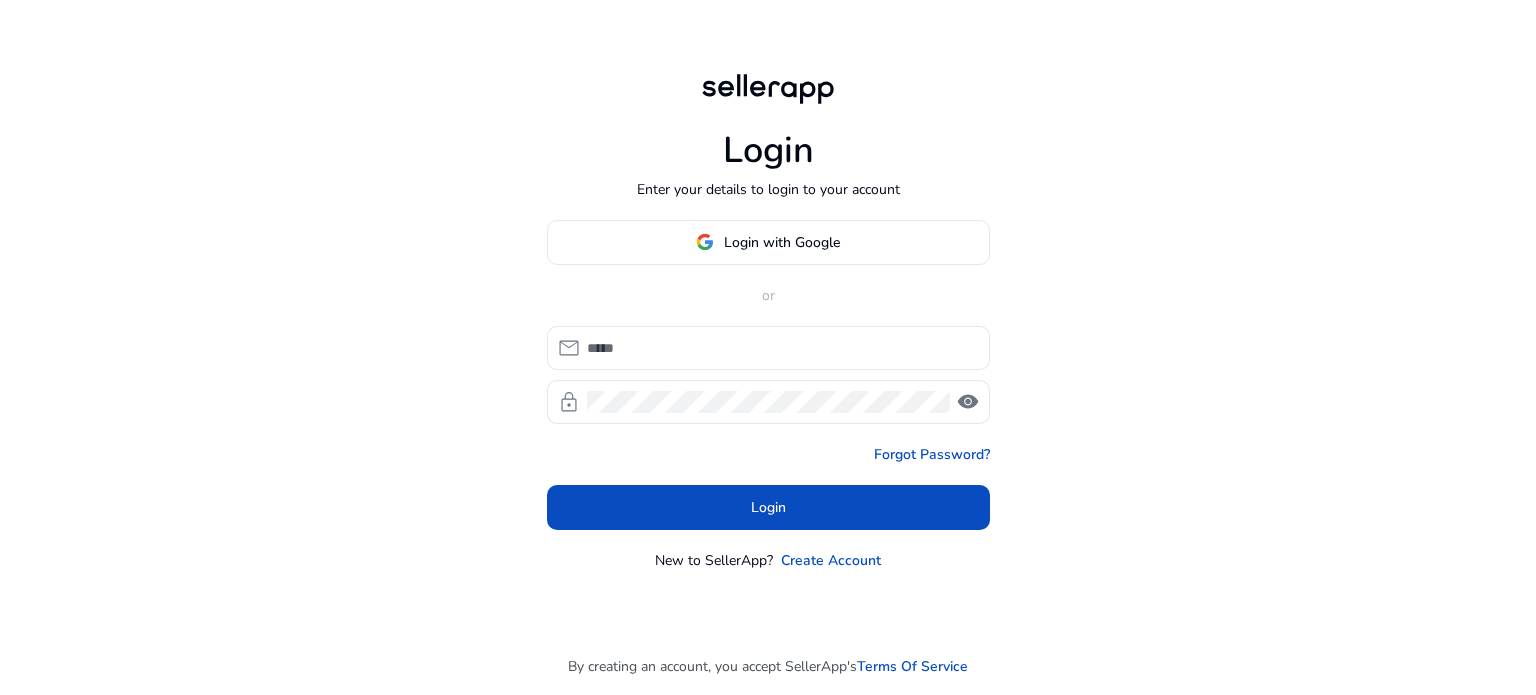 type on "**********" 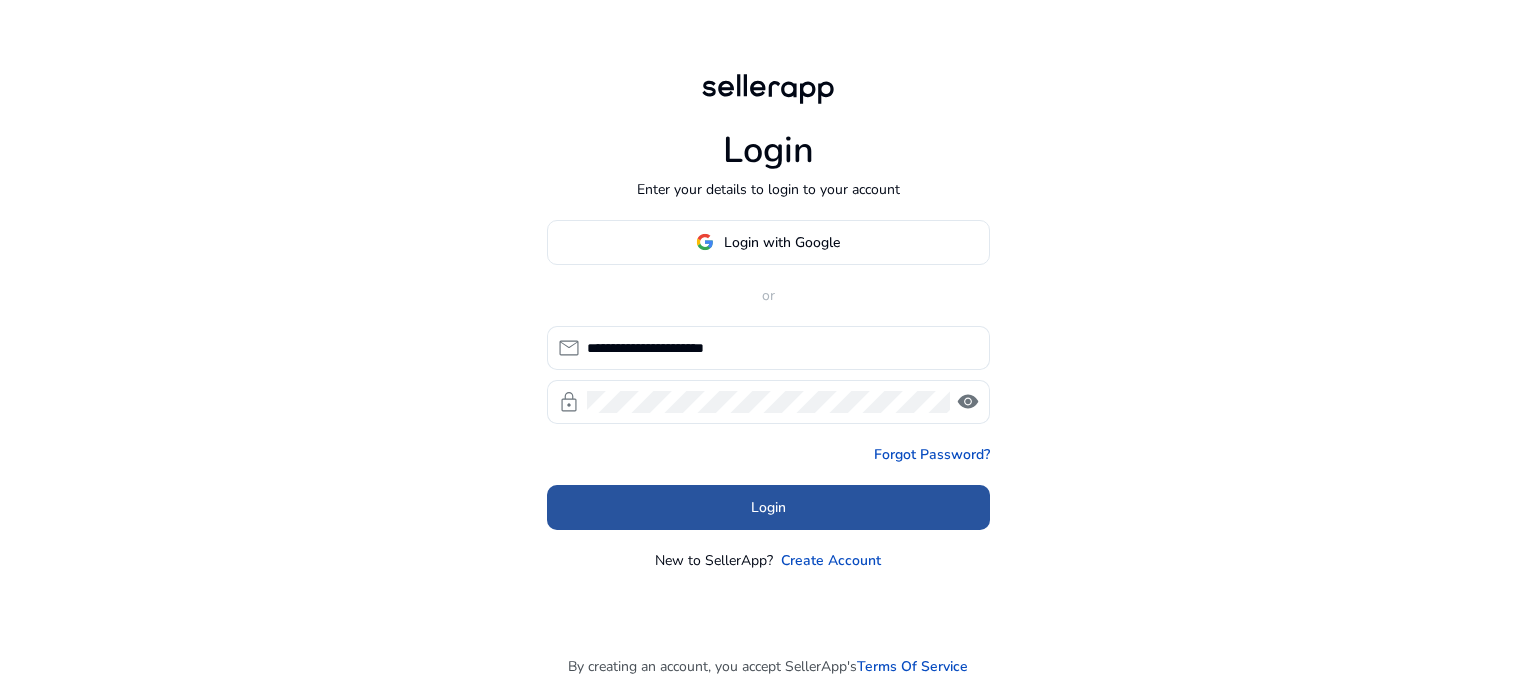 click at bounding box center (768, 507) 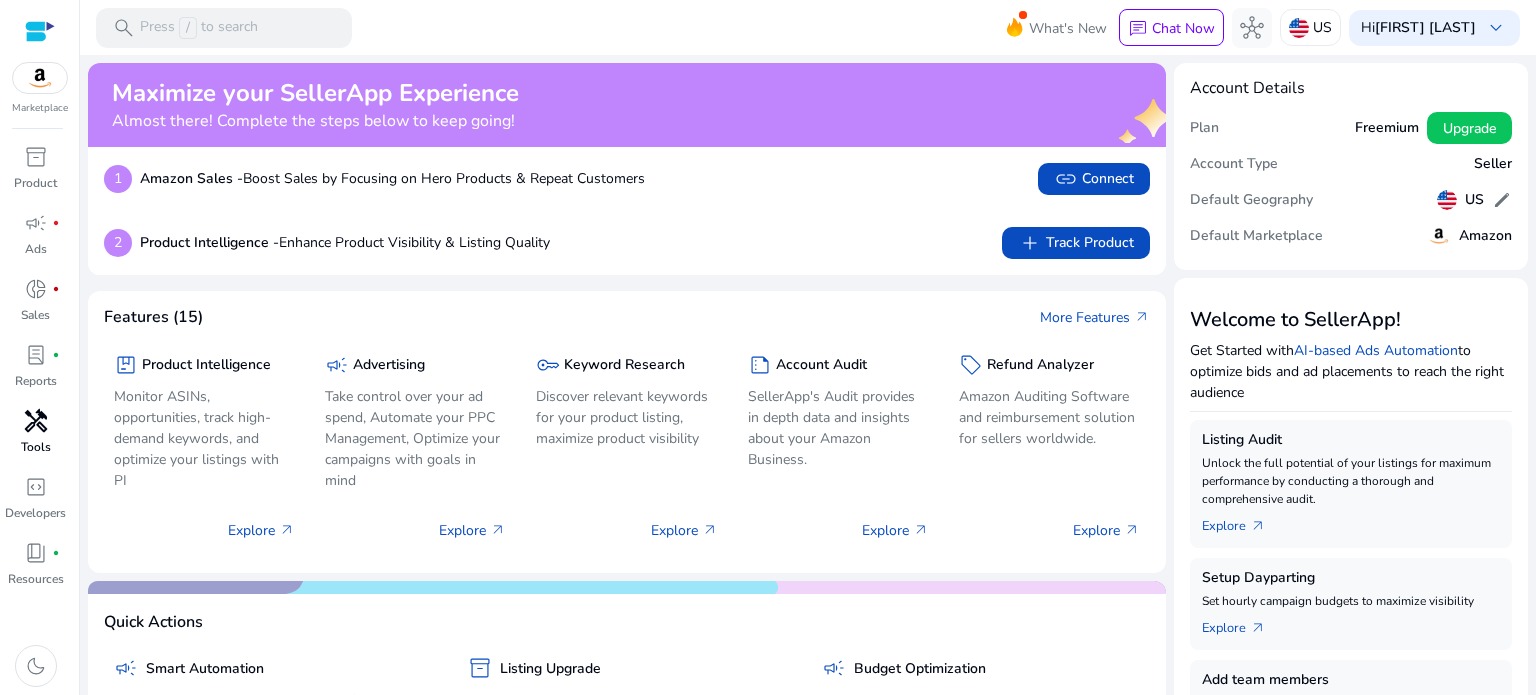 click on "Tools" at bounding box center [36, 447] 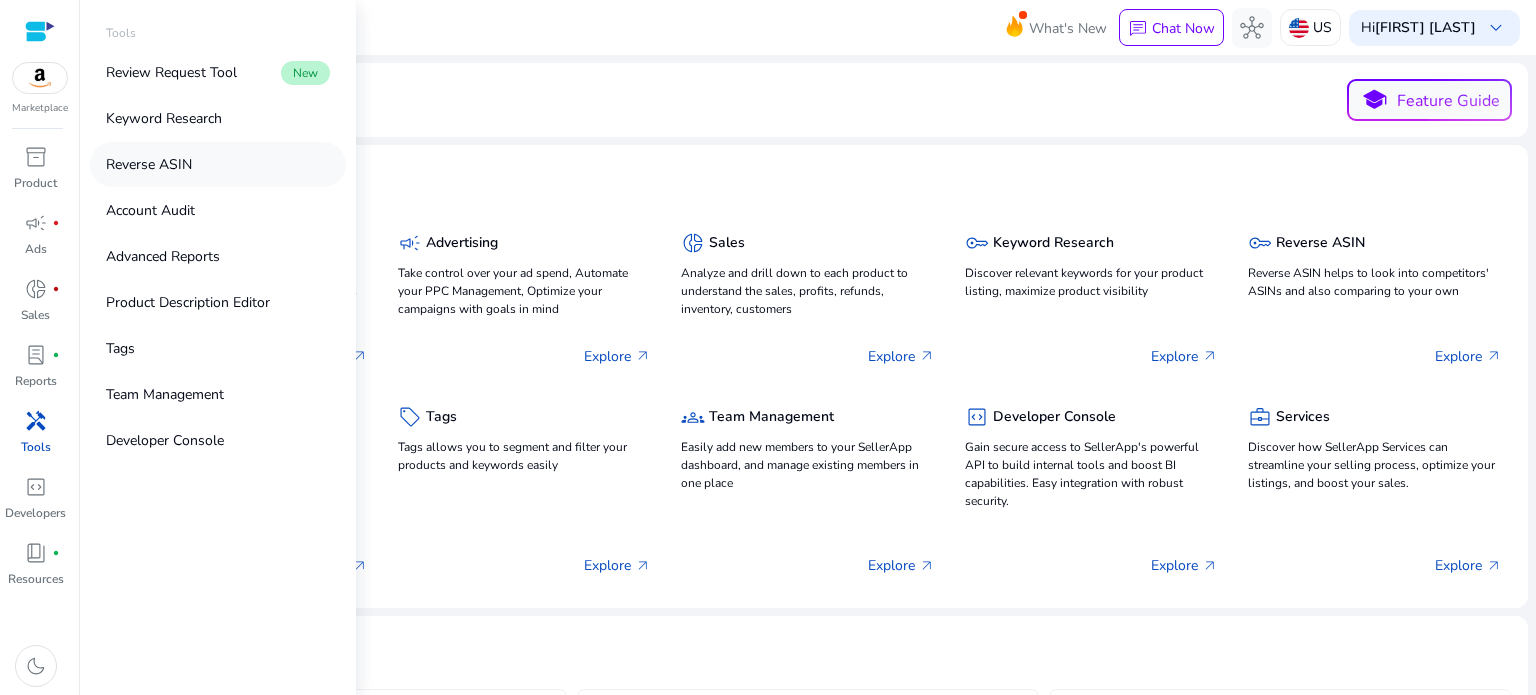click on "Reverse ASIN" at bounding box center (218, 164) 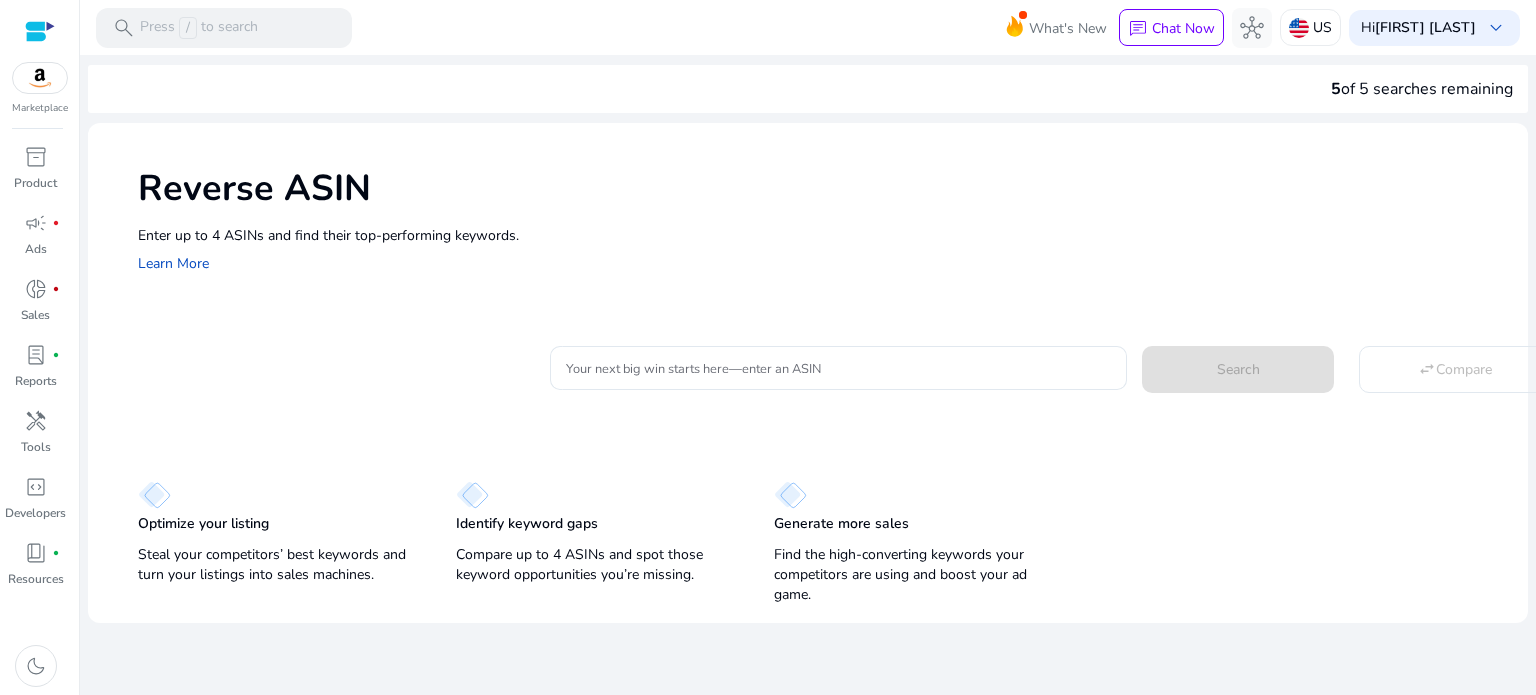 scroll, scrollTop: 0, scrollLeft: 0, axis: both 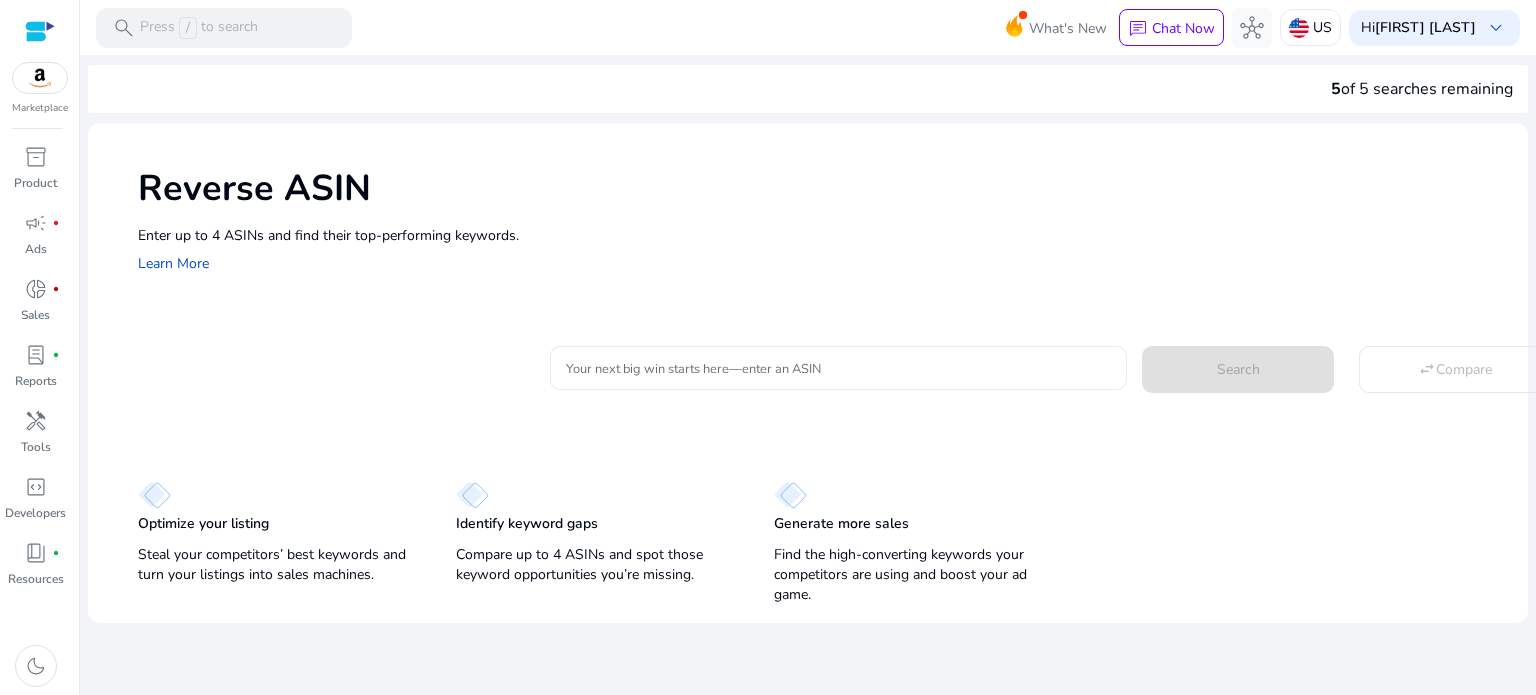 click on "Your next big win starts here—enter an ASIN" at bounding box center (838, 368) 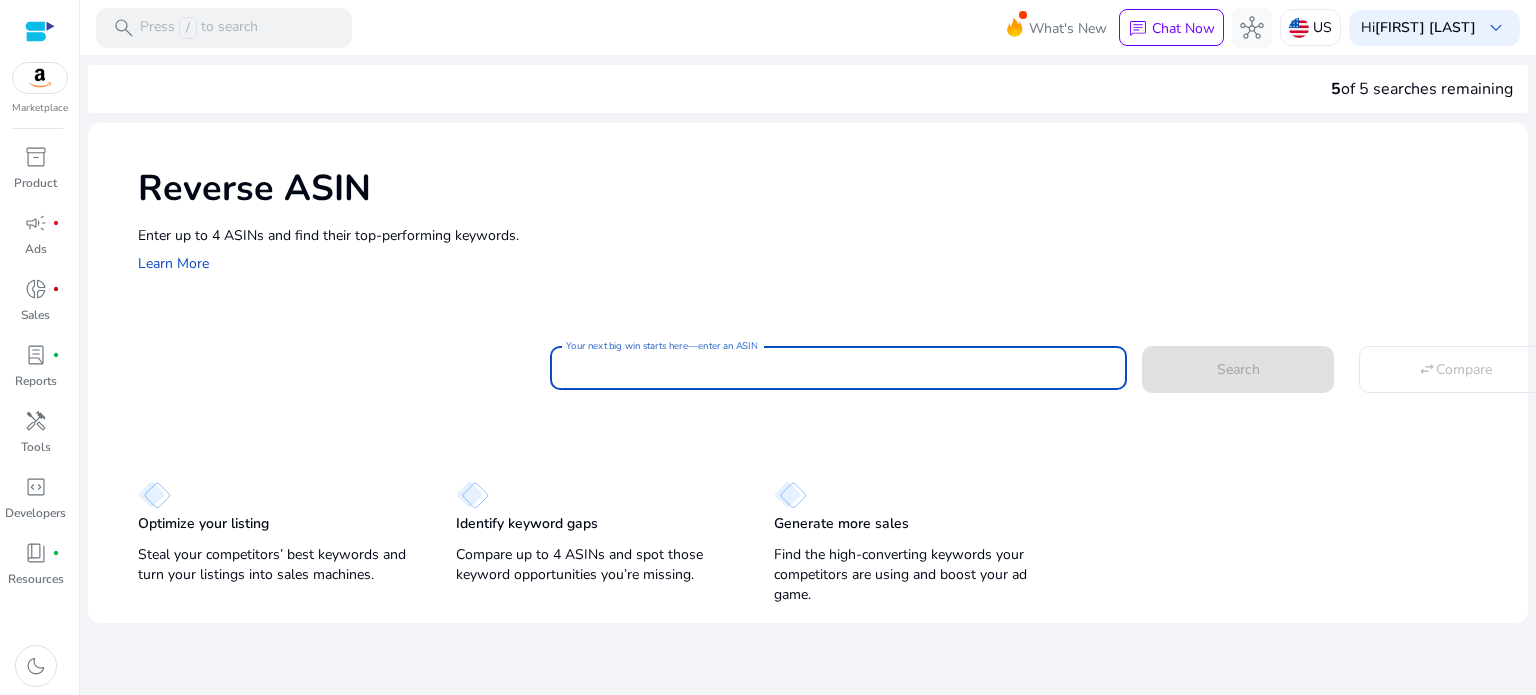 paste on "**********" 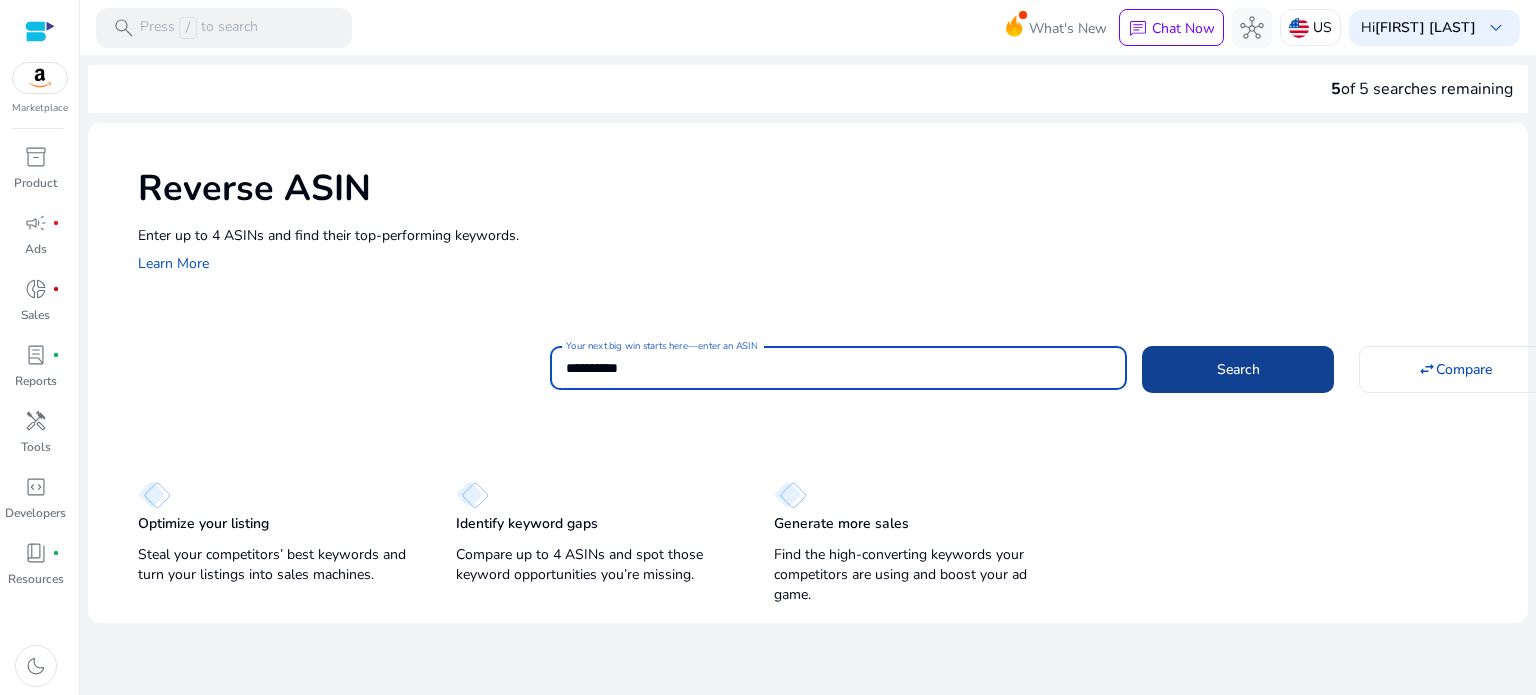 type on "**********" 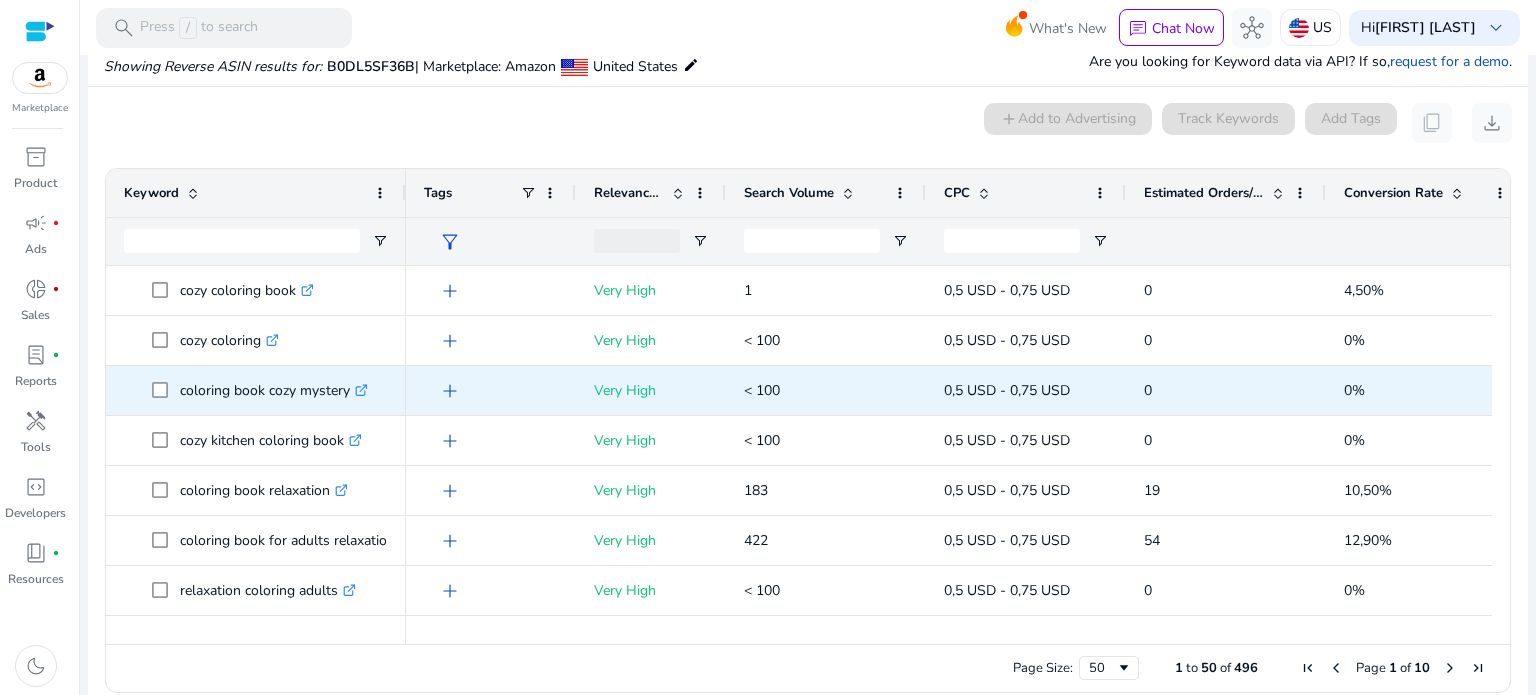 scroll, scrollTop: 214, scrollLeft: 0, axis: vertical 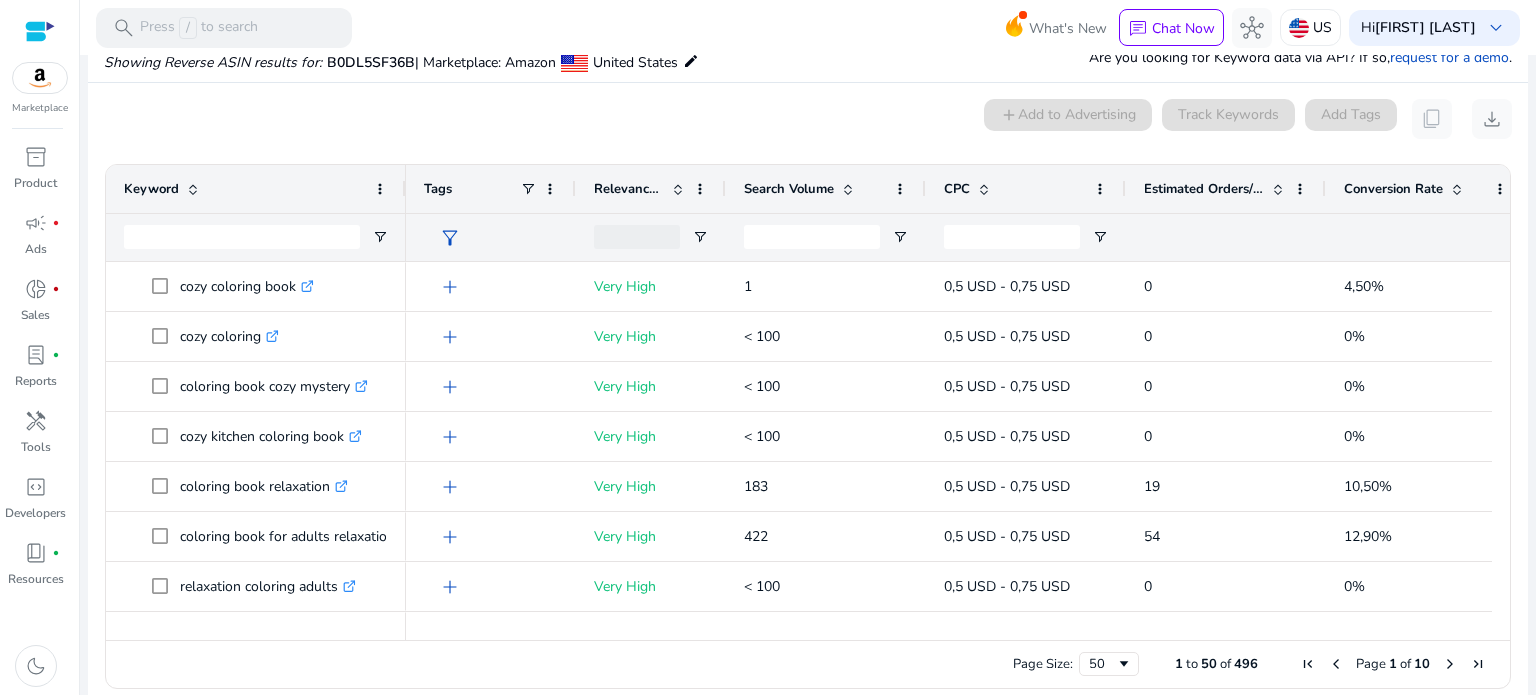 click 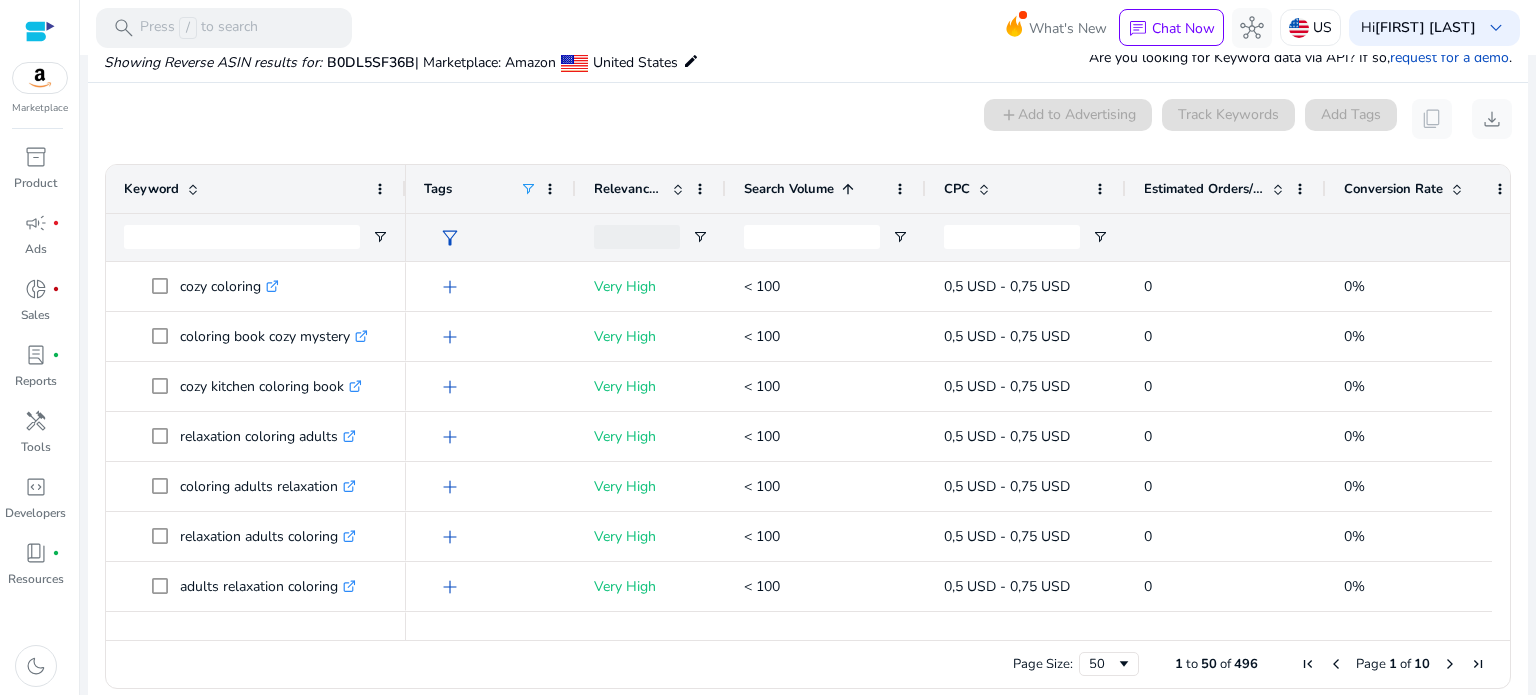 click 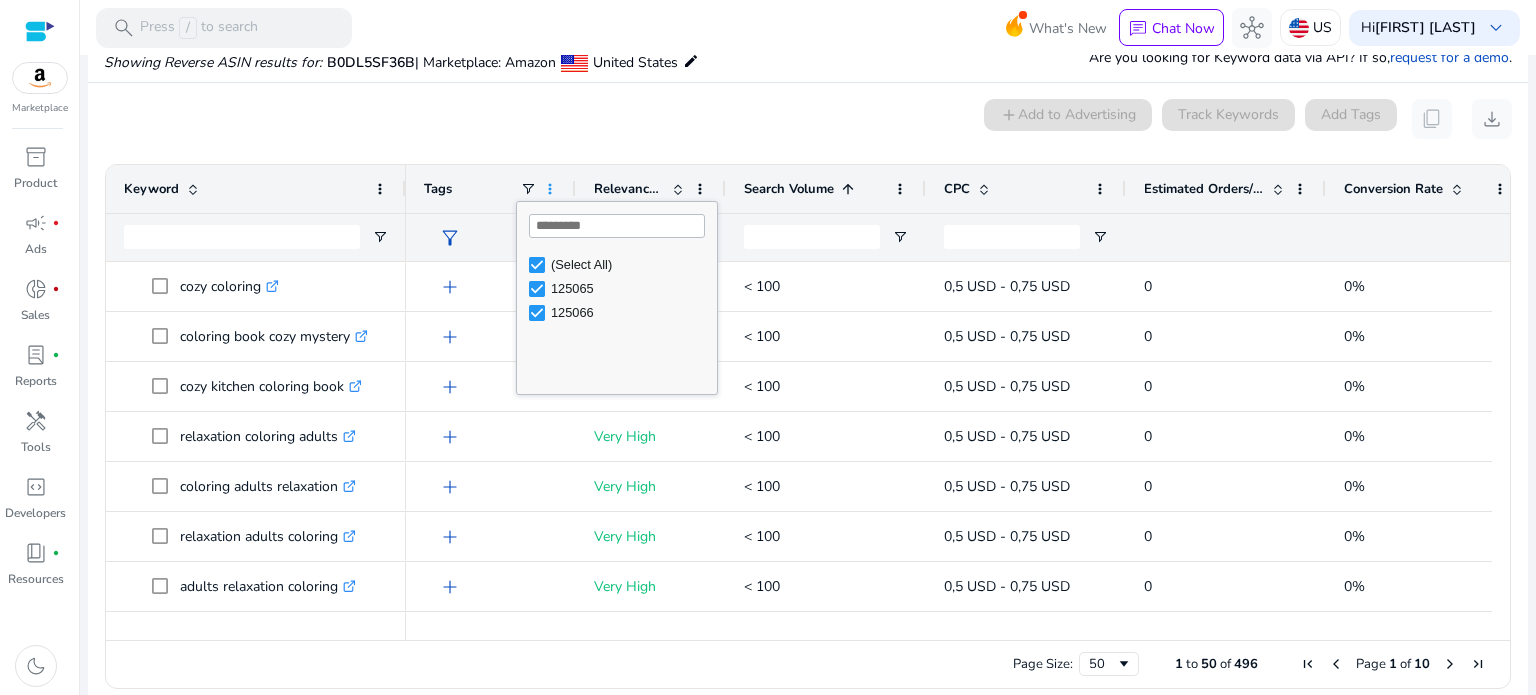 click 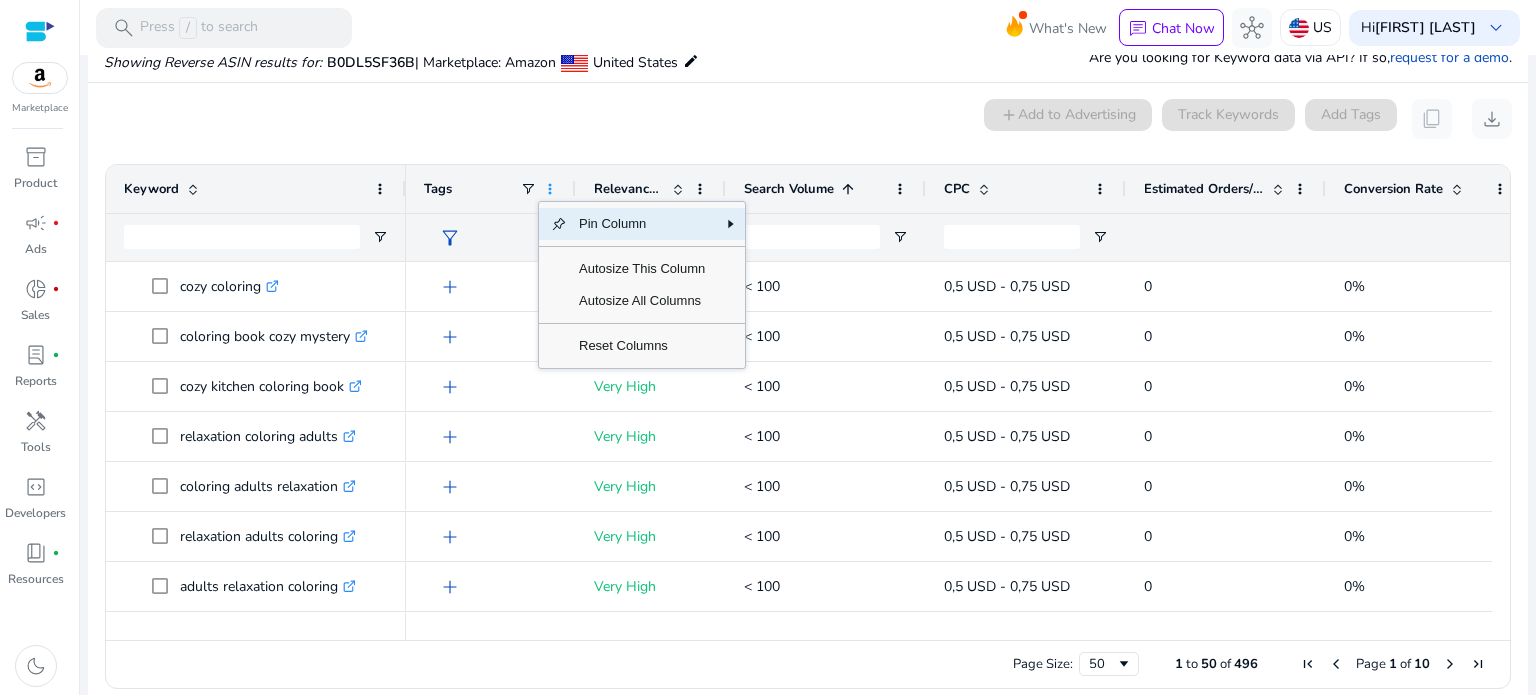 click 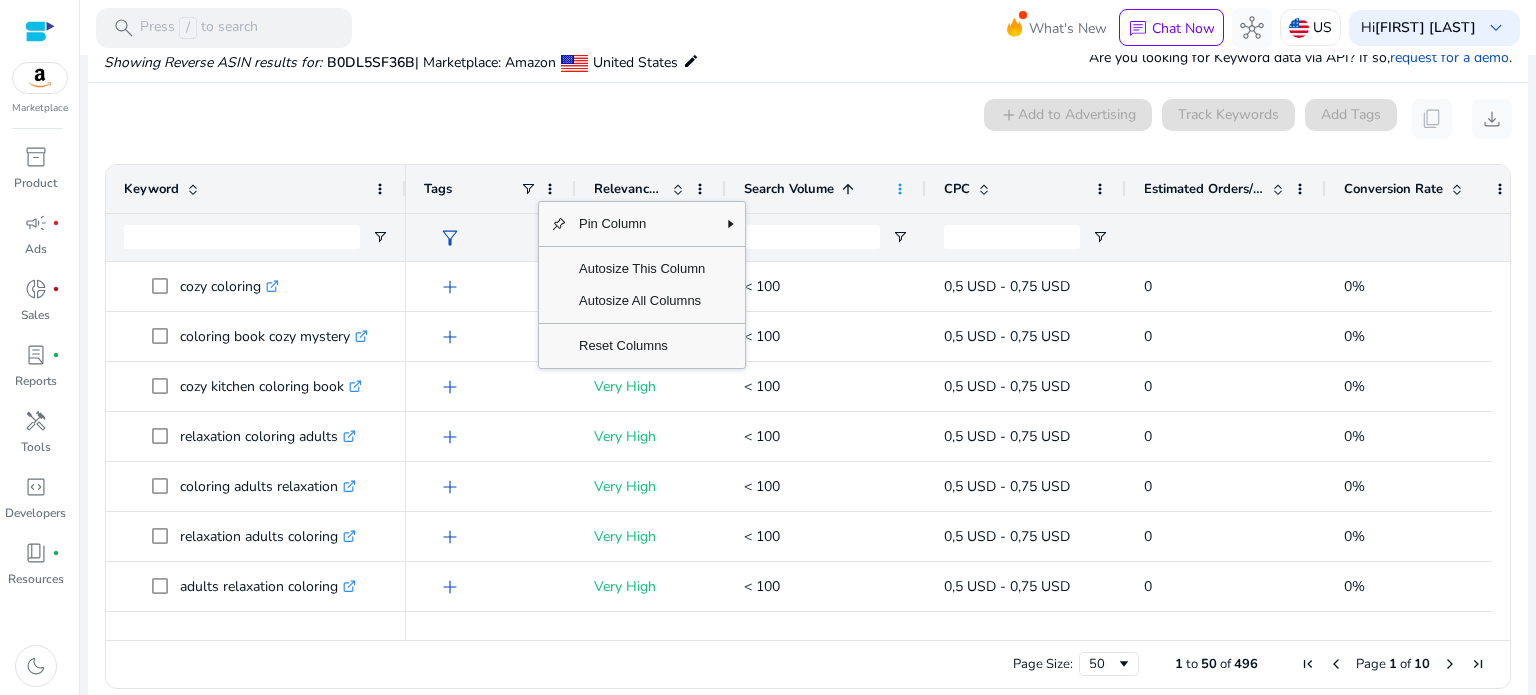 click 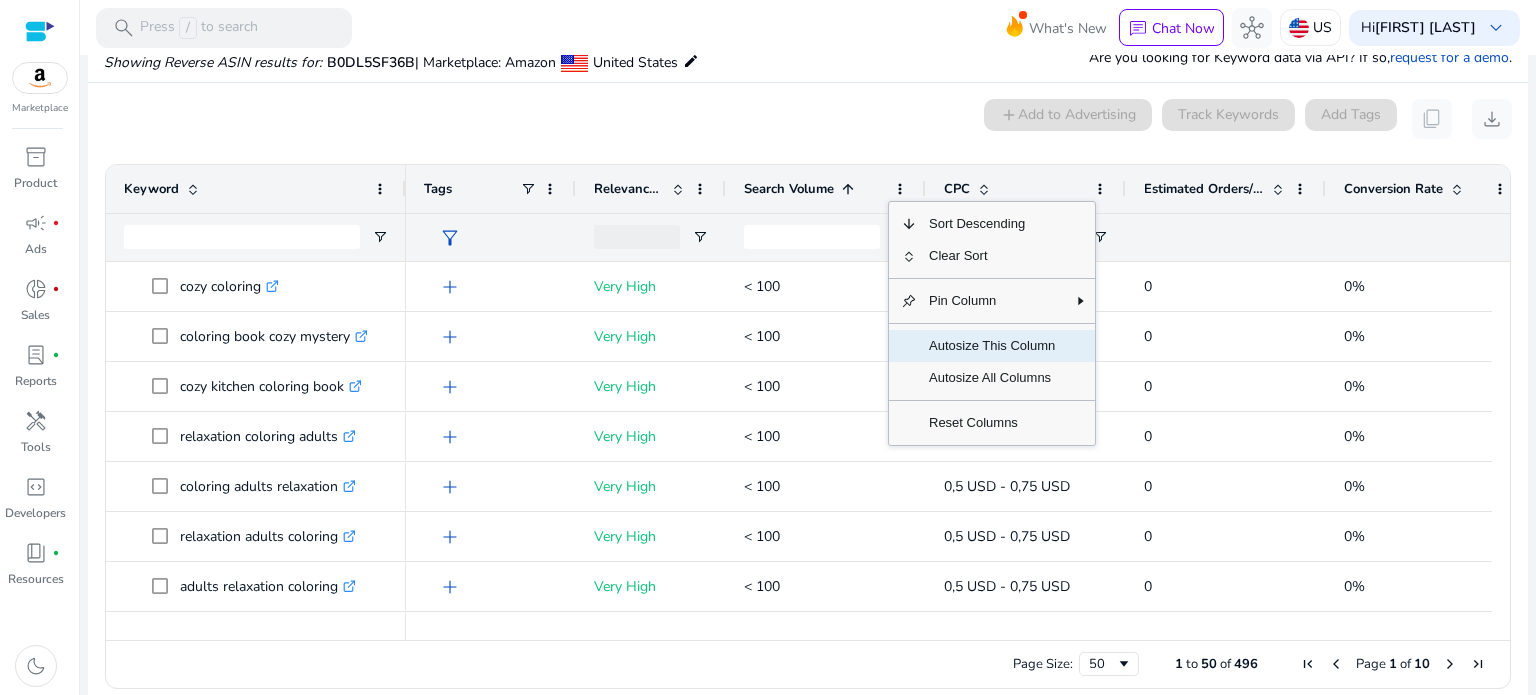 click on "Autosize This Column" 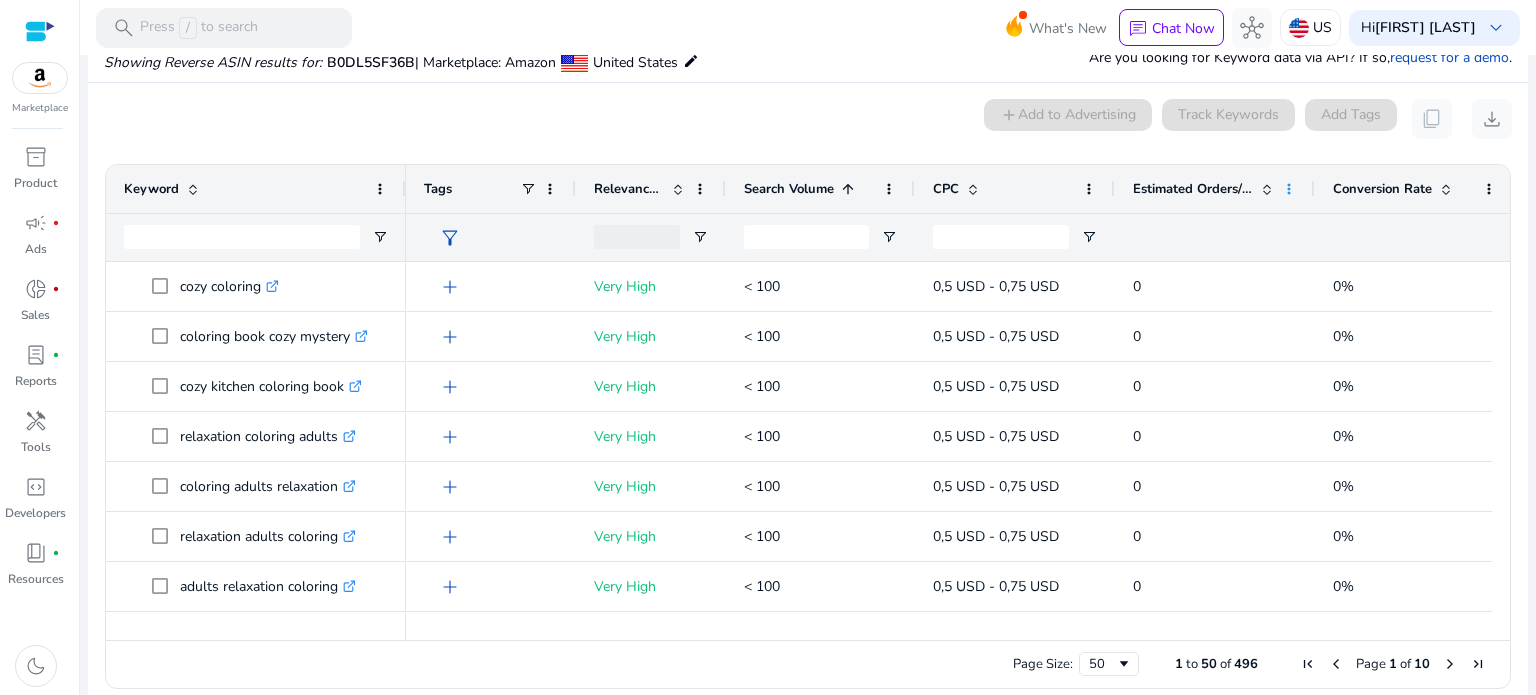 click 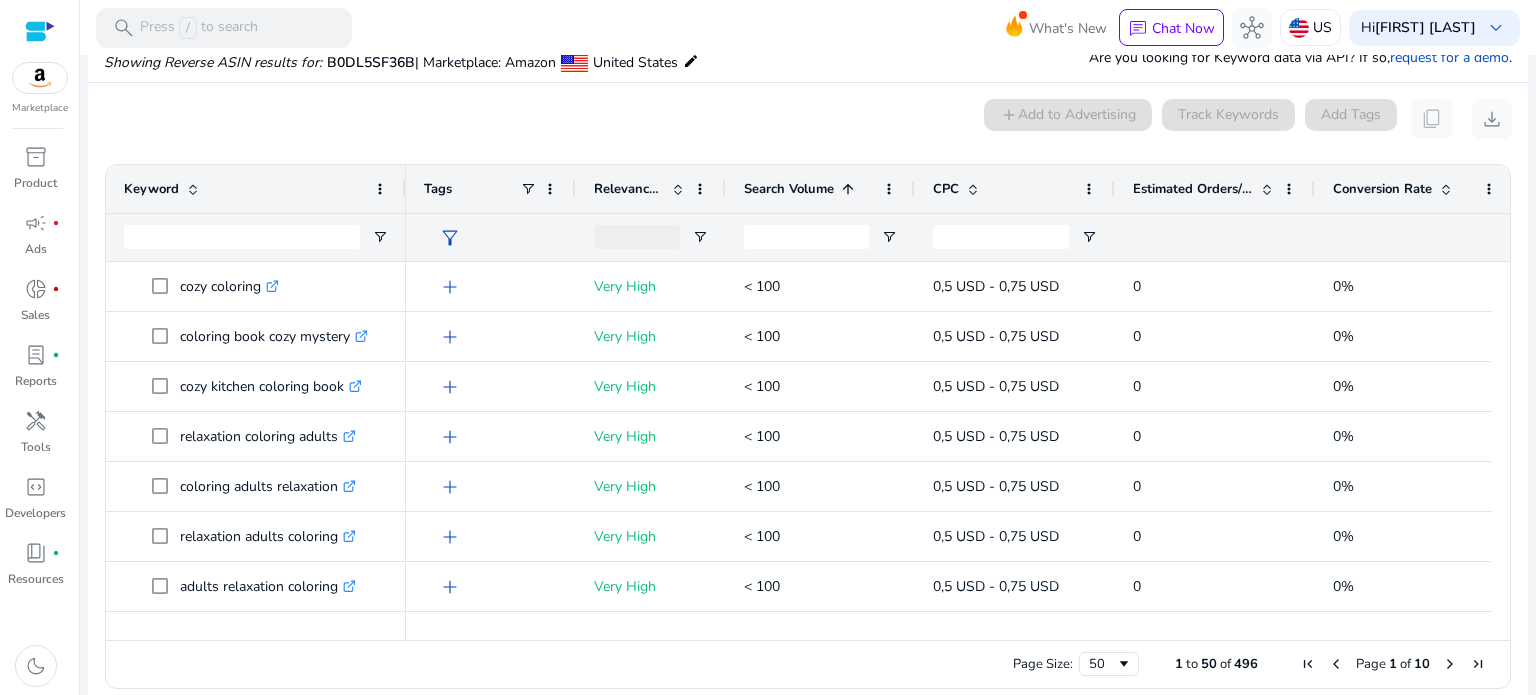 click on "Estimated Orders/Month" 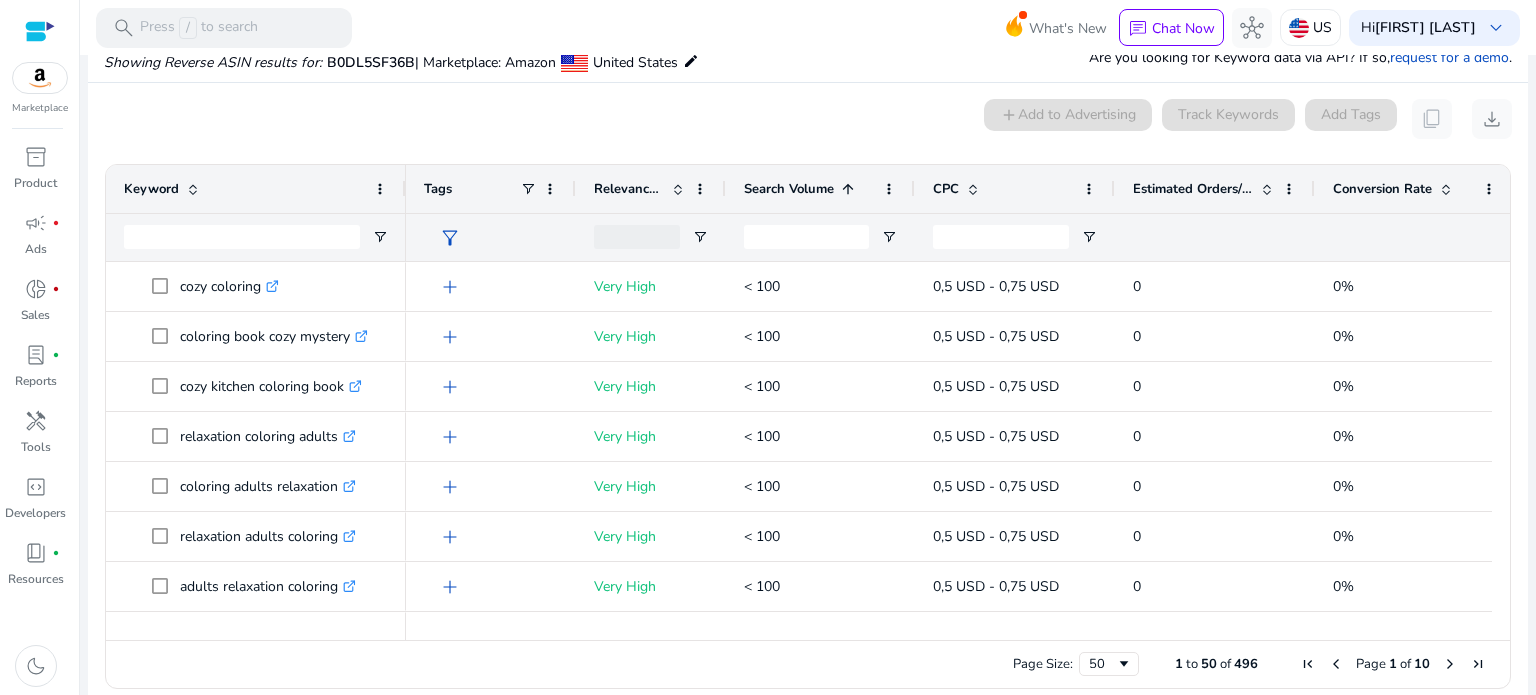 click on "Conversion Rate" 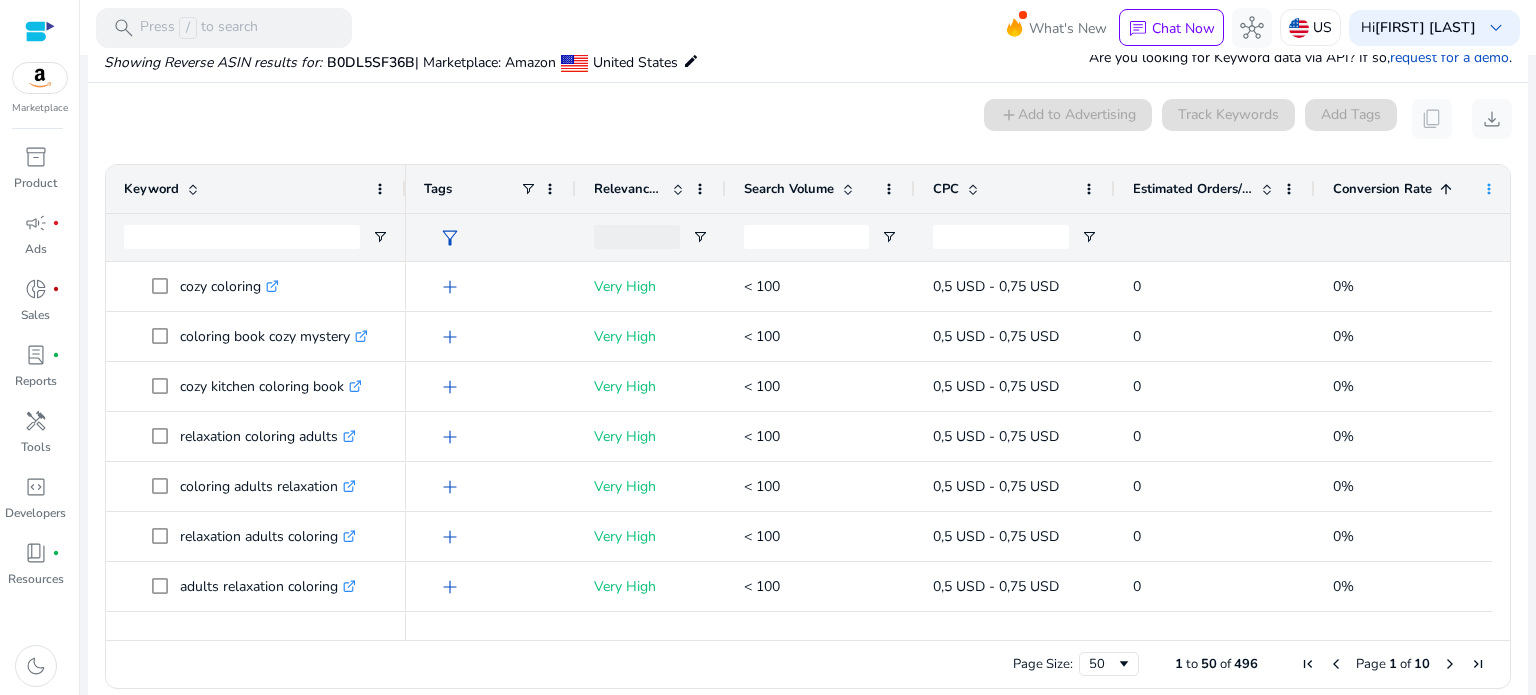 click 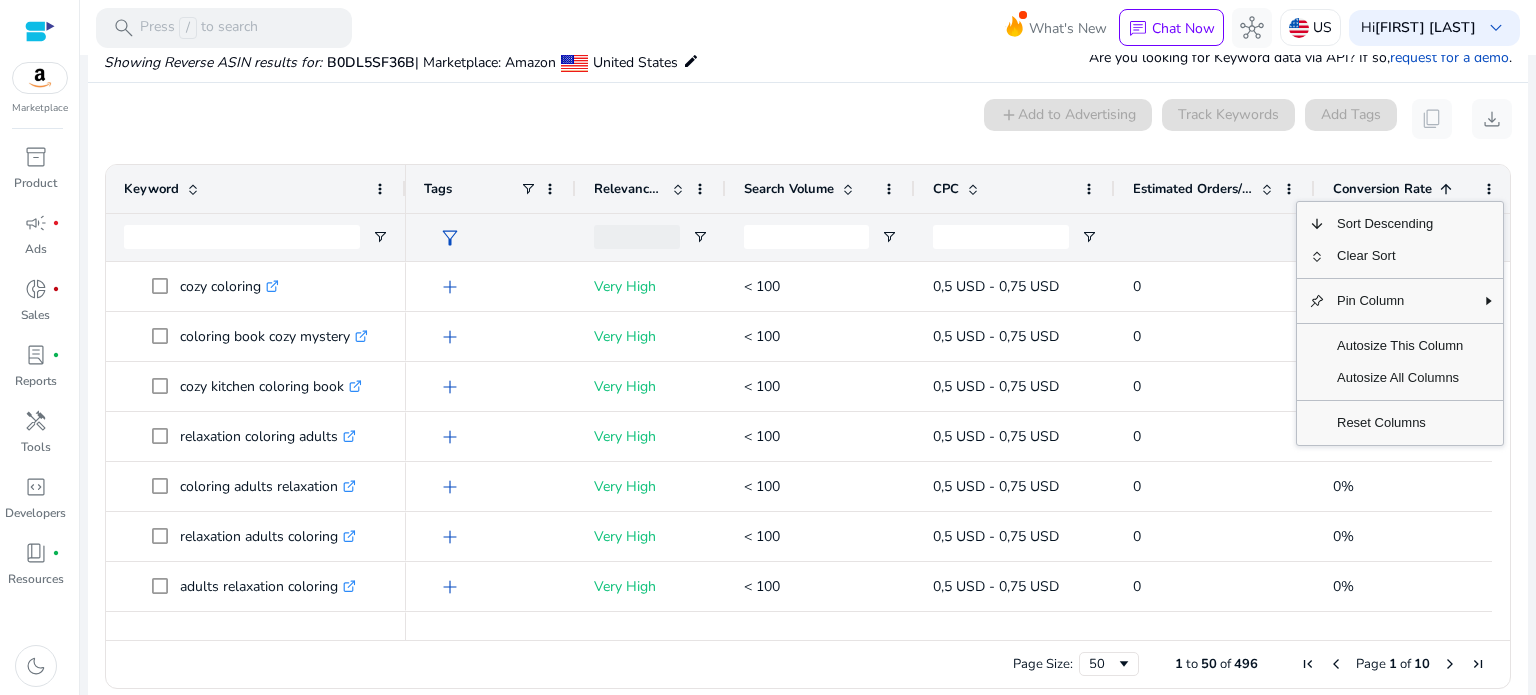 click on "0 keyword(s) selected  add  Add to Advertising   Track Keywords   Add Tags   content_copy   download  Press ENTER to sort. Press ALT DOWN to open column menu
Drag here to set row groups Drag here to set column labels
Keyword
Tags
1" 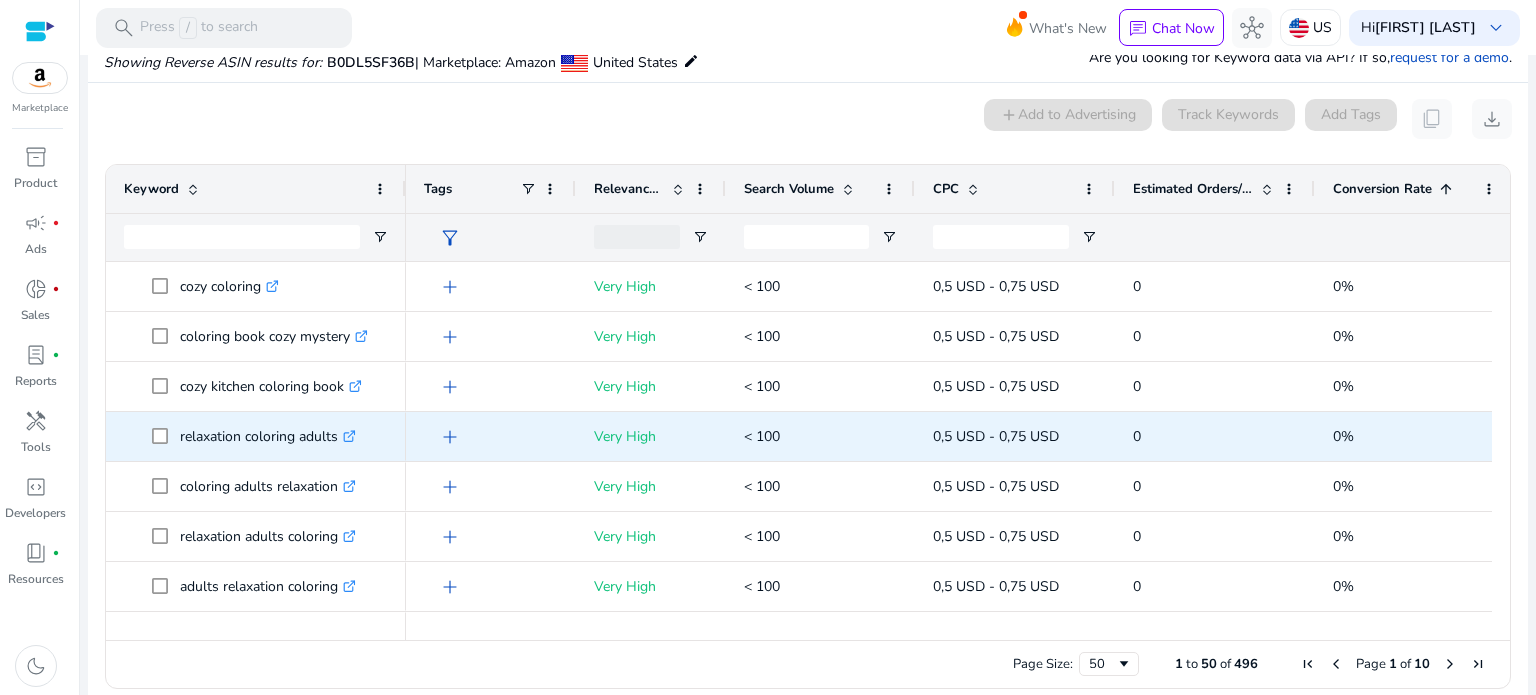 scroll, scrollTop: 67, scrollLeft: 0, axis: vertical 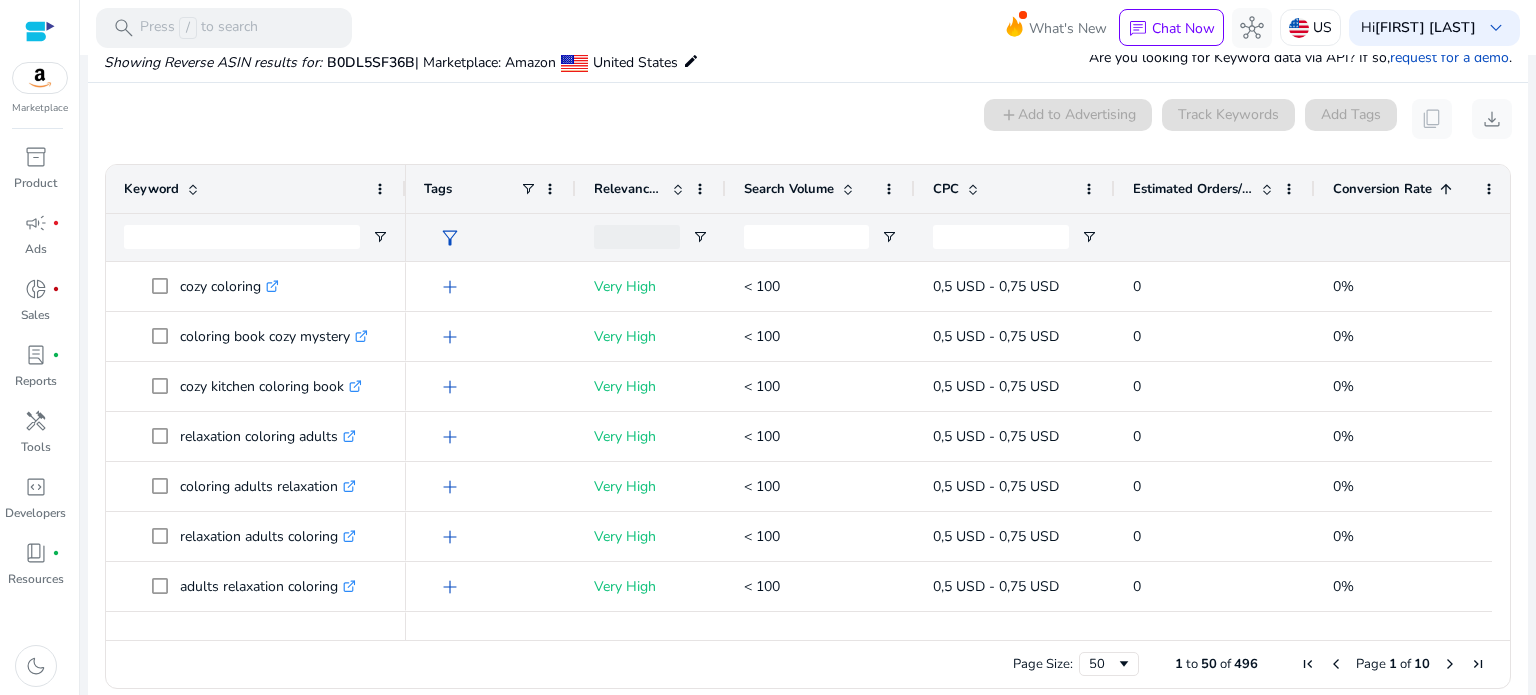 click 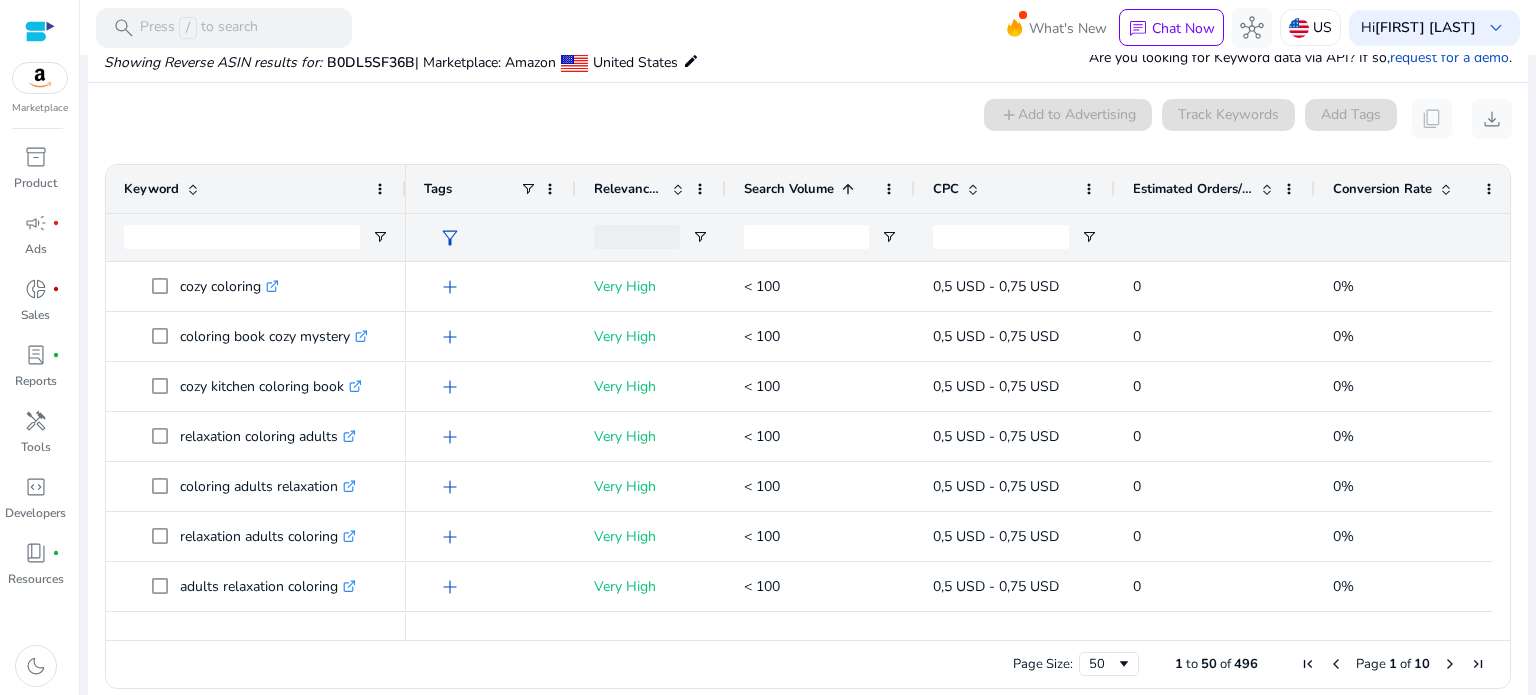 click 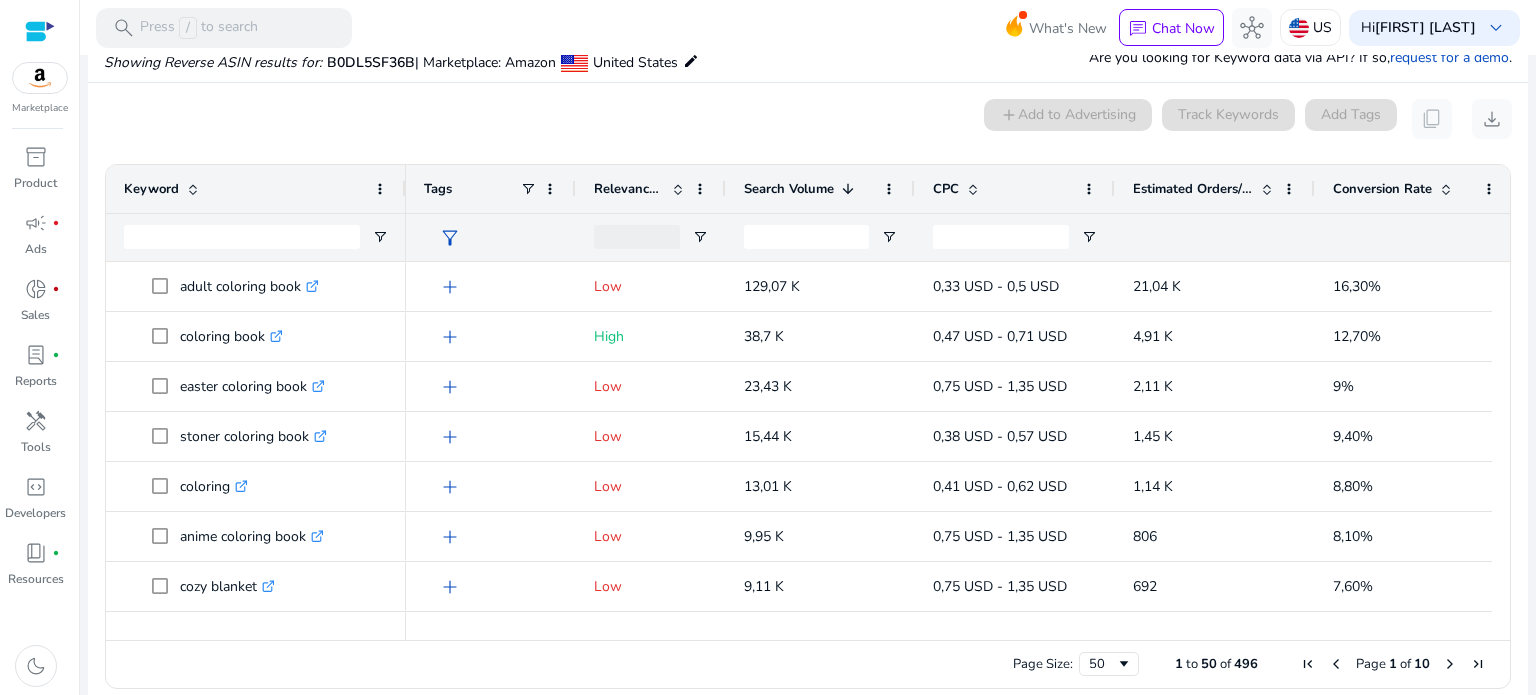 click 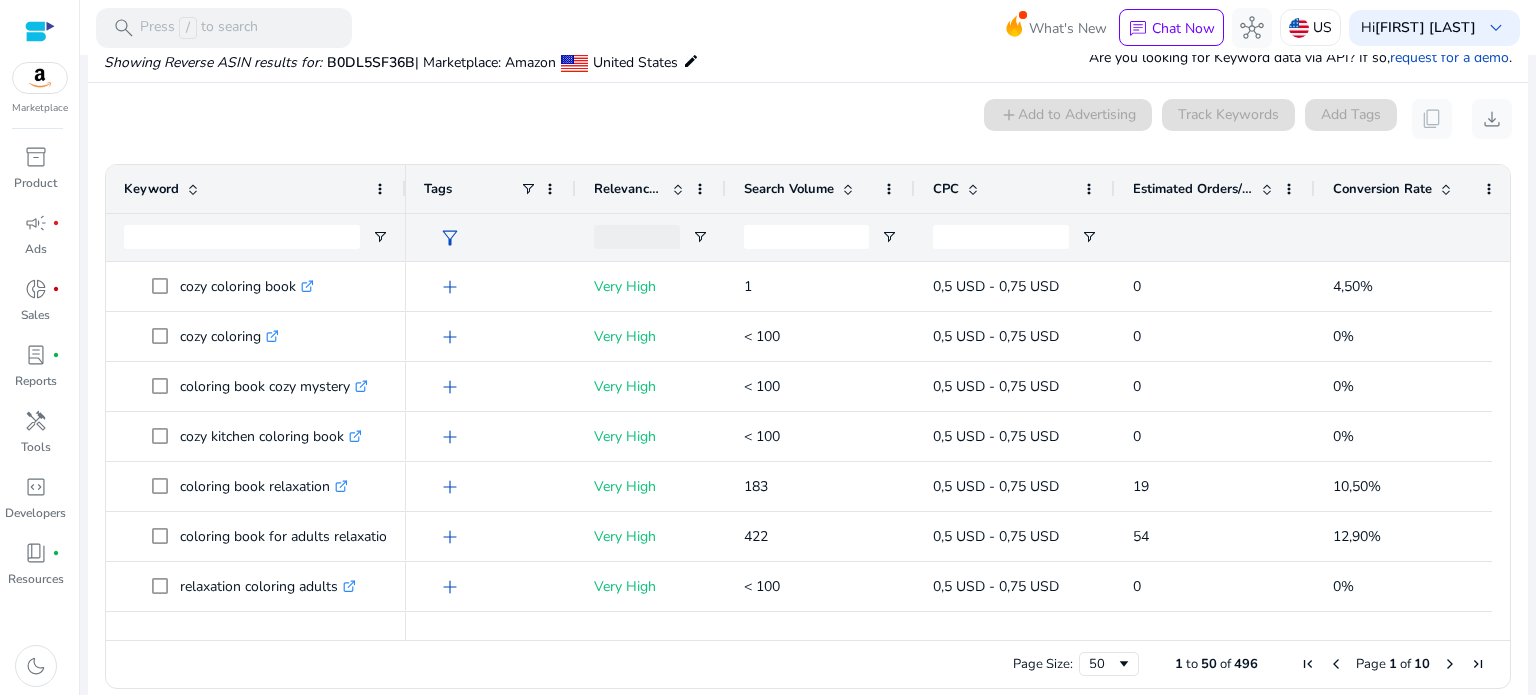click 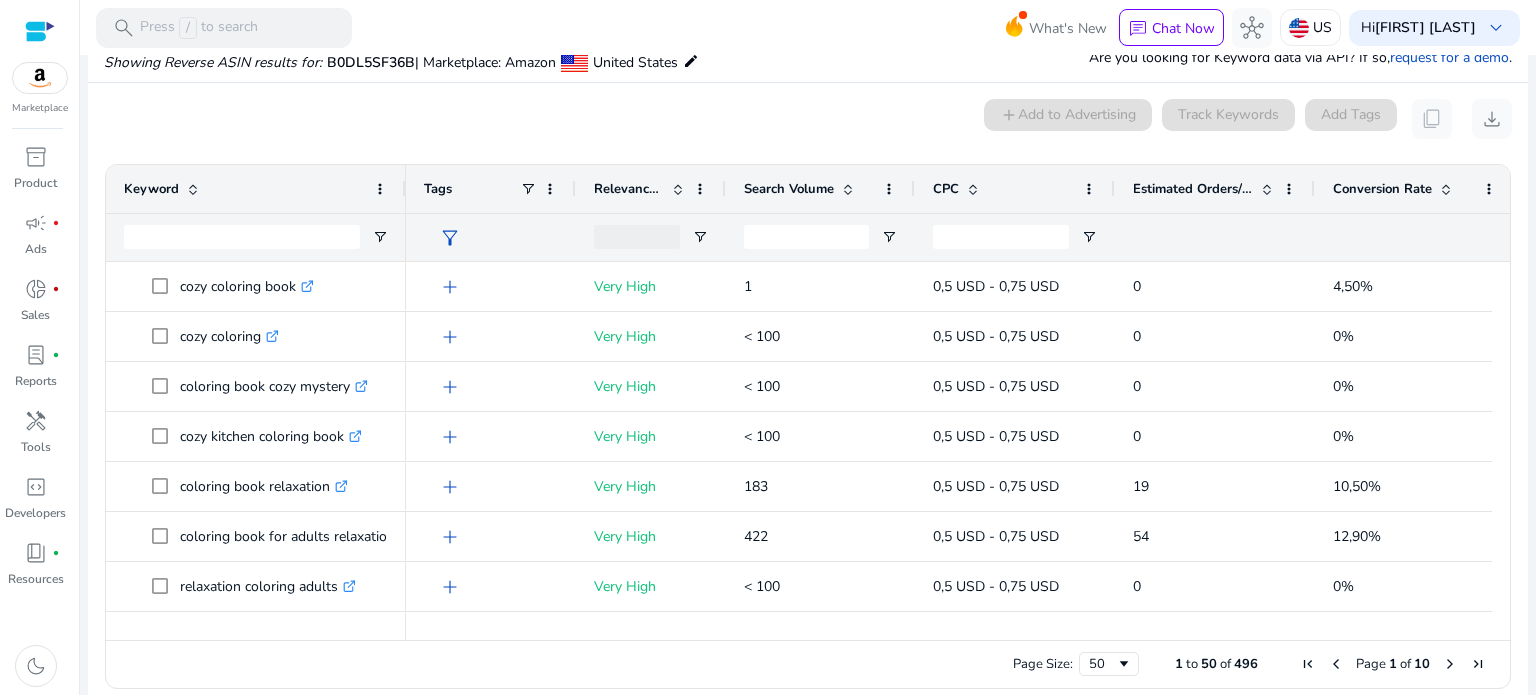 click on "CPC" 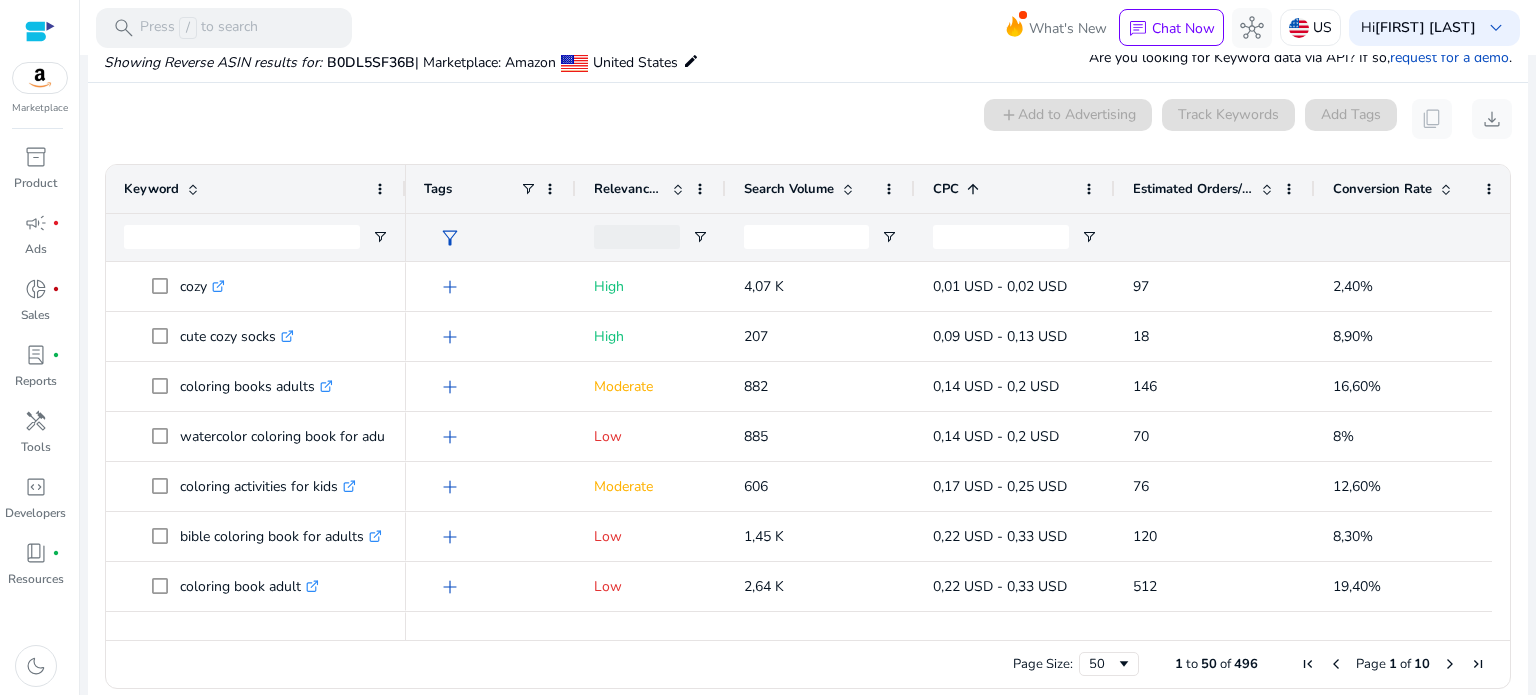 click 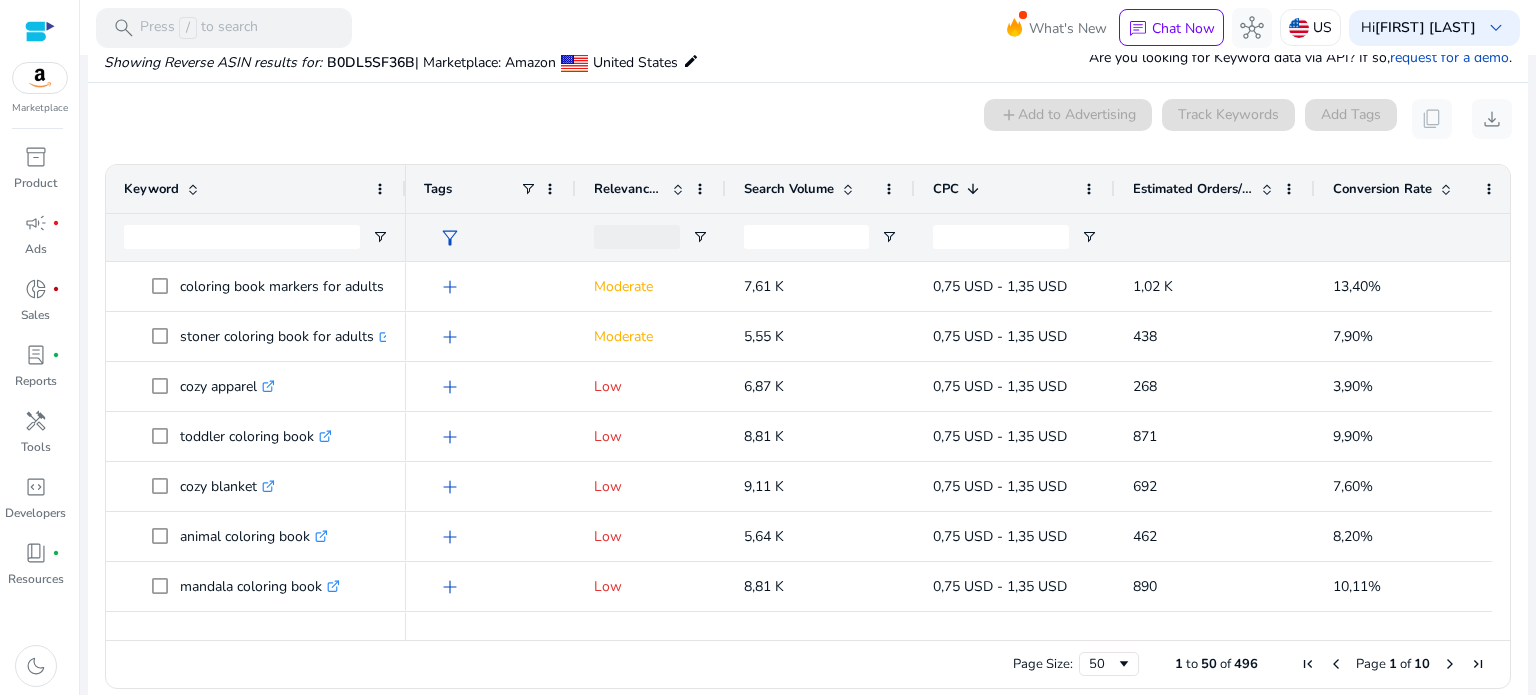 click 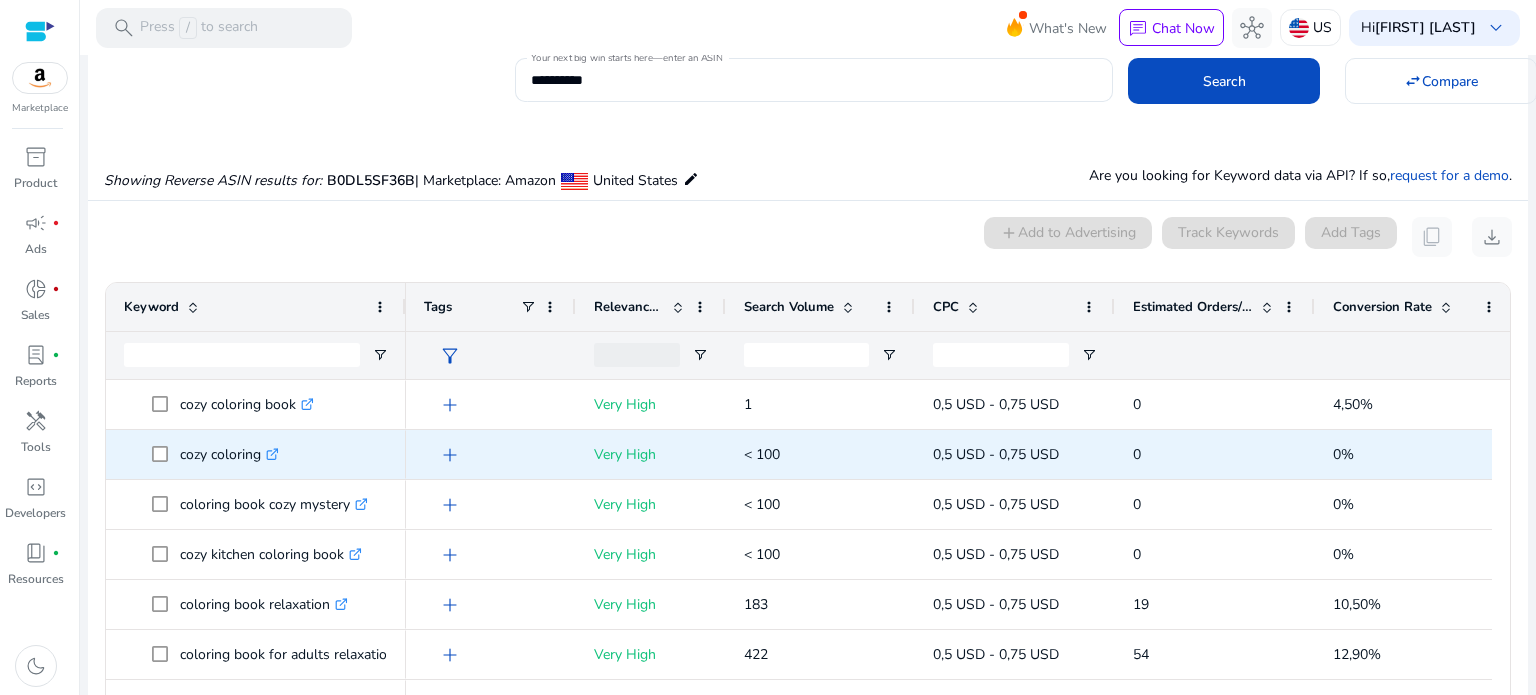 scroll, scrollTop: 133, scrollLeft: 0, axis: vertical 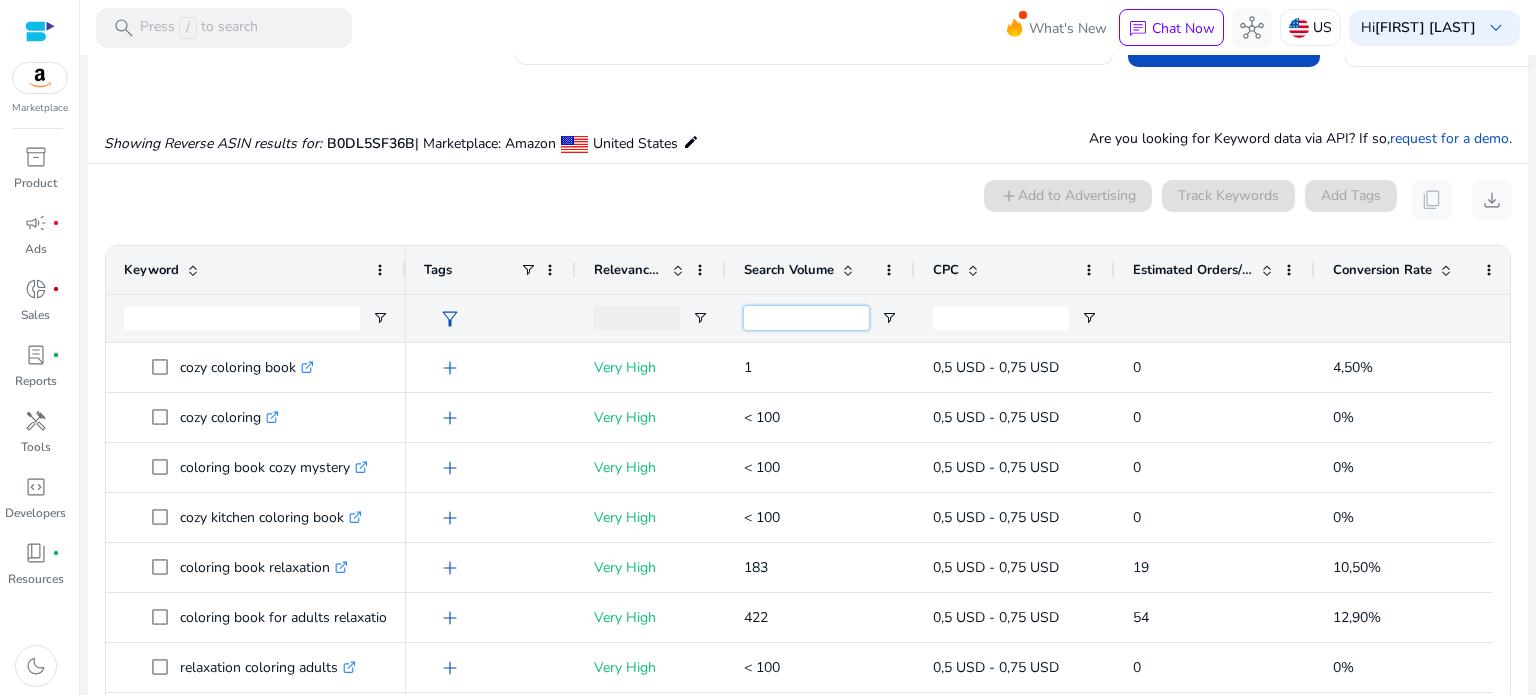 click at bounding box center (806, 318) 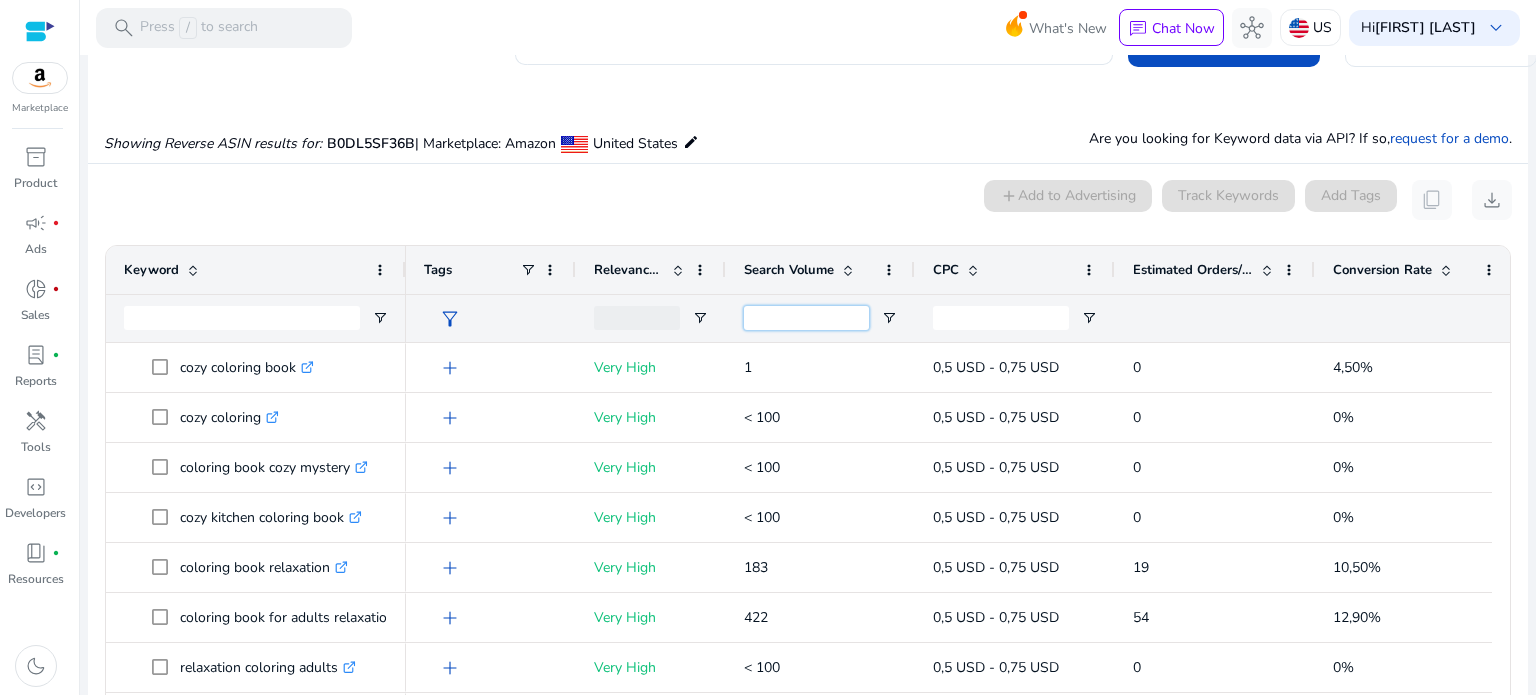 type on "*" 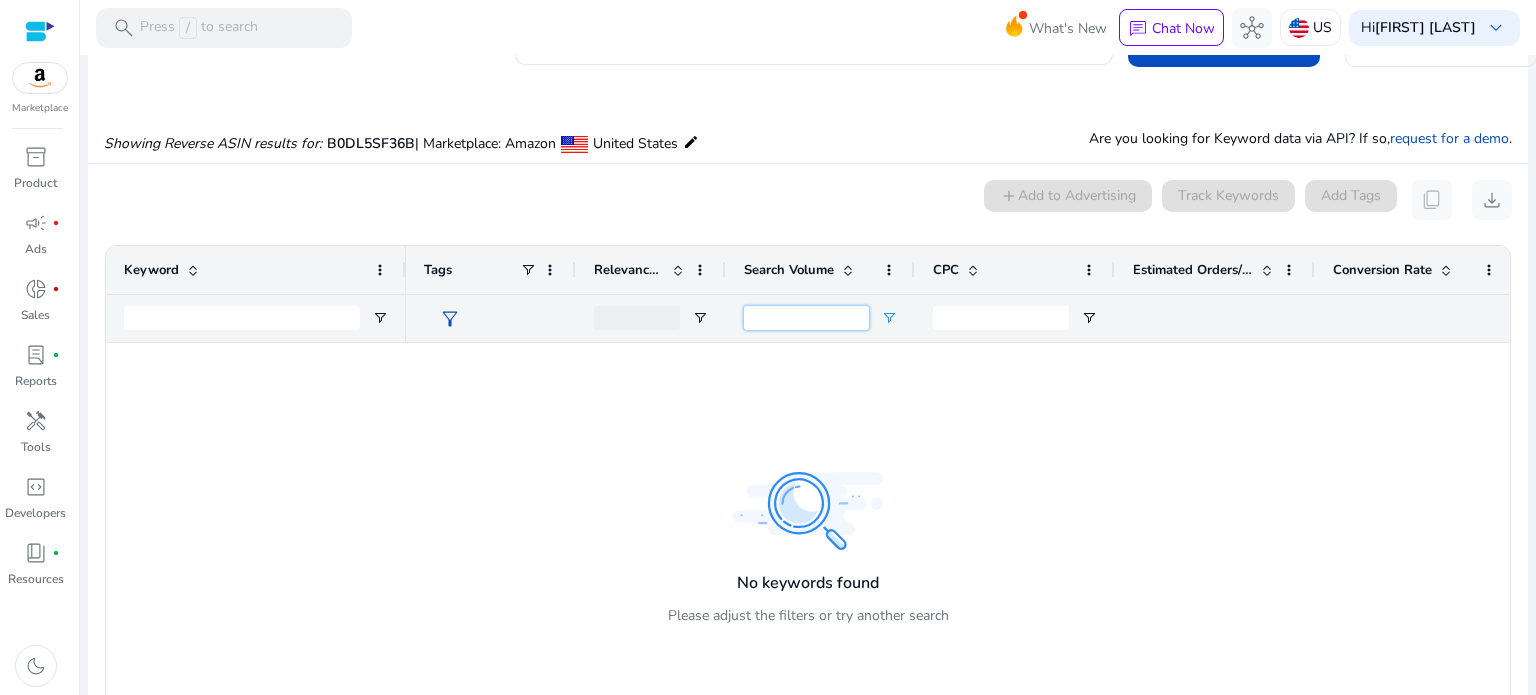 type on "*" 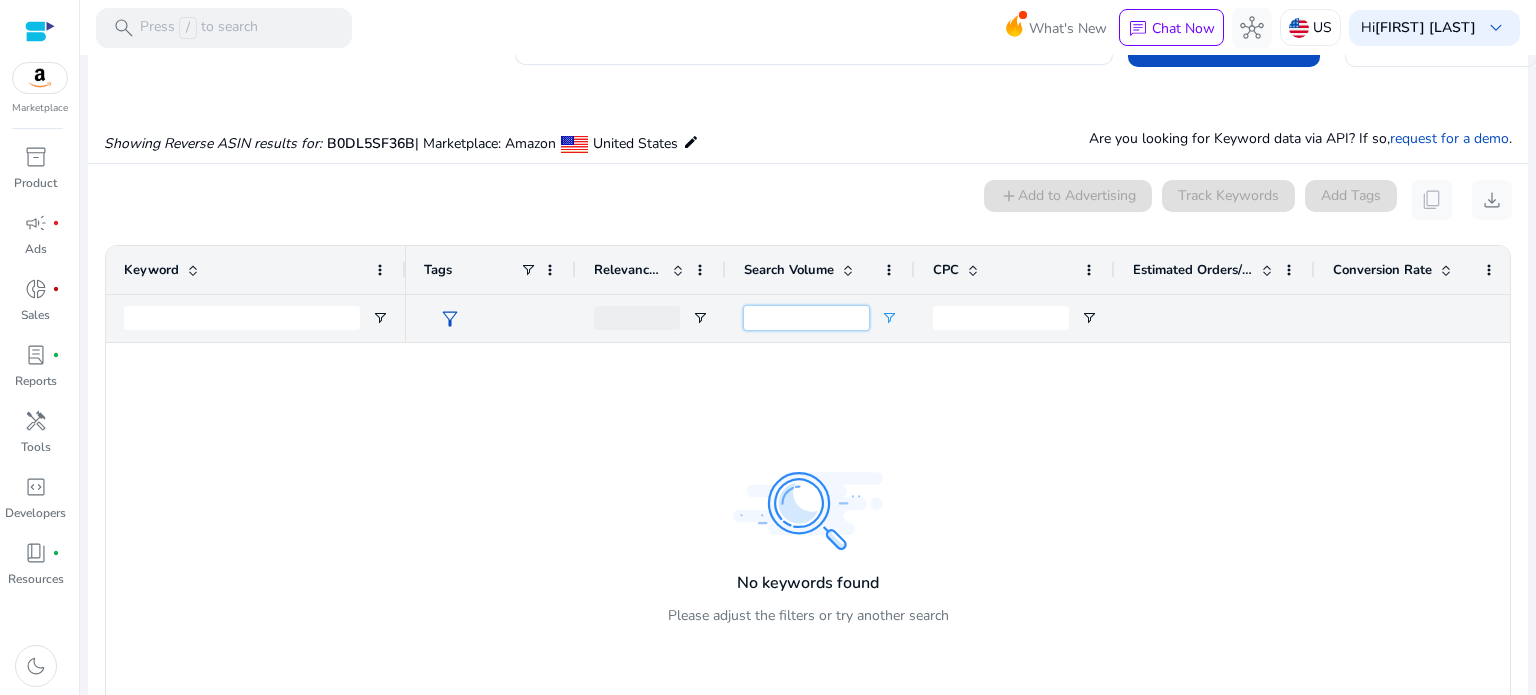 type 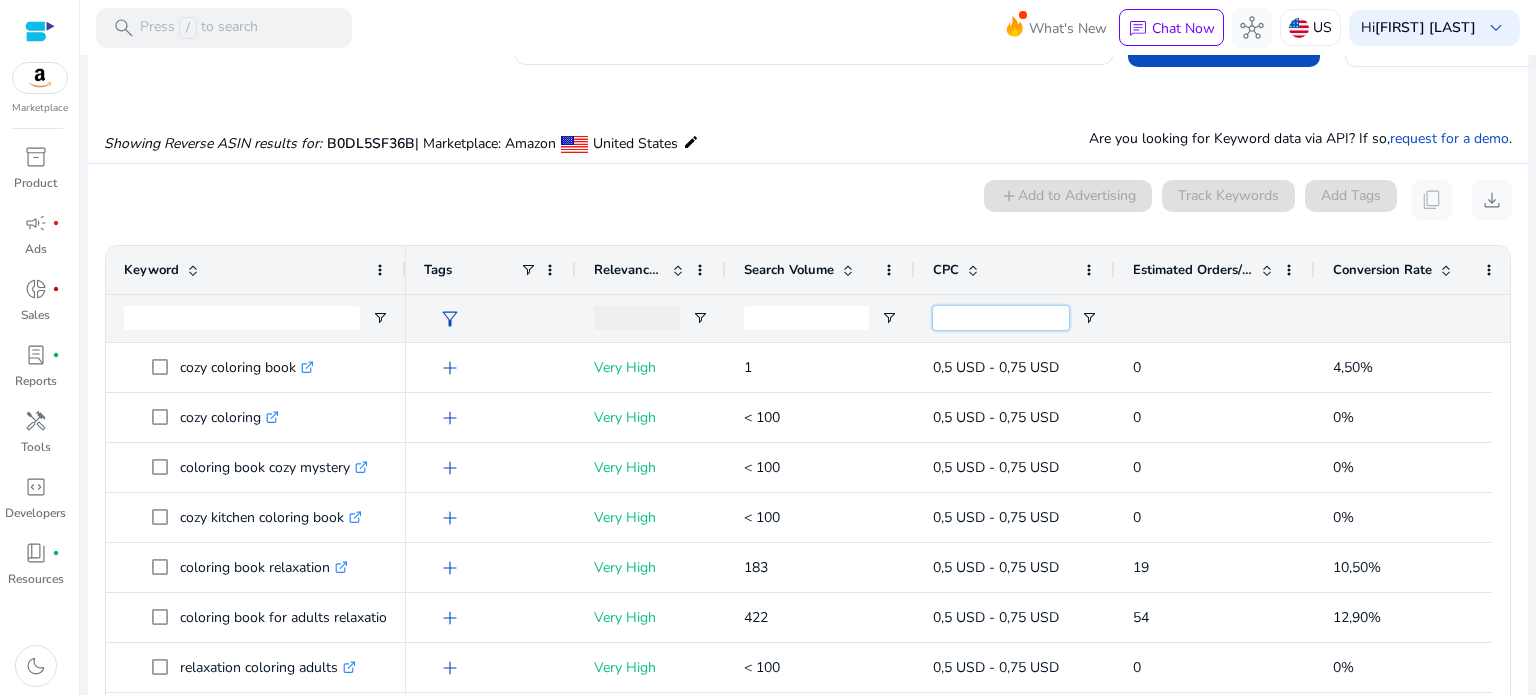 click at bounding box center [1001, 318] 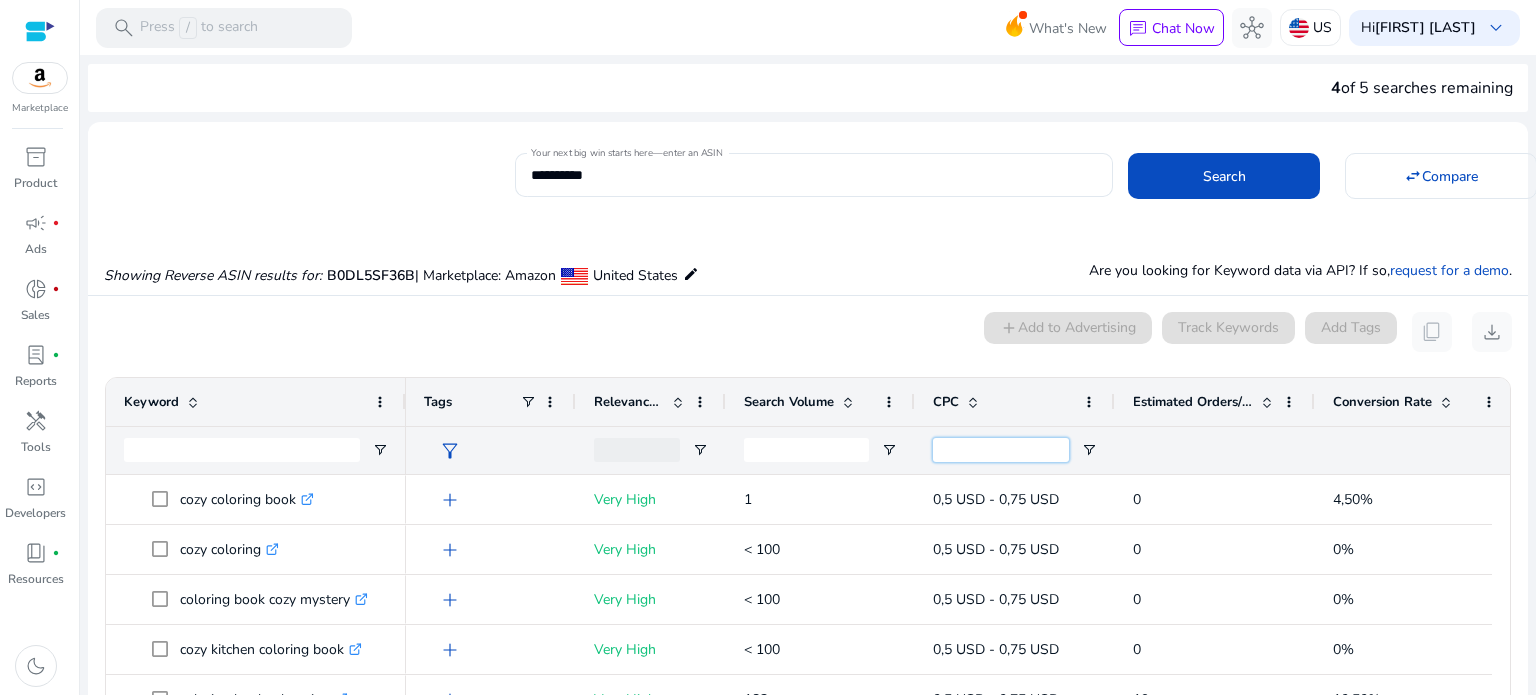 scroll, scrollTop: 0, scrollLeft: 0, axis: both 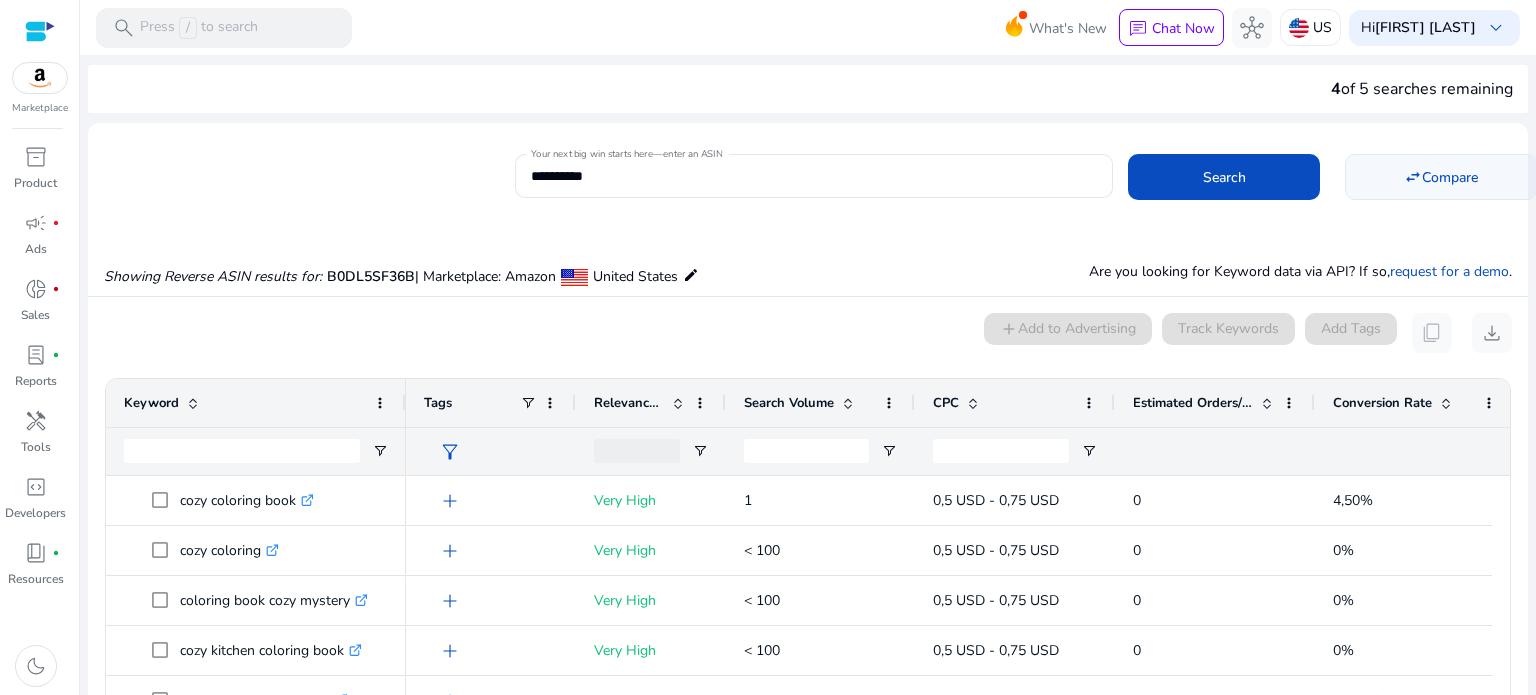 click 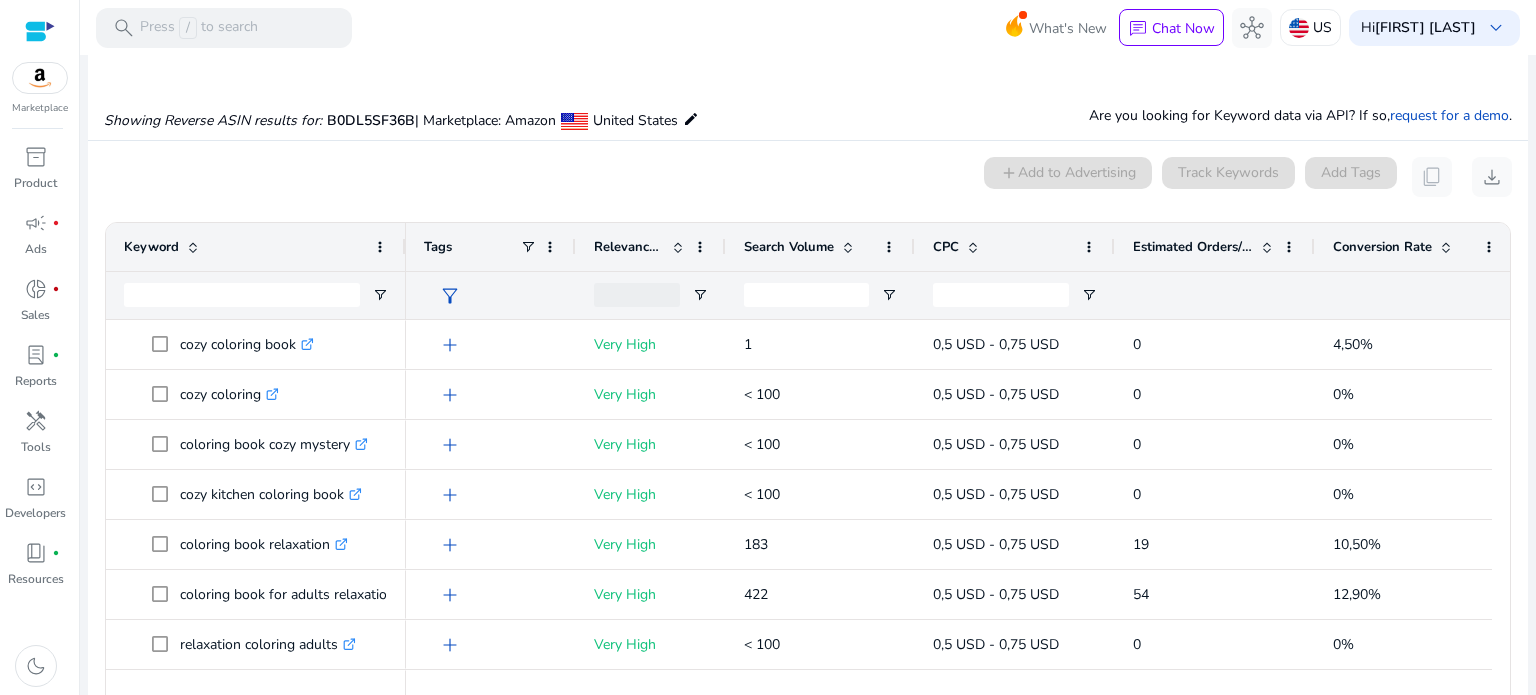 scroll, scrollTop: 300, scrollLeft: 0, axis: vertical 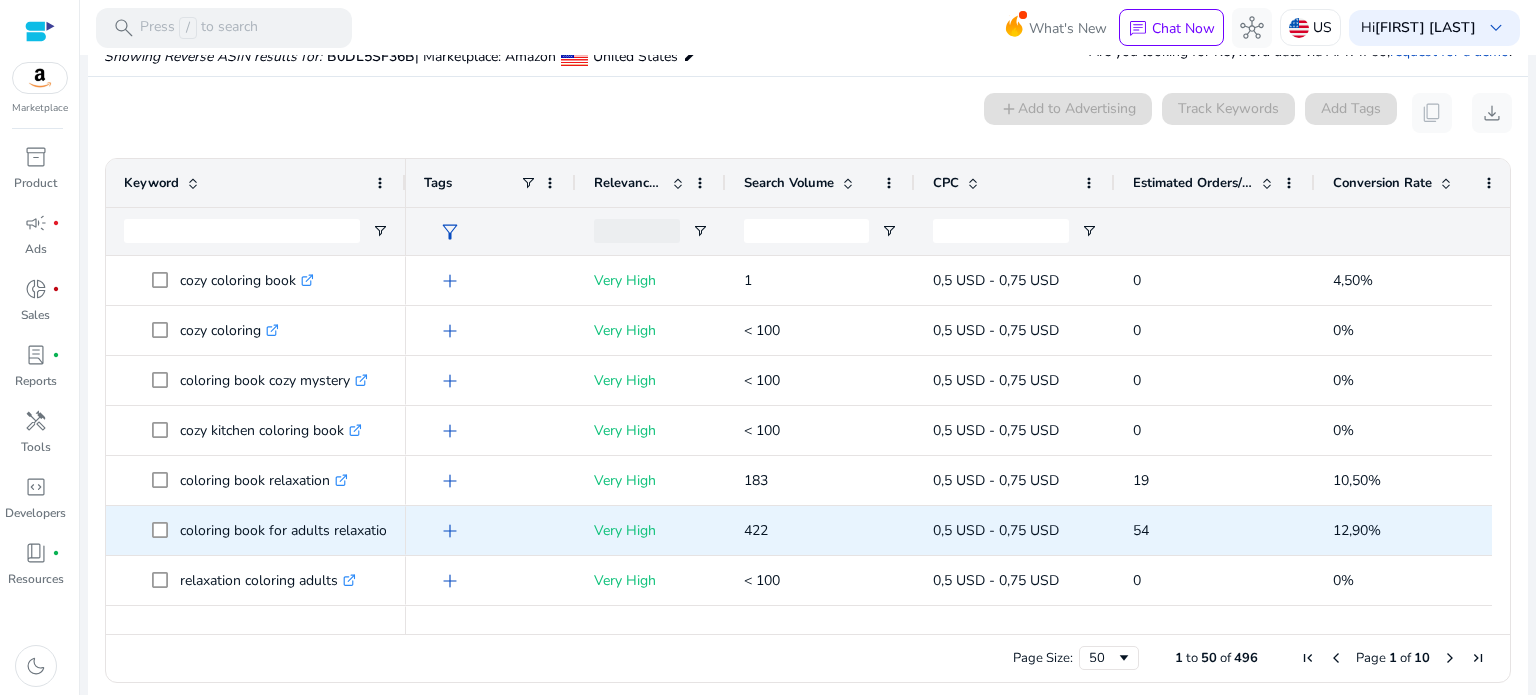 click on "coloring book for adults relaxation  .st0{fill:#2c8af8}" 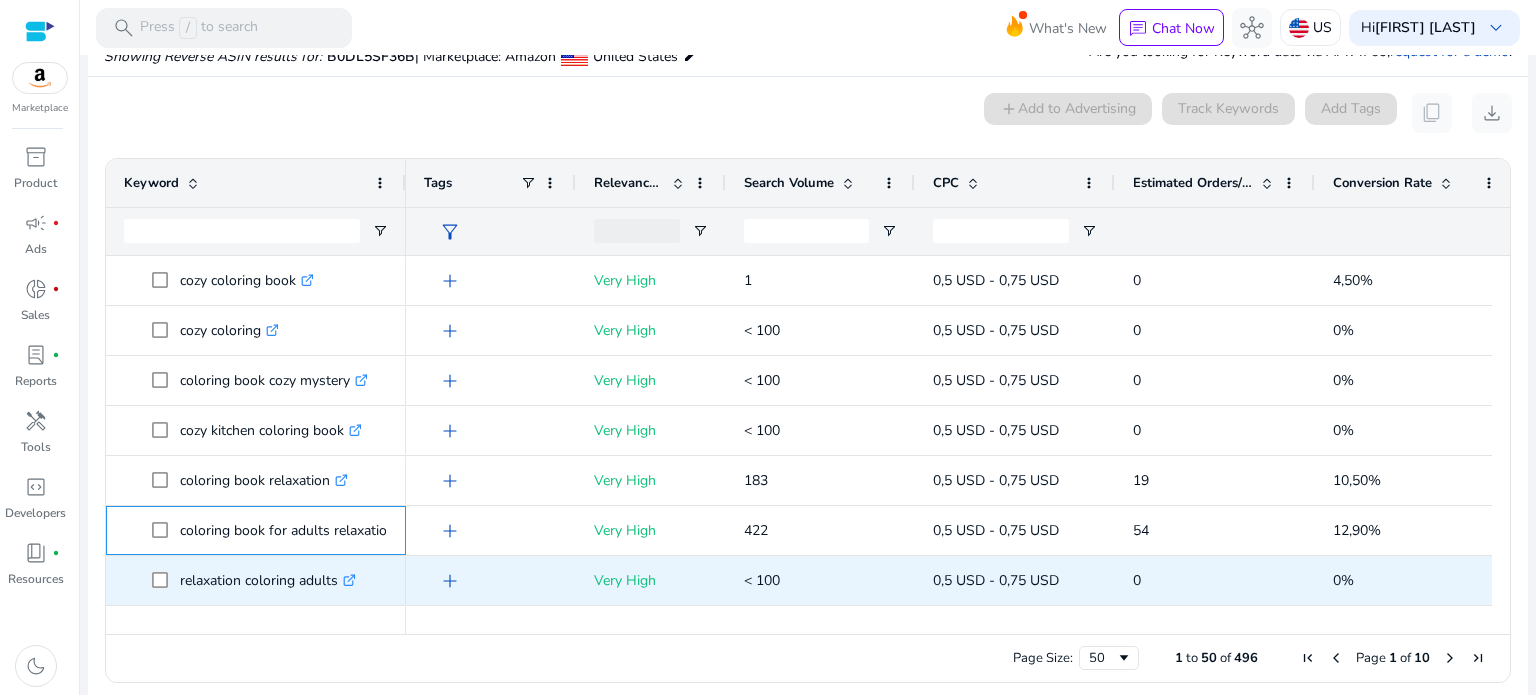 scroll, scrollTop: 60, scrollLeft: 0, axis: vertical 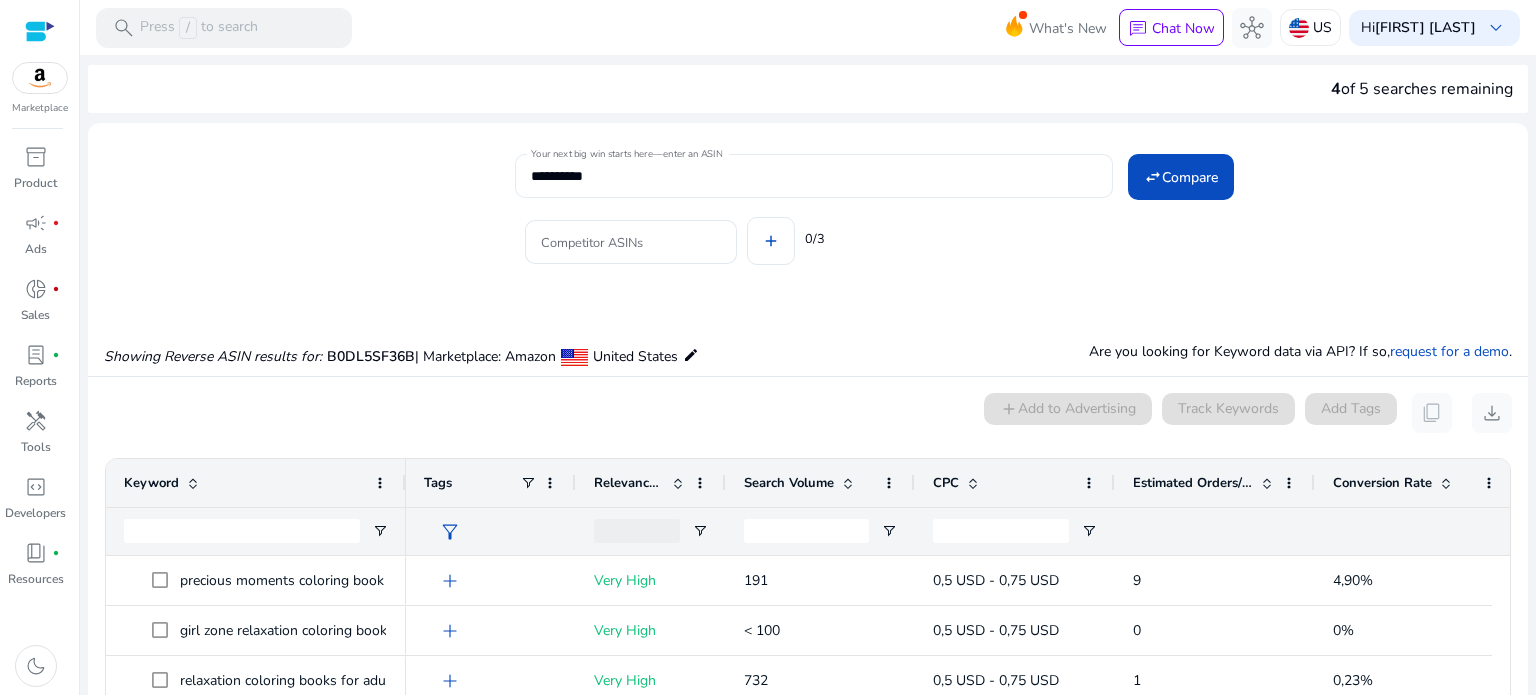 click on "Your next big win starts here—enter an ASIN" at bounding box center (626, 154) 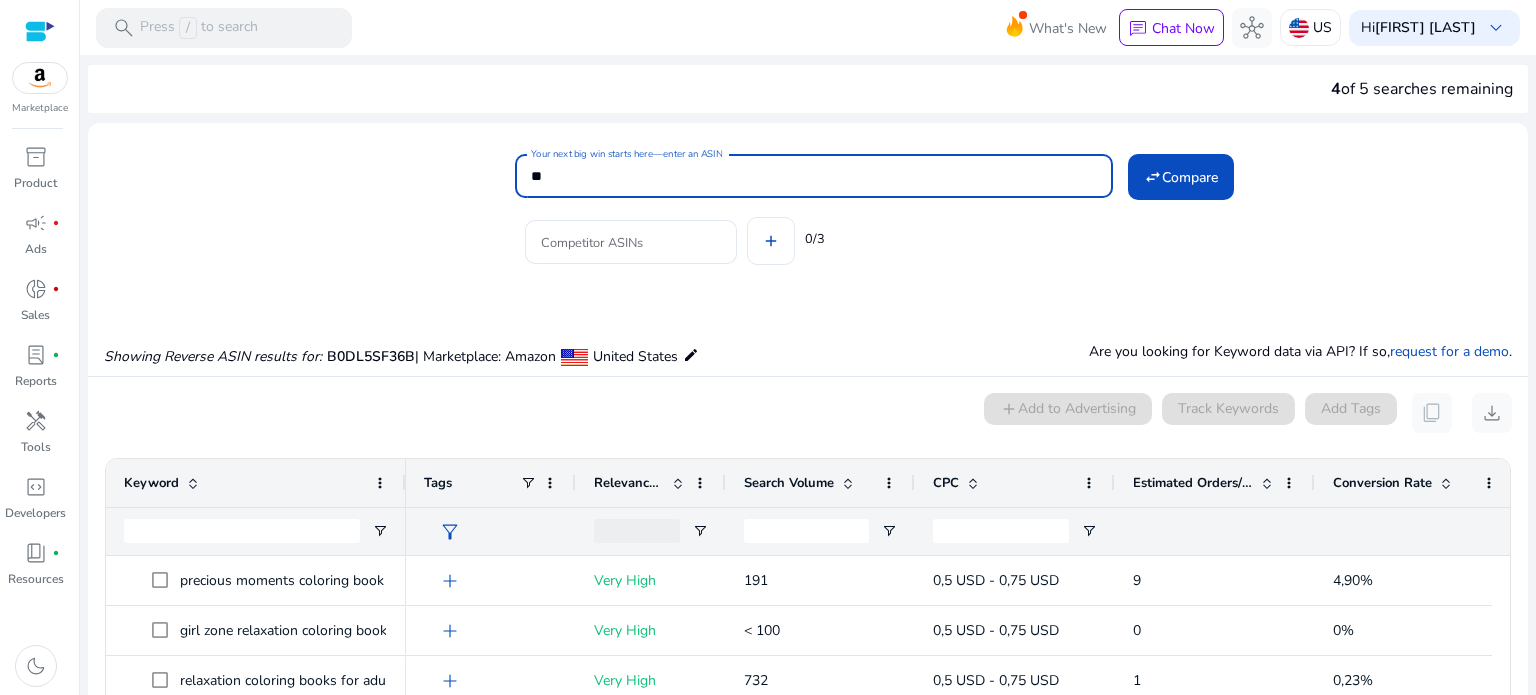 type on "*" 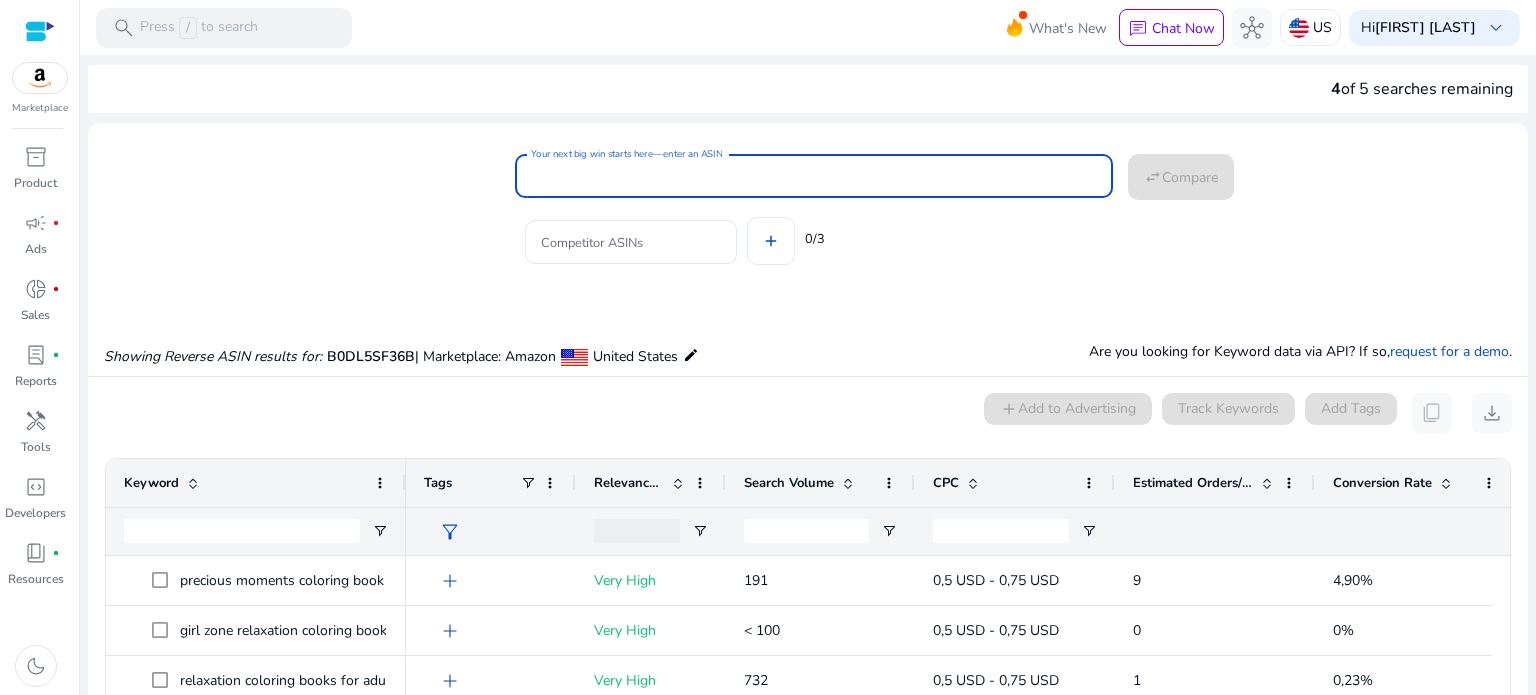 paste on "**********" 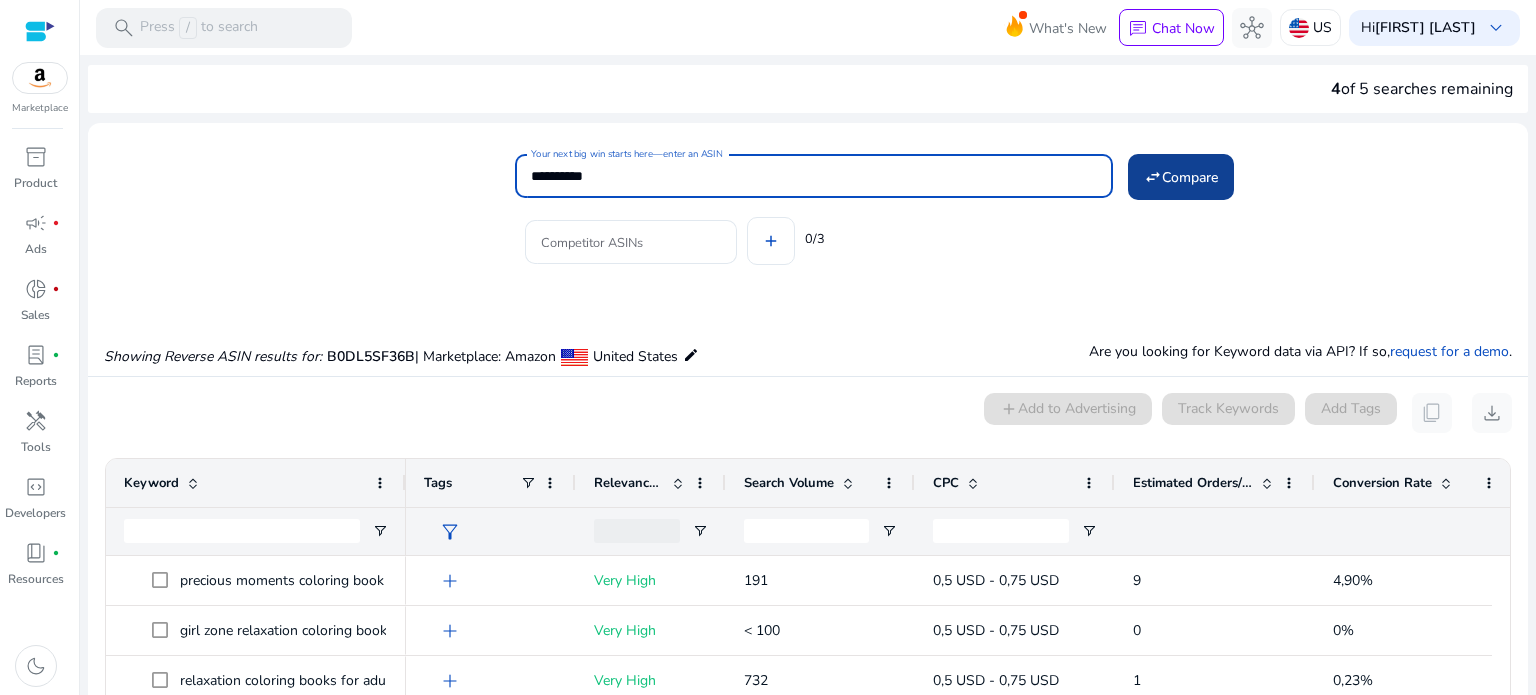 type on "**********" 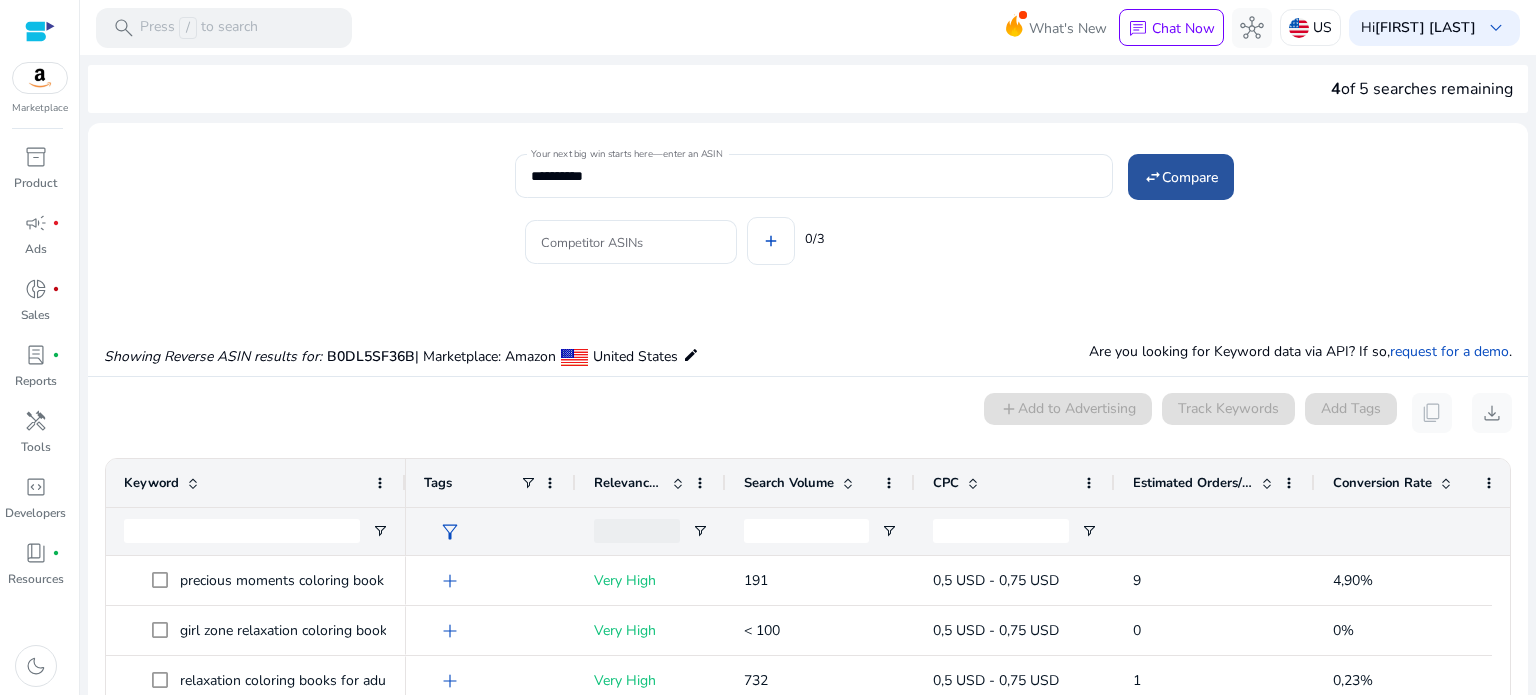 click on "Compare" 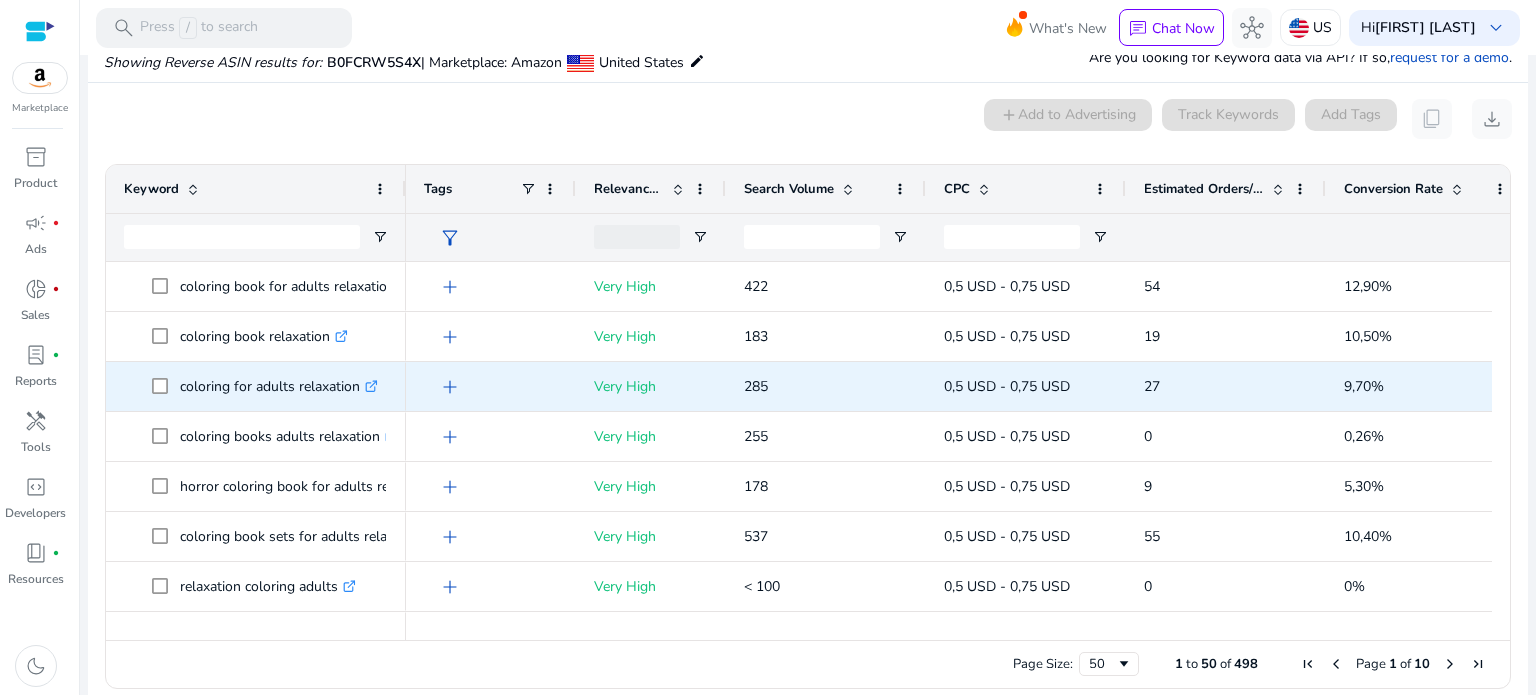 scroll, scrollTop: 0, scrollLeft: 0, axis: both 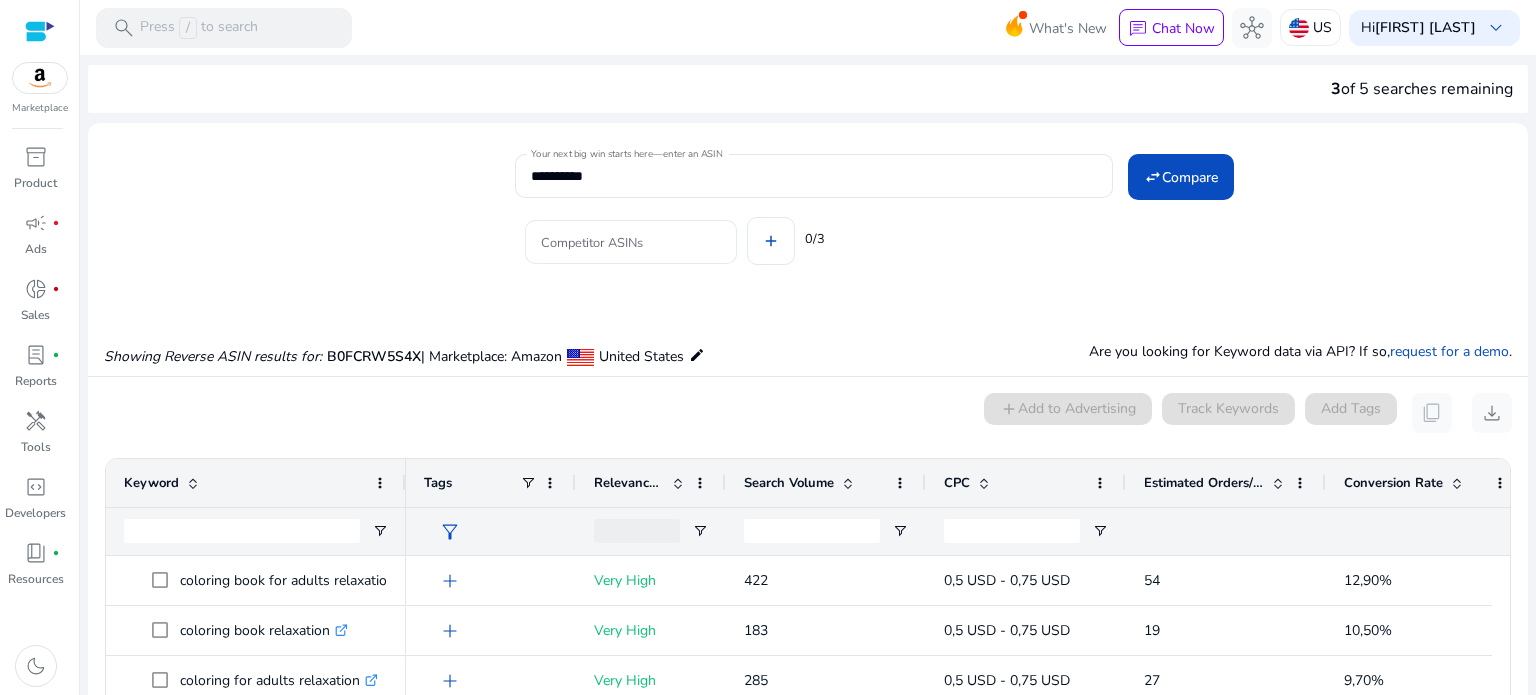 click on "Competitor ASINs" at bounding box center (631, 242) 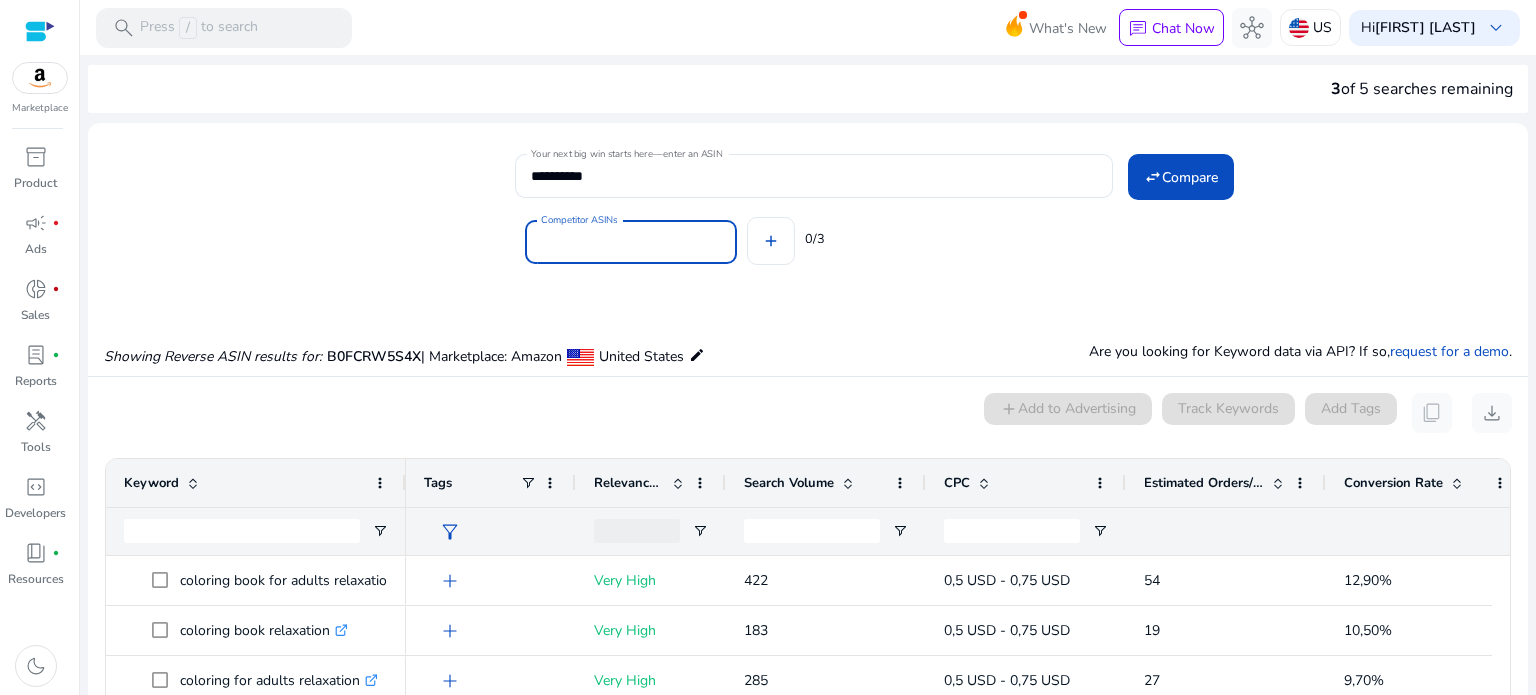 paste on "**********" 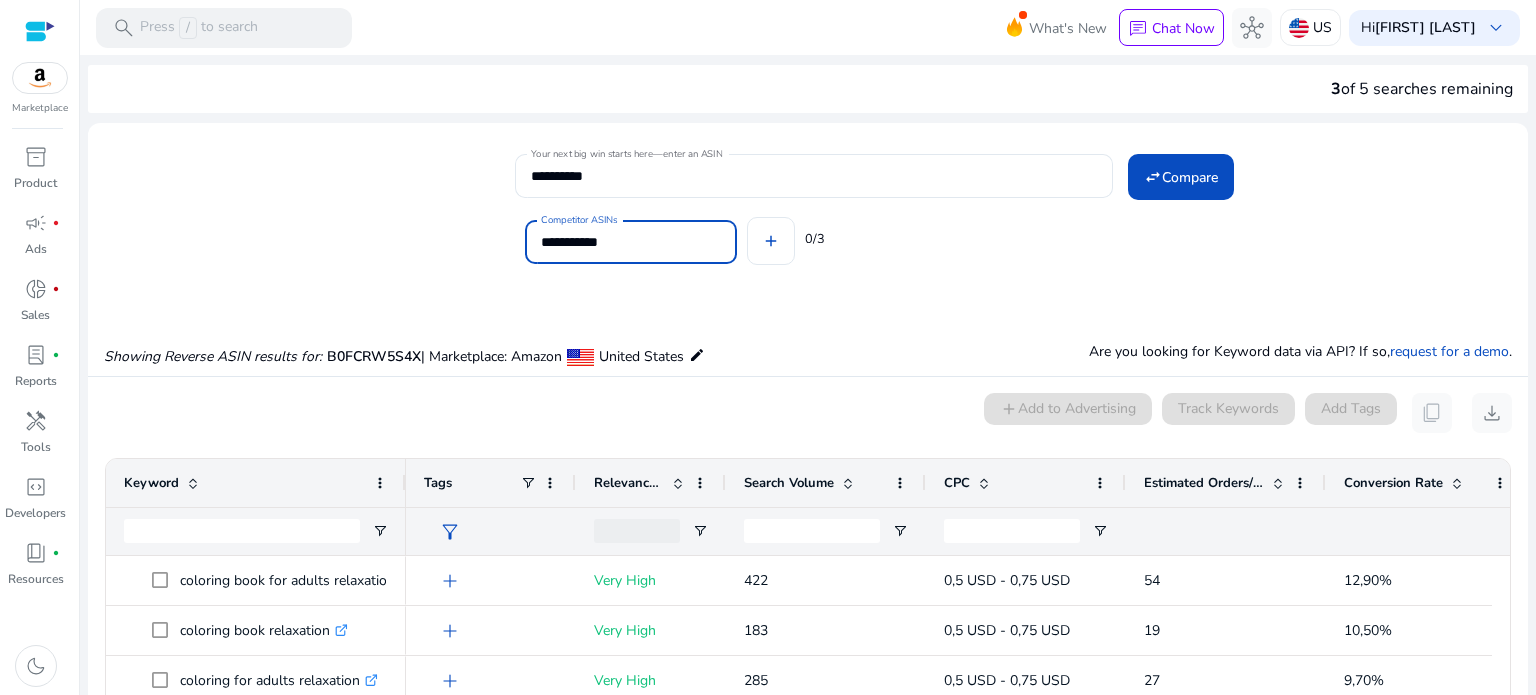 type on "**********" 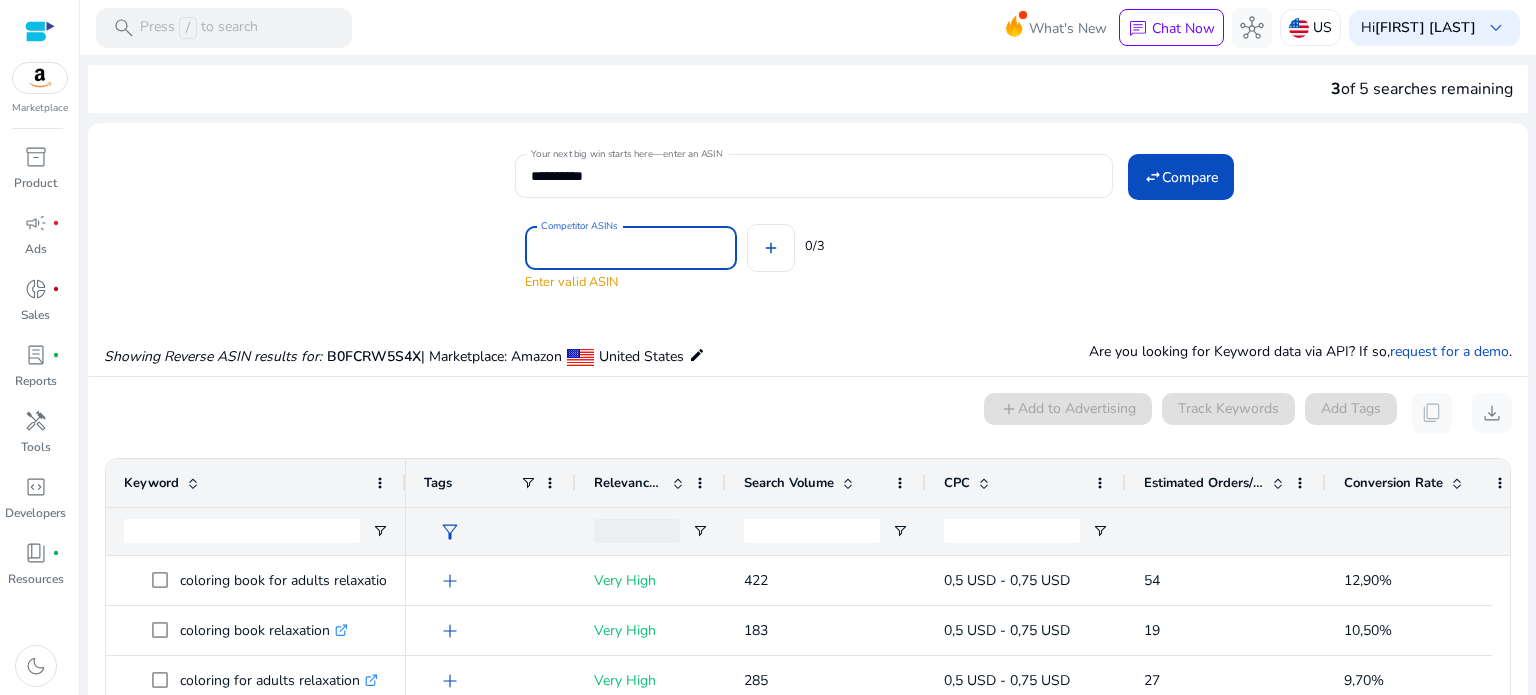 click on "Competitor ASINs" at bounding box center (631, 248) 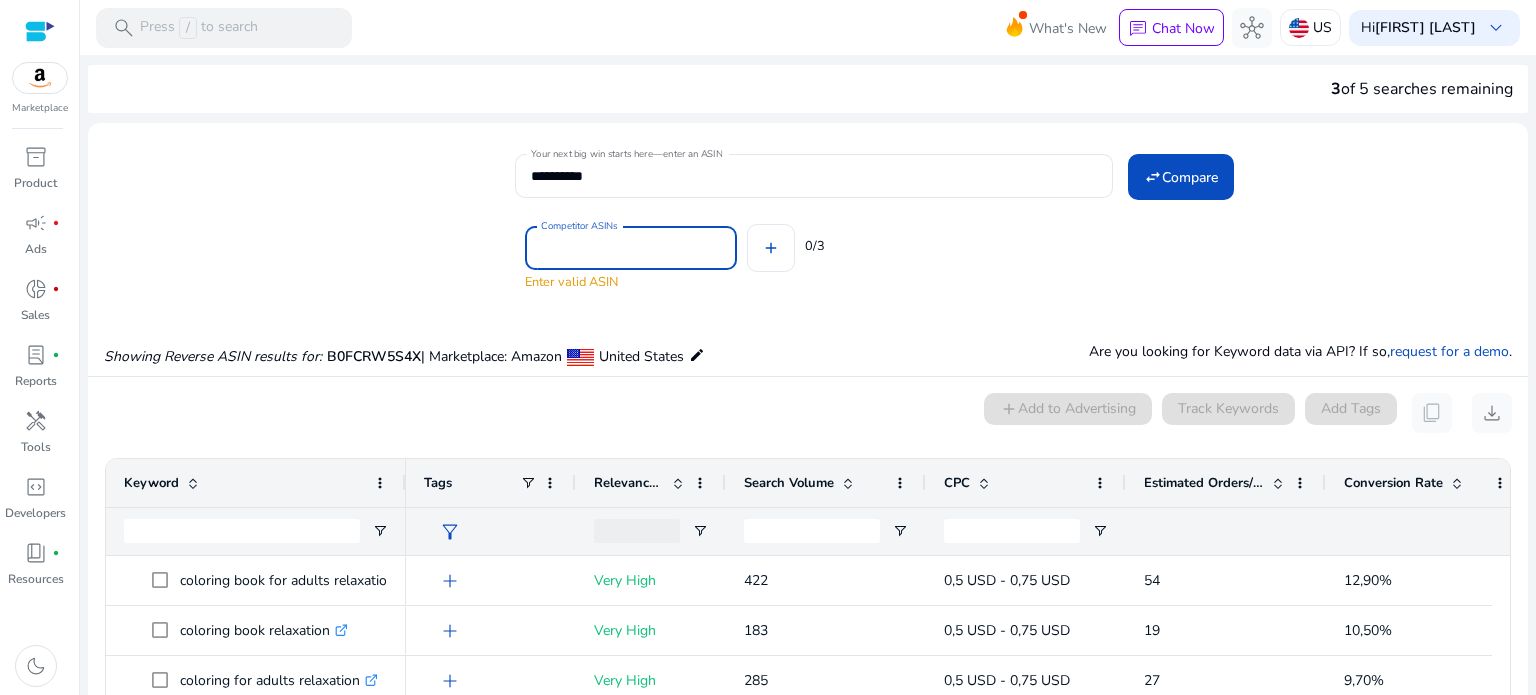 paste on "**********" 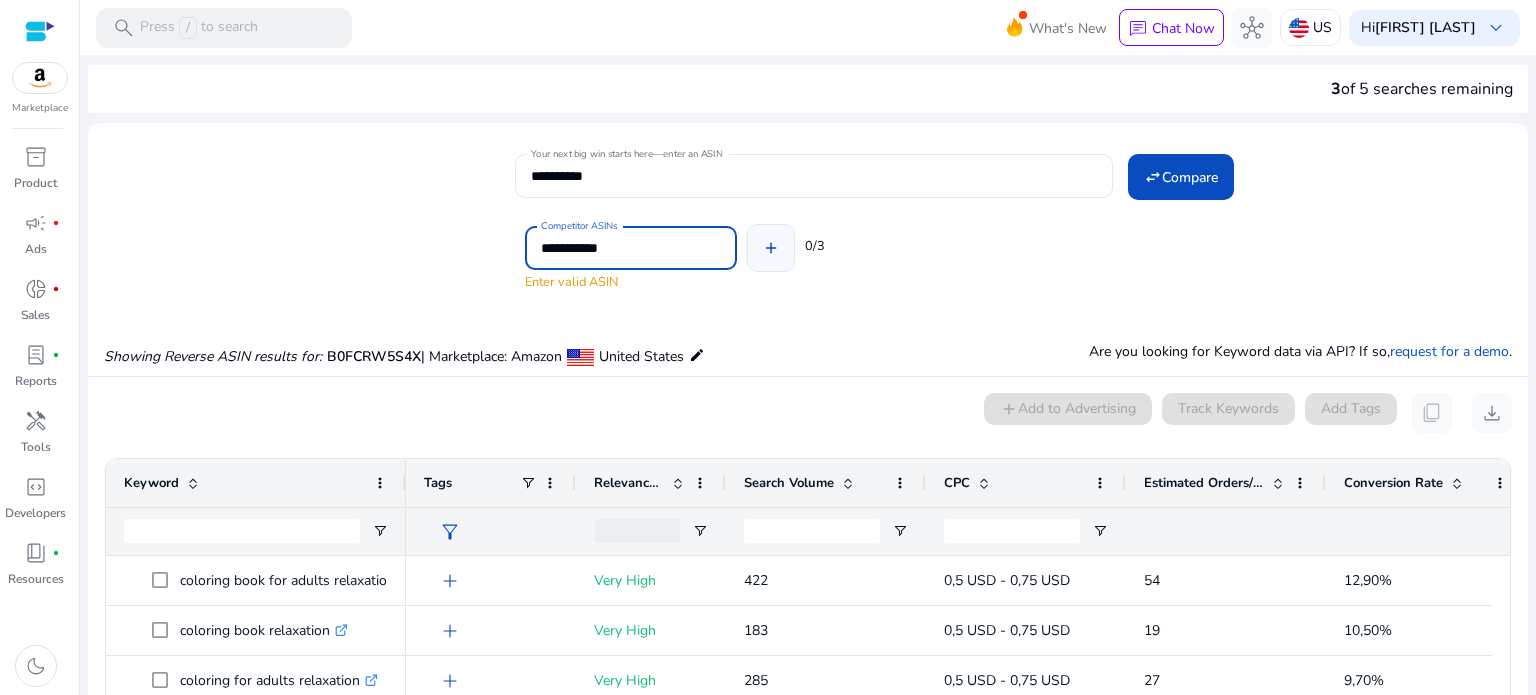type on "**********" 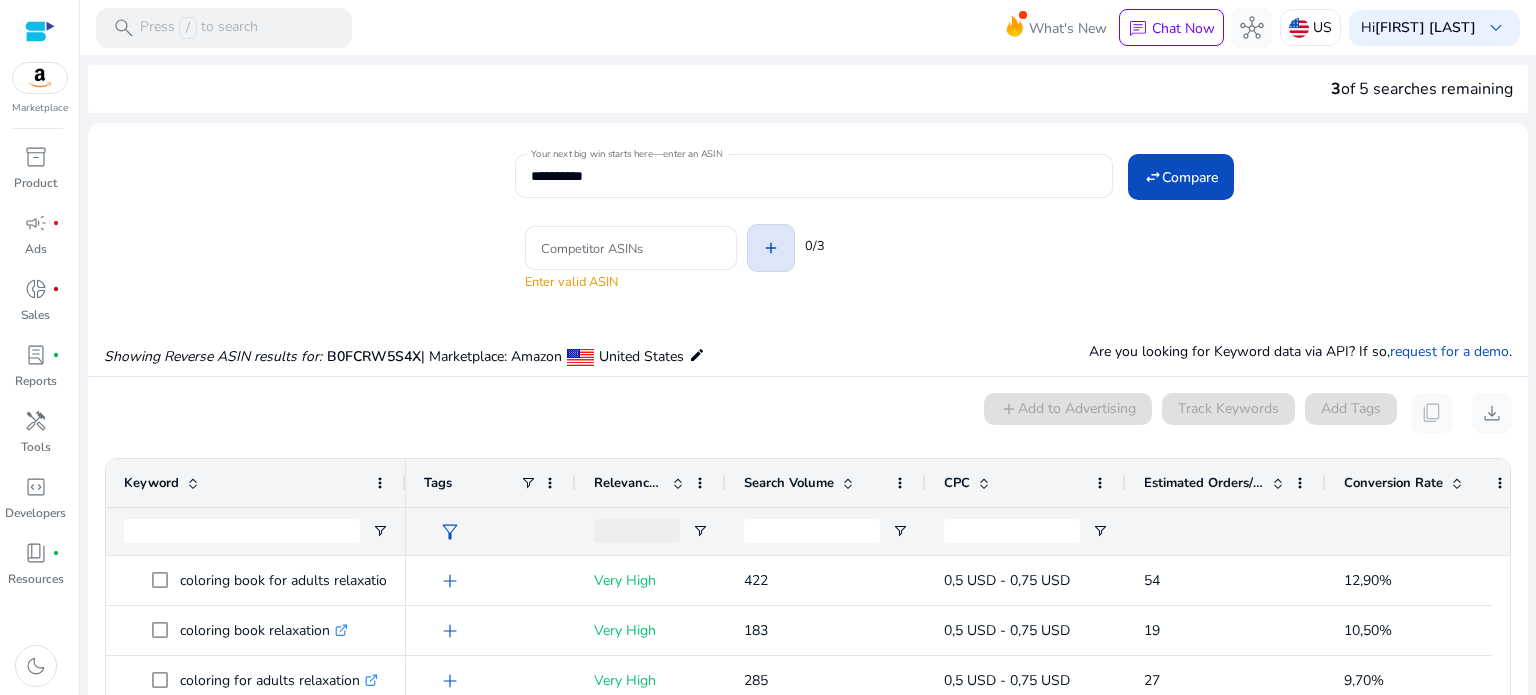 click 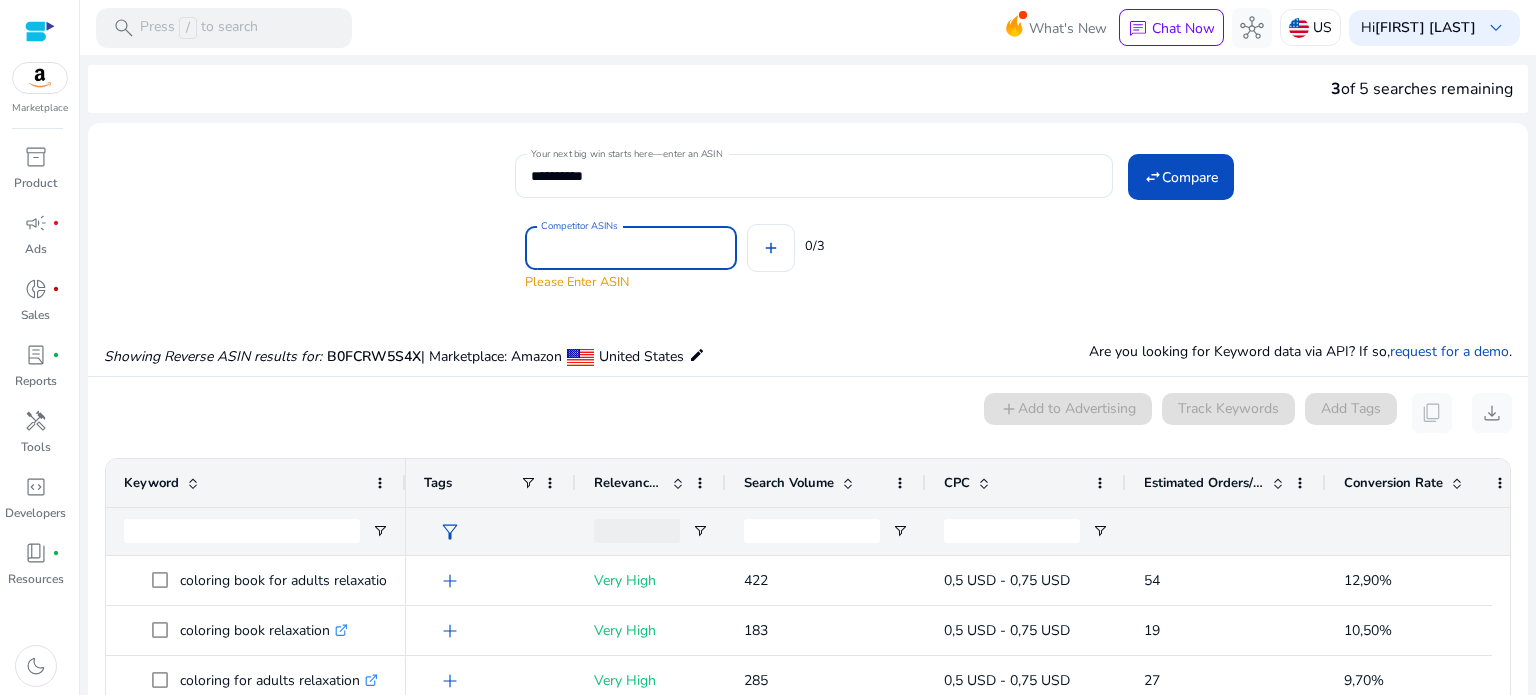 click on "Competitor ASINs" at bounding box center [631, 248] 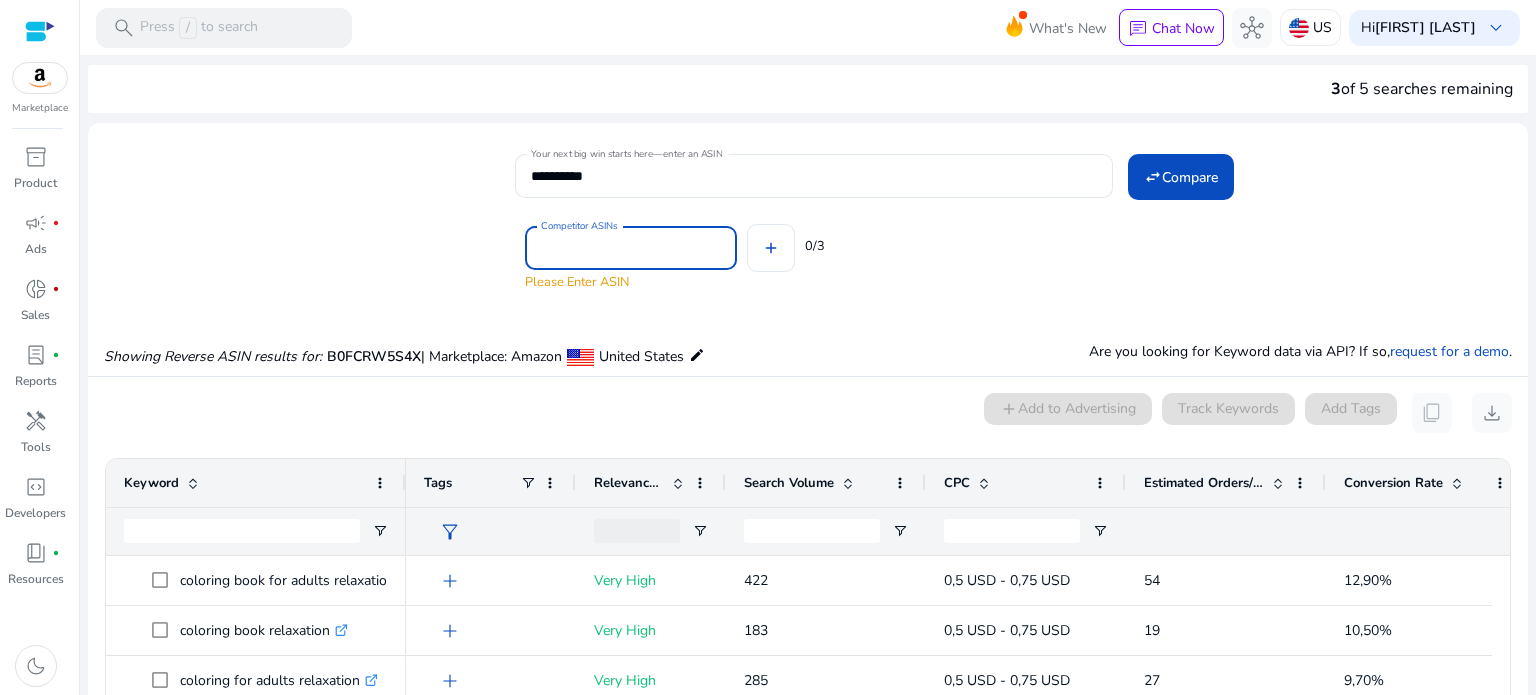 paste on "**********" 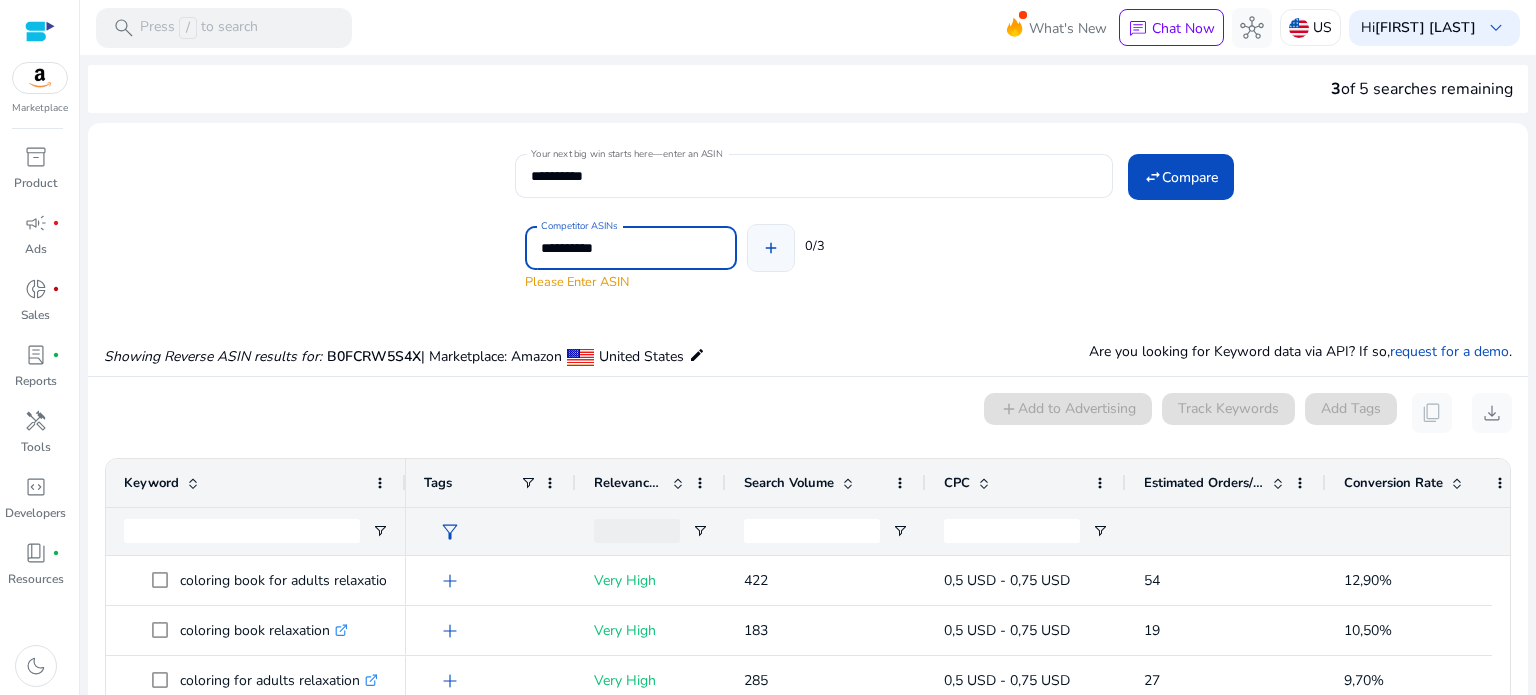 type on "**********" 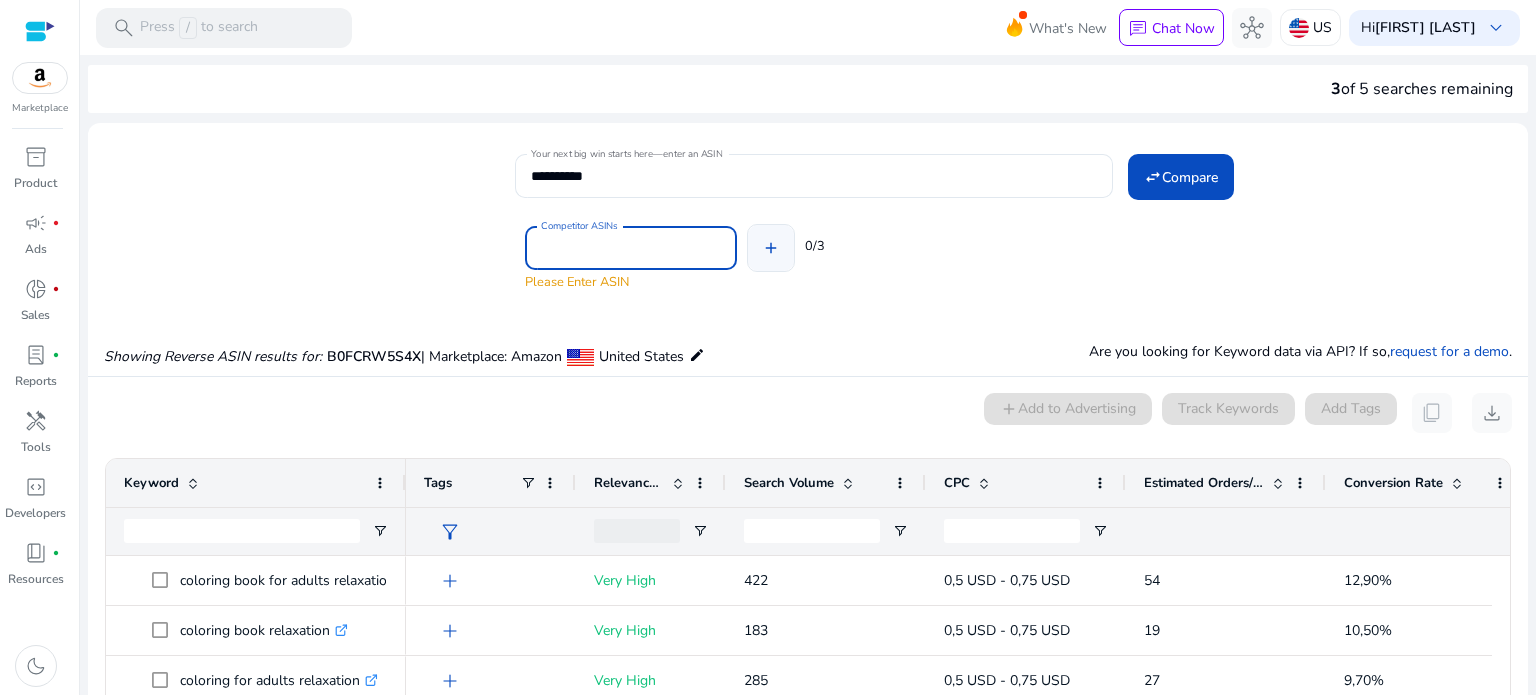 click on "Competitor ASINs Please Enter ASIN add 0/3" 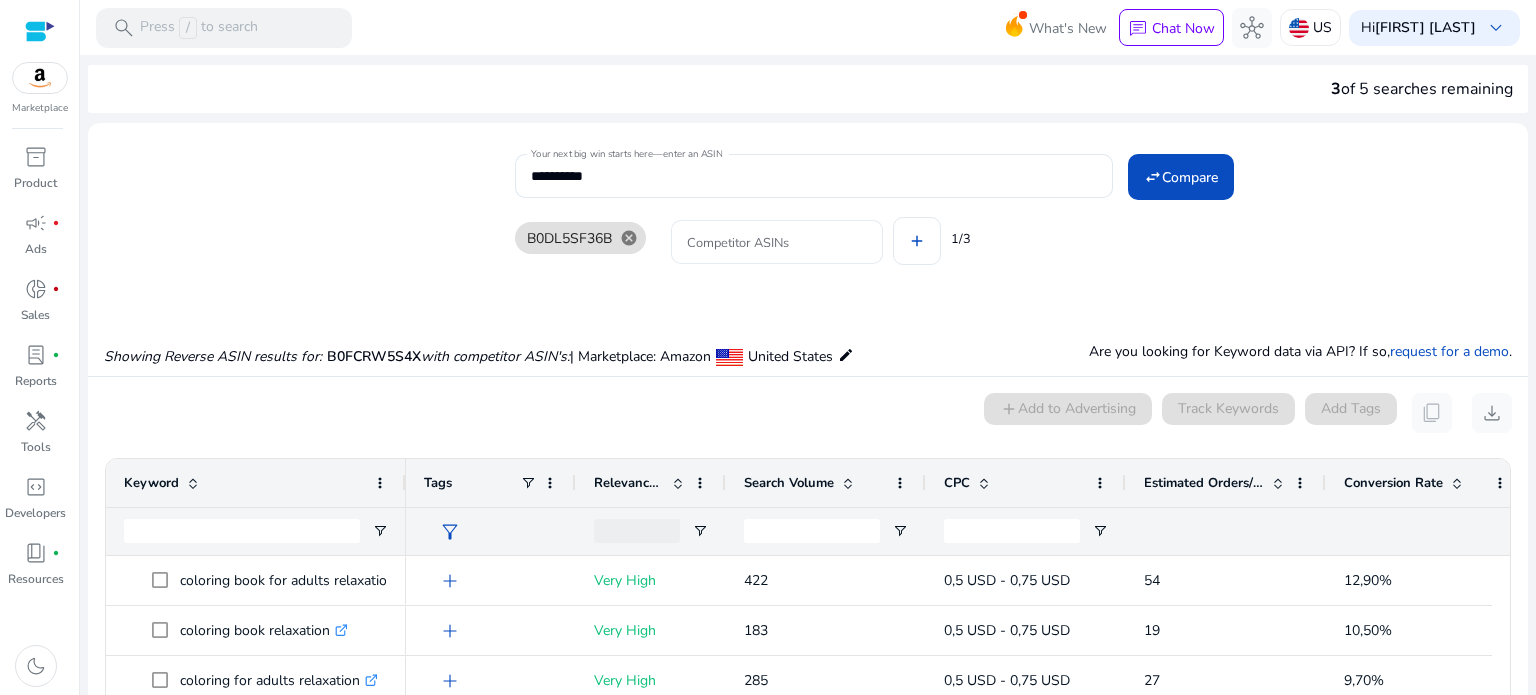 click on "Competitor ASINs" at bounding box center (777, 242) 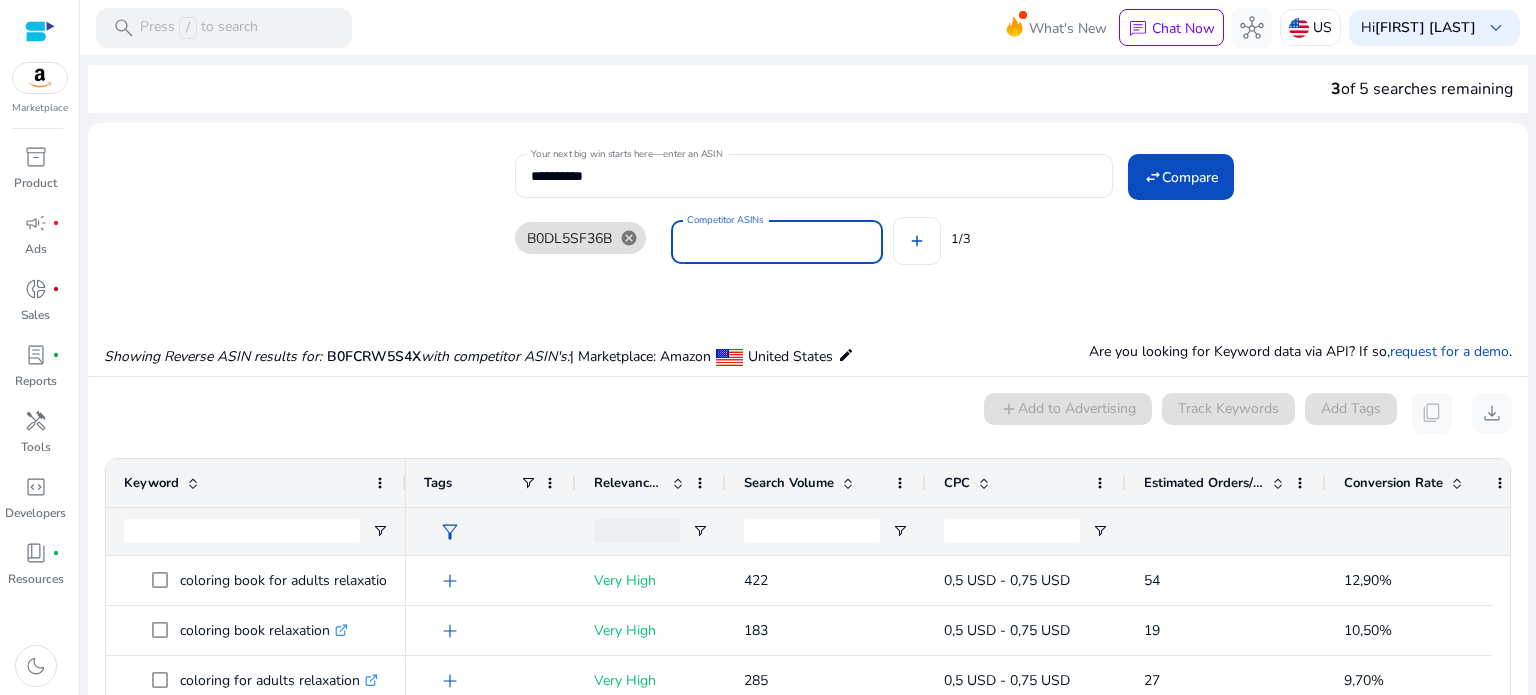 paste on "**********" 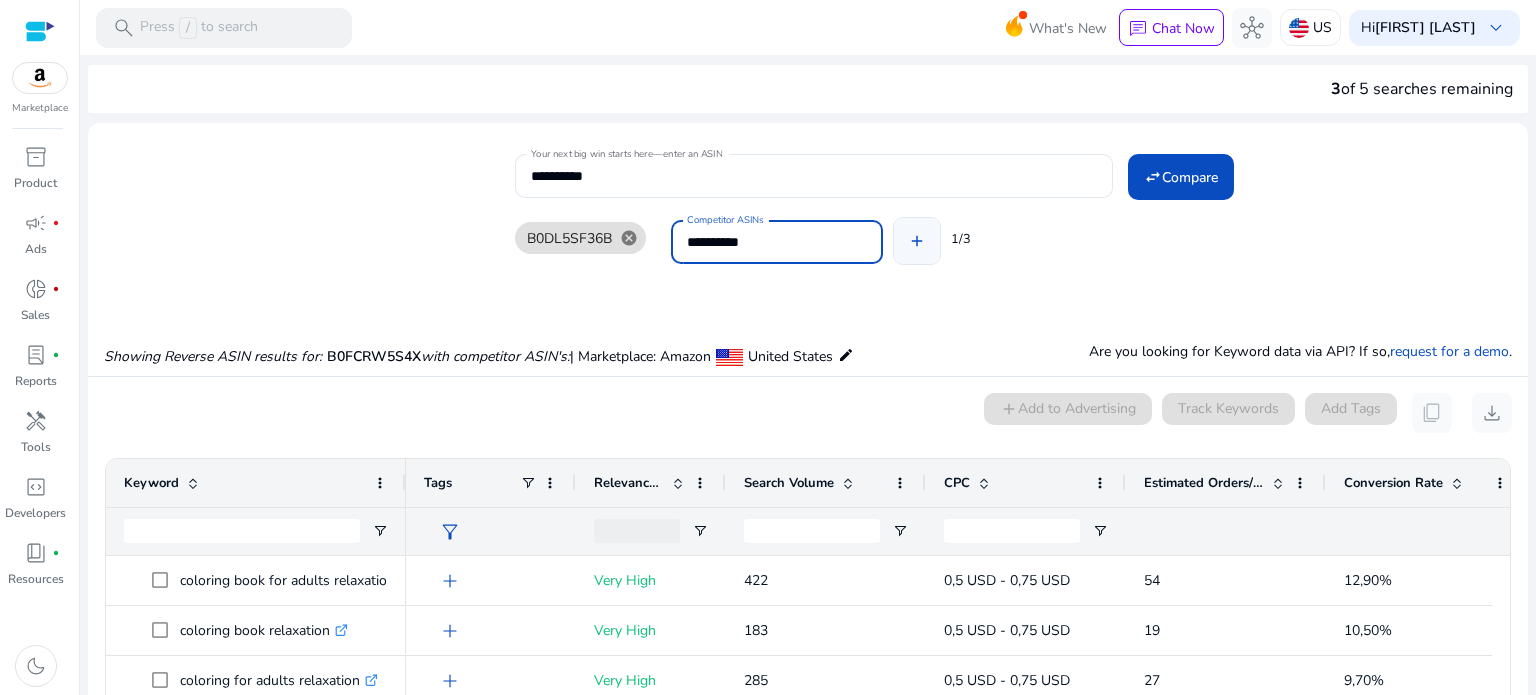type on "**********" 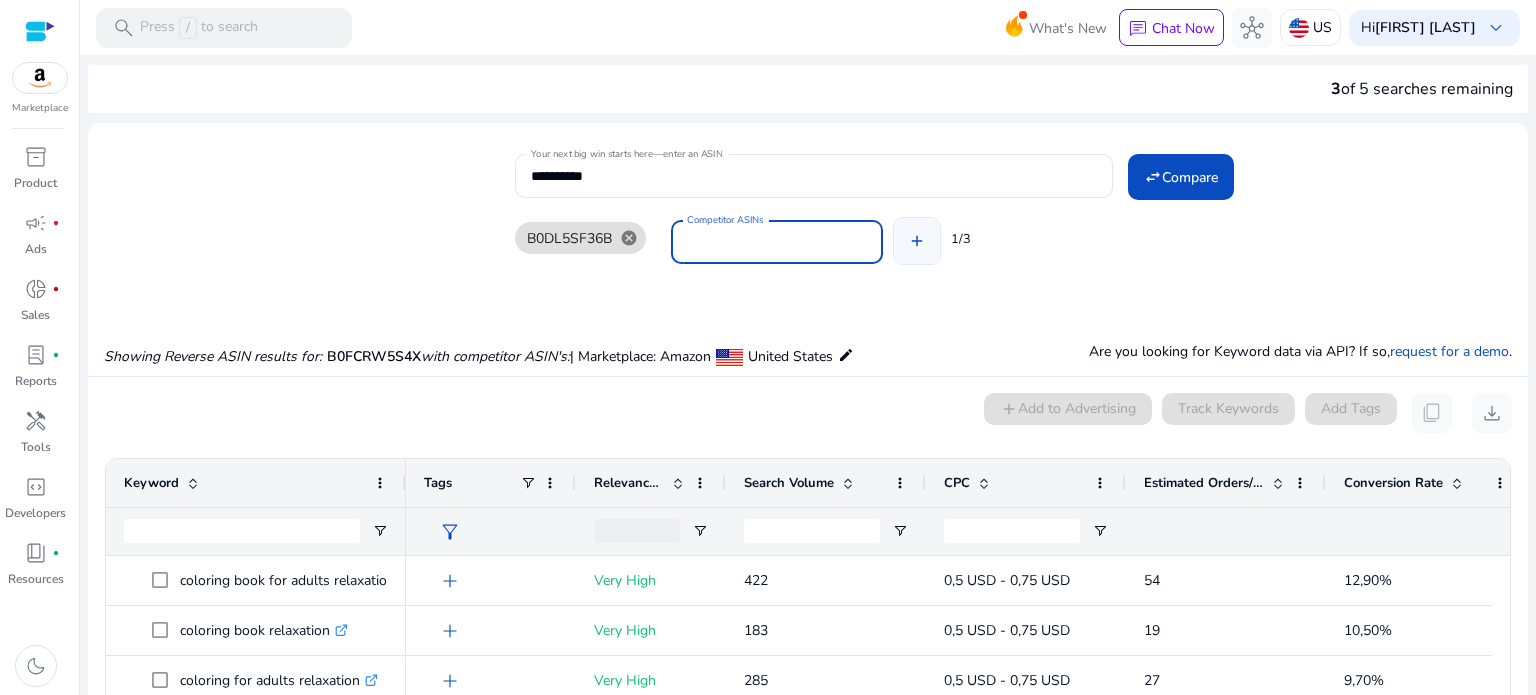 click 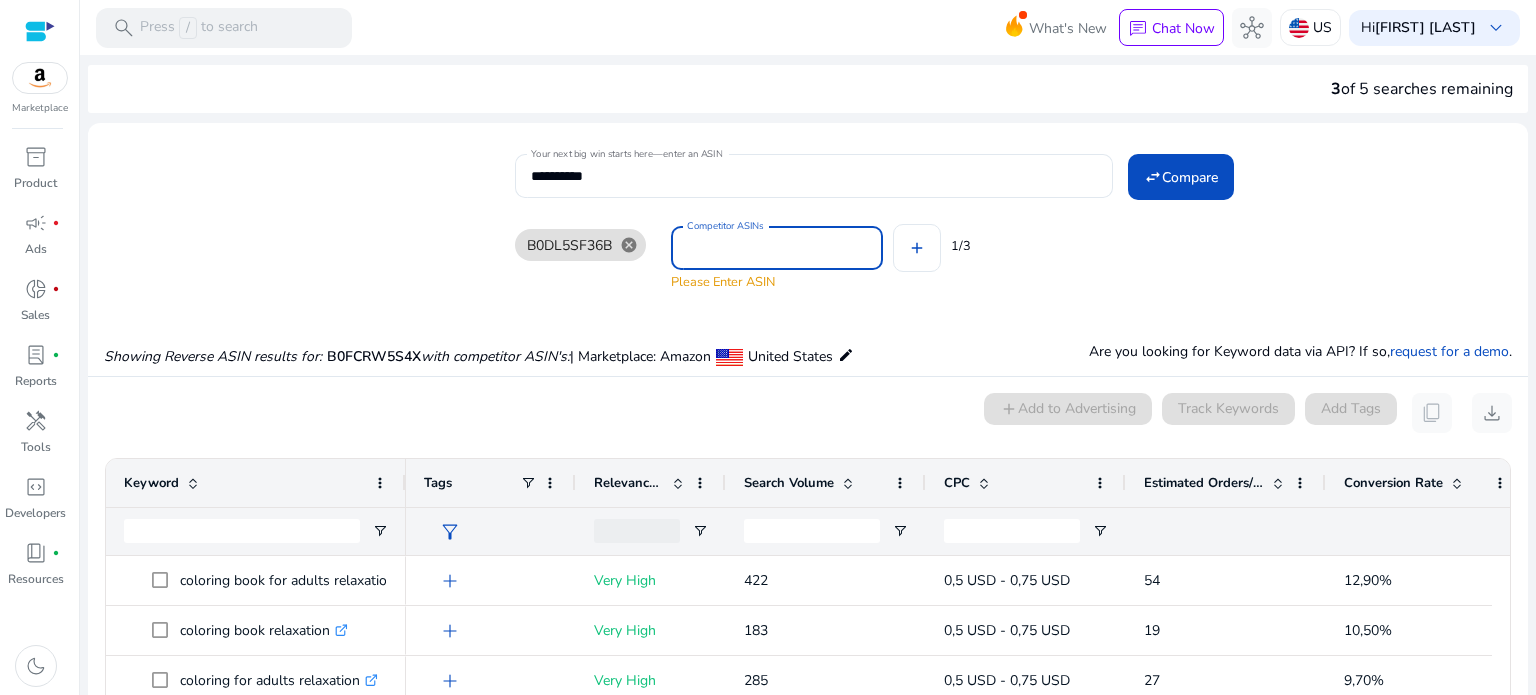 click on "Competitor ASINs" at bounding box center (777, 248) 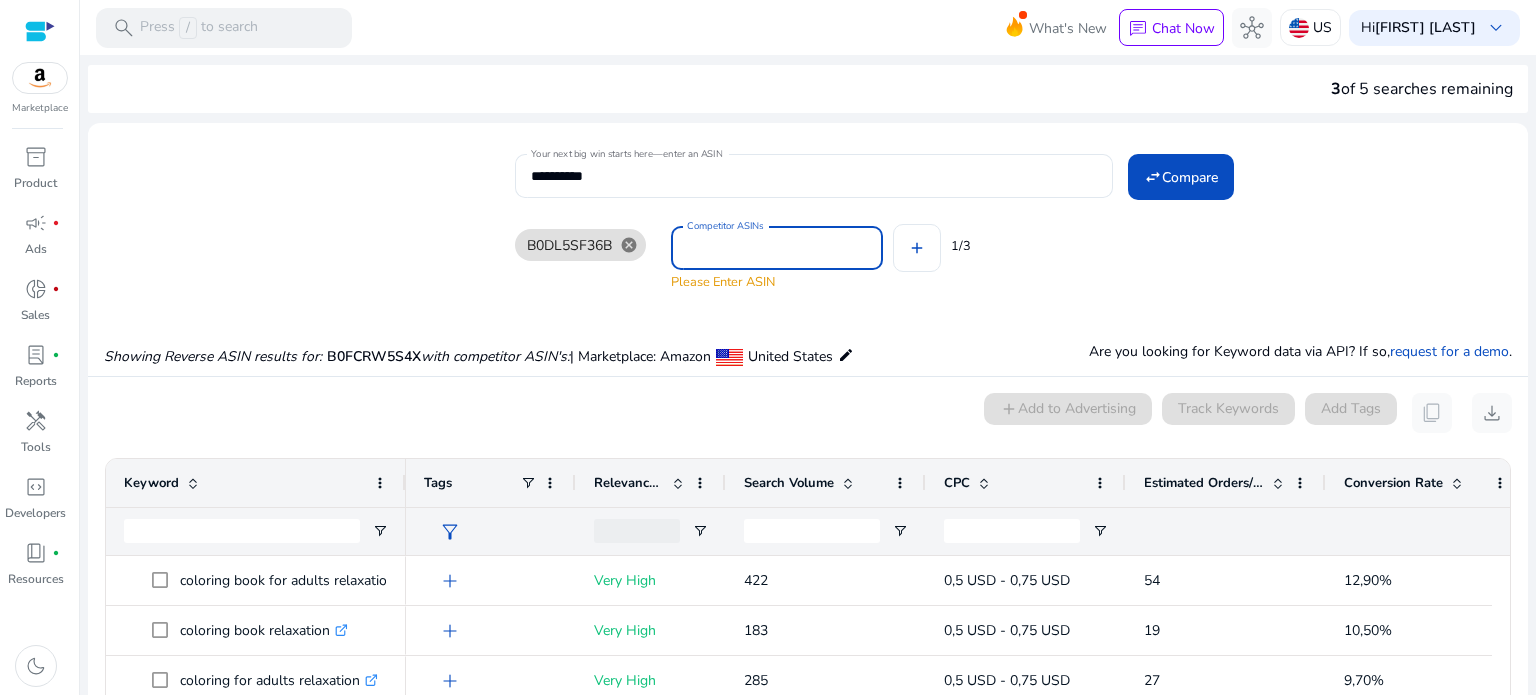 paste on "**********" 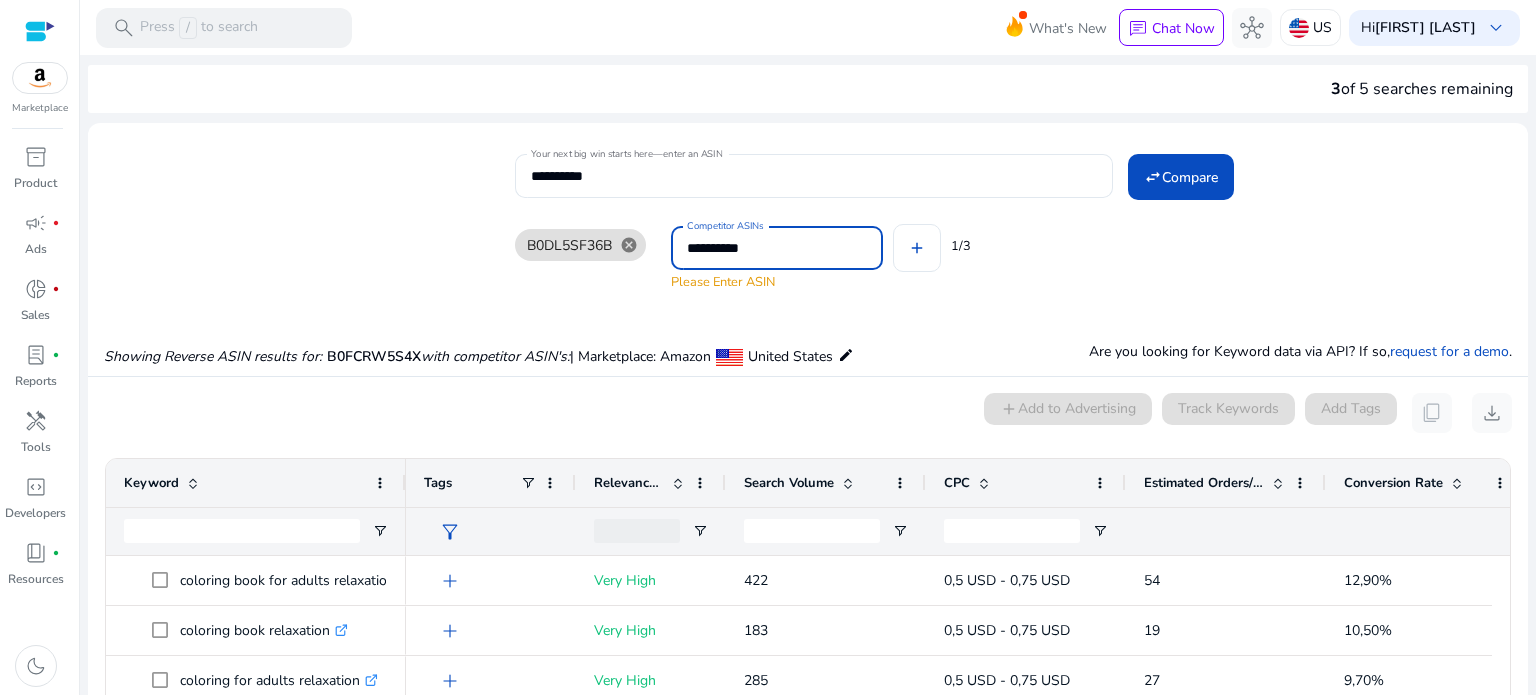 type on "**********" 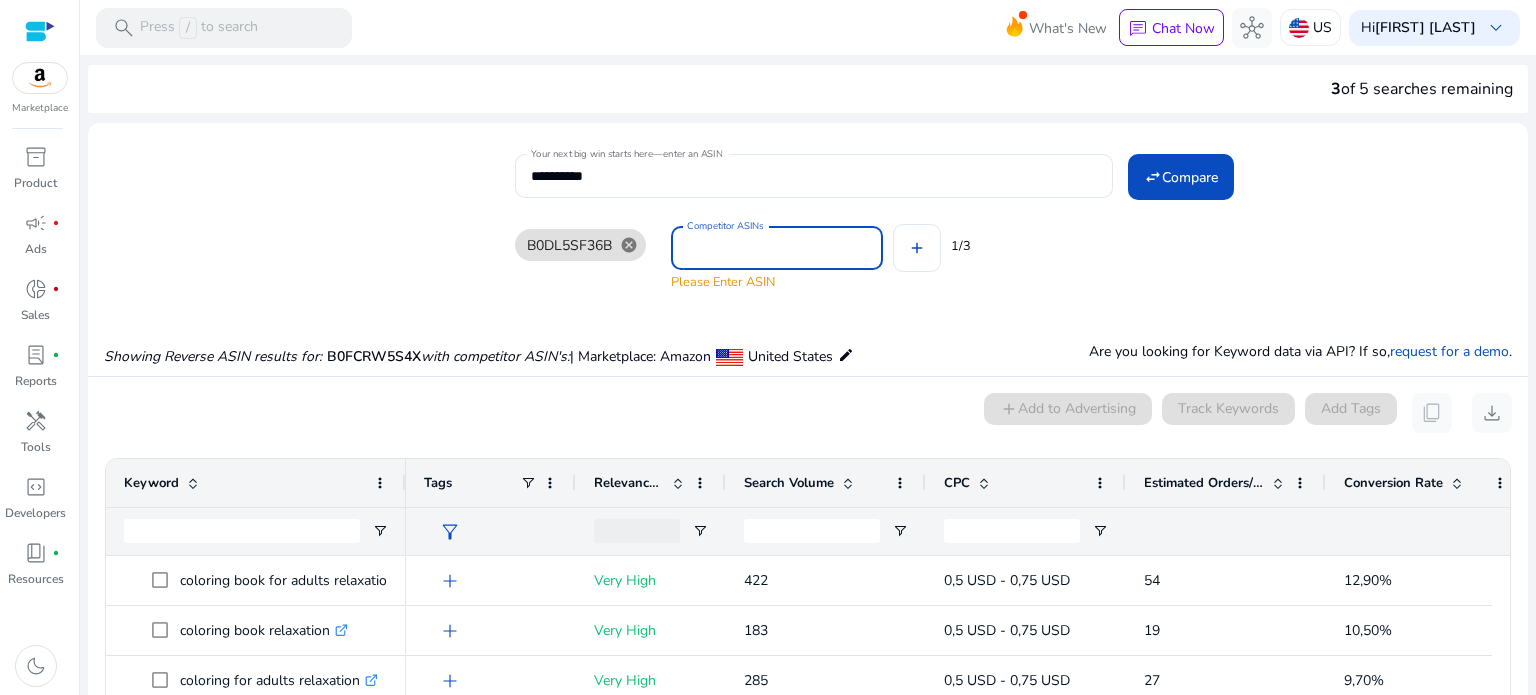 click on "Showing Reverse ASIN results for:  B0FCRW5S4X  with competitor ASIN's:   | Marketplace: Amazon United States edit  Are you looking for Keyword data via API? If so,  request for a demo ." at bounding box center (808, 335) 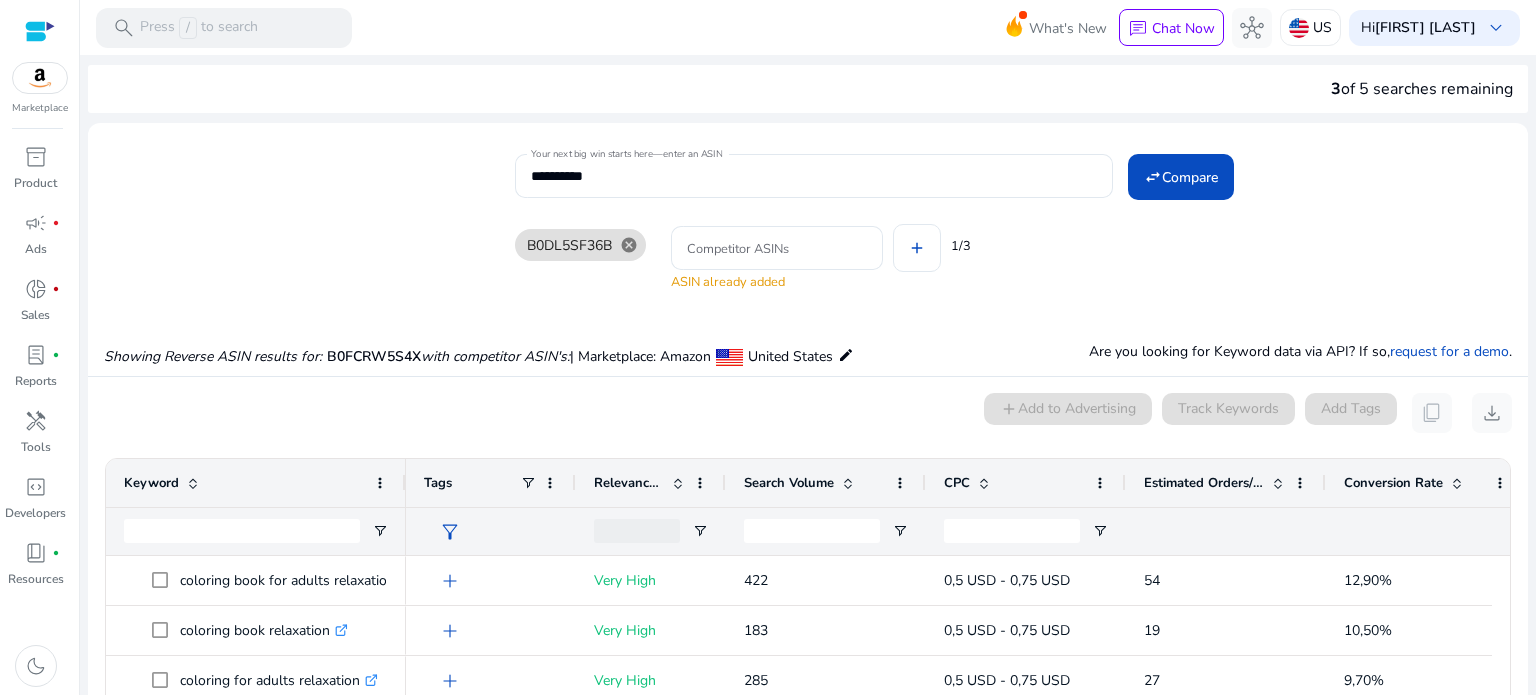 click on "Competitor ASINs ASIN already added" 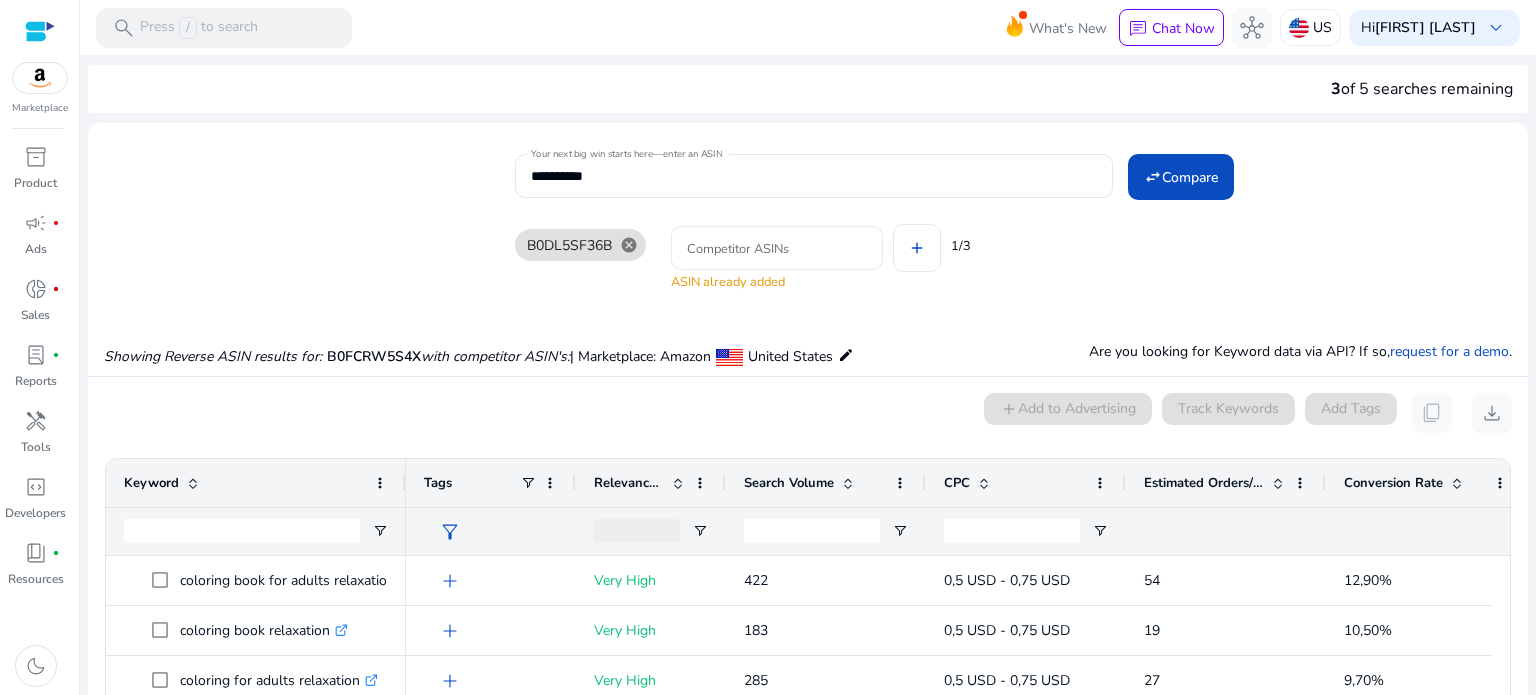 click on "Competitor ASINs" at bounding box center (777, 248) 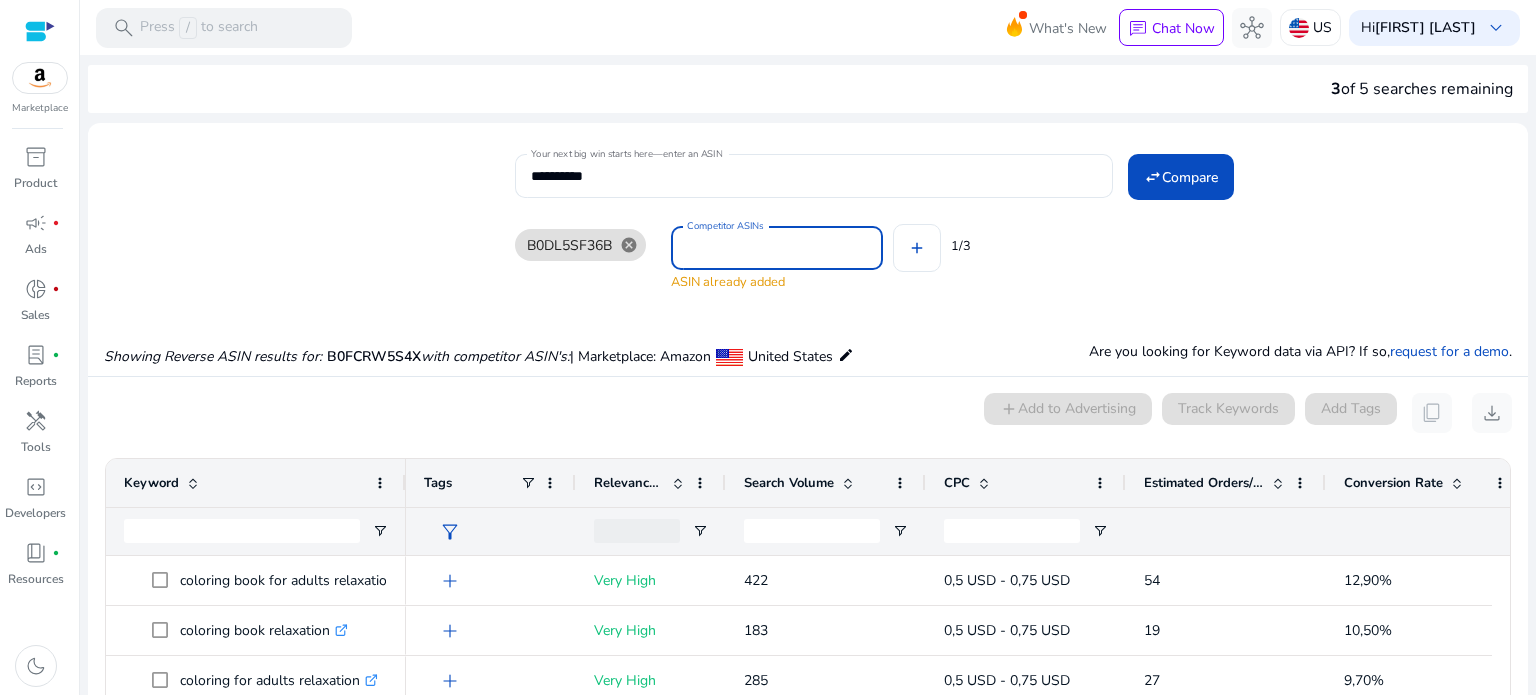 paste on "**********" 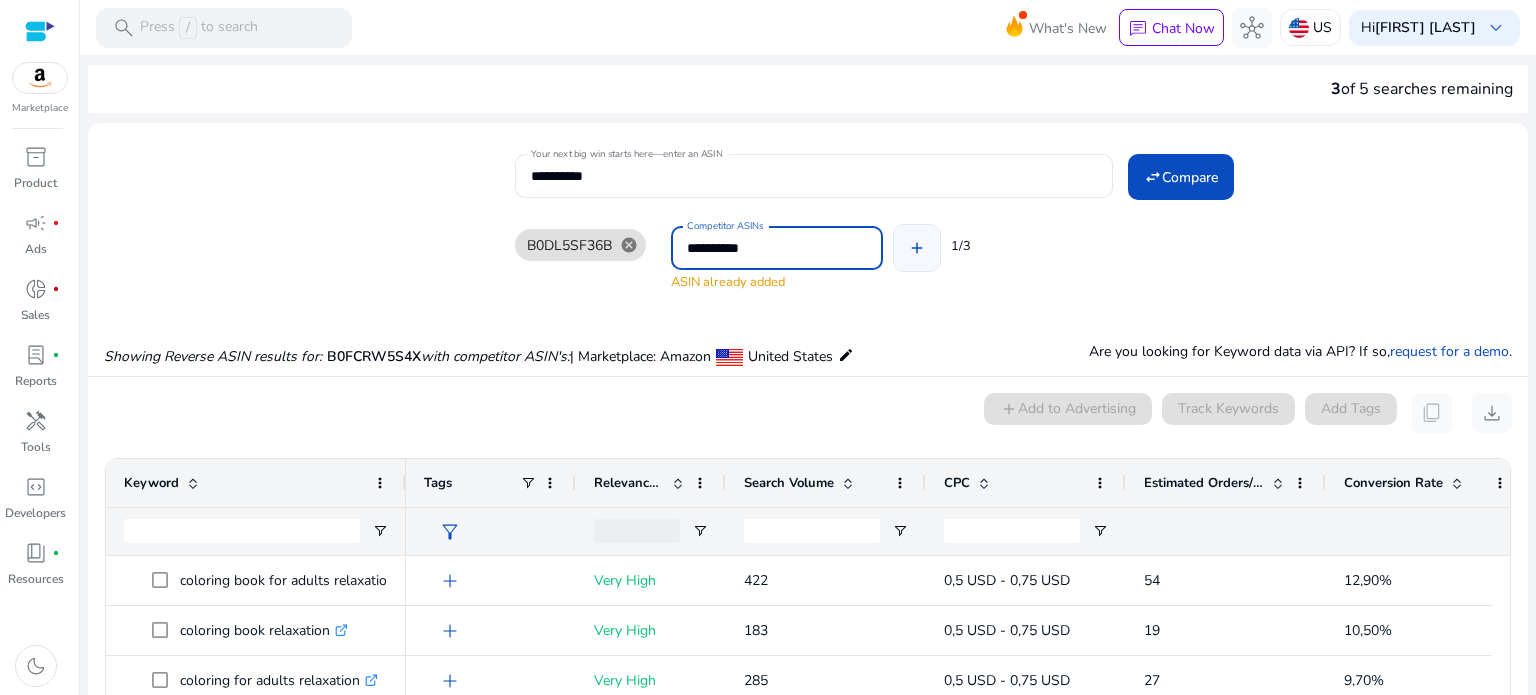 type on "**********" 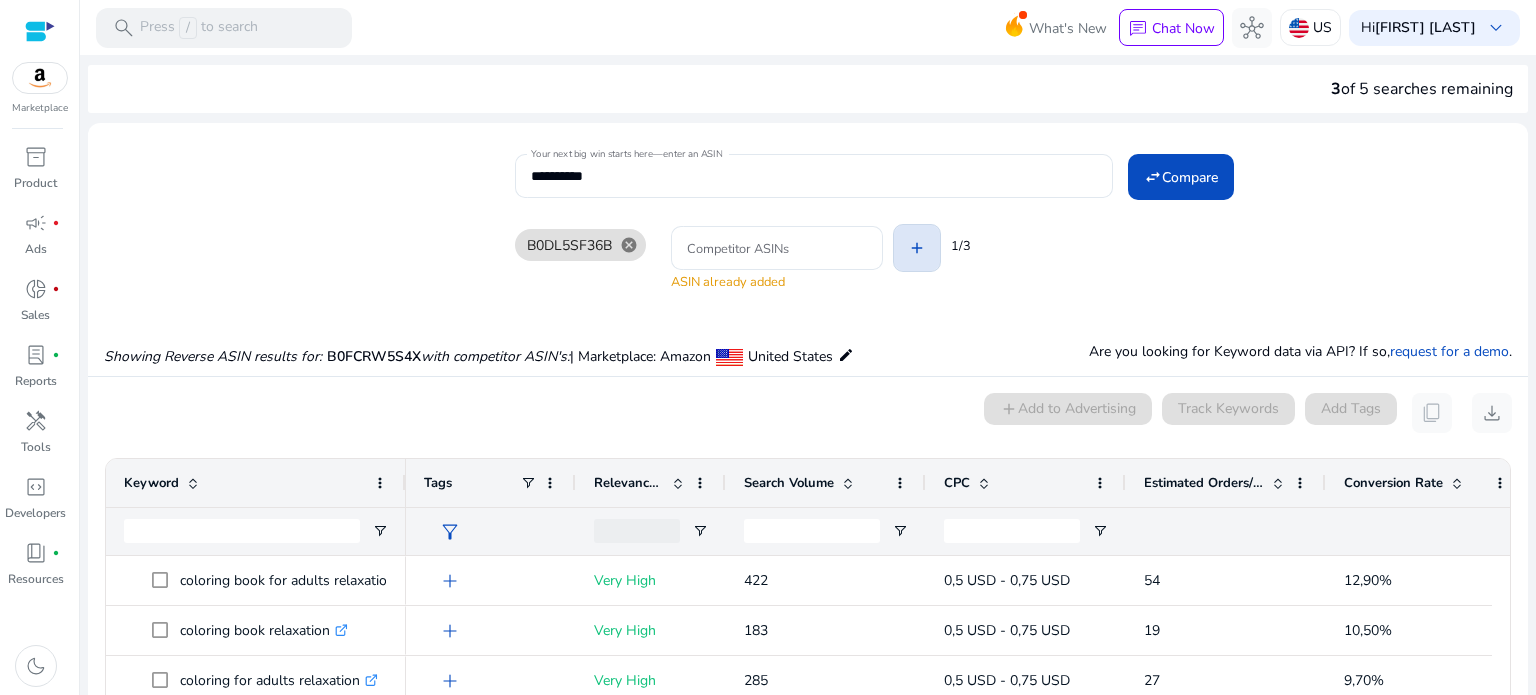 click on "add" 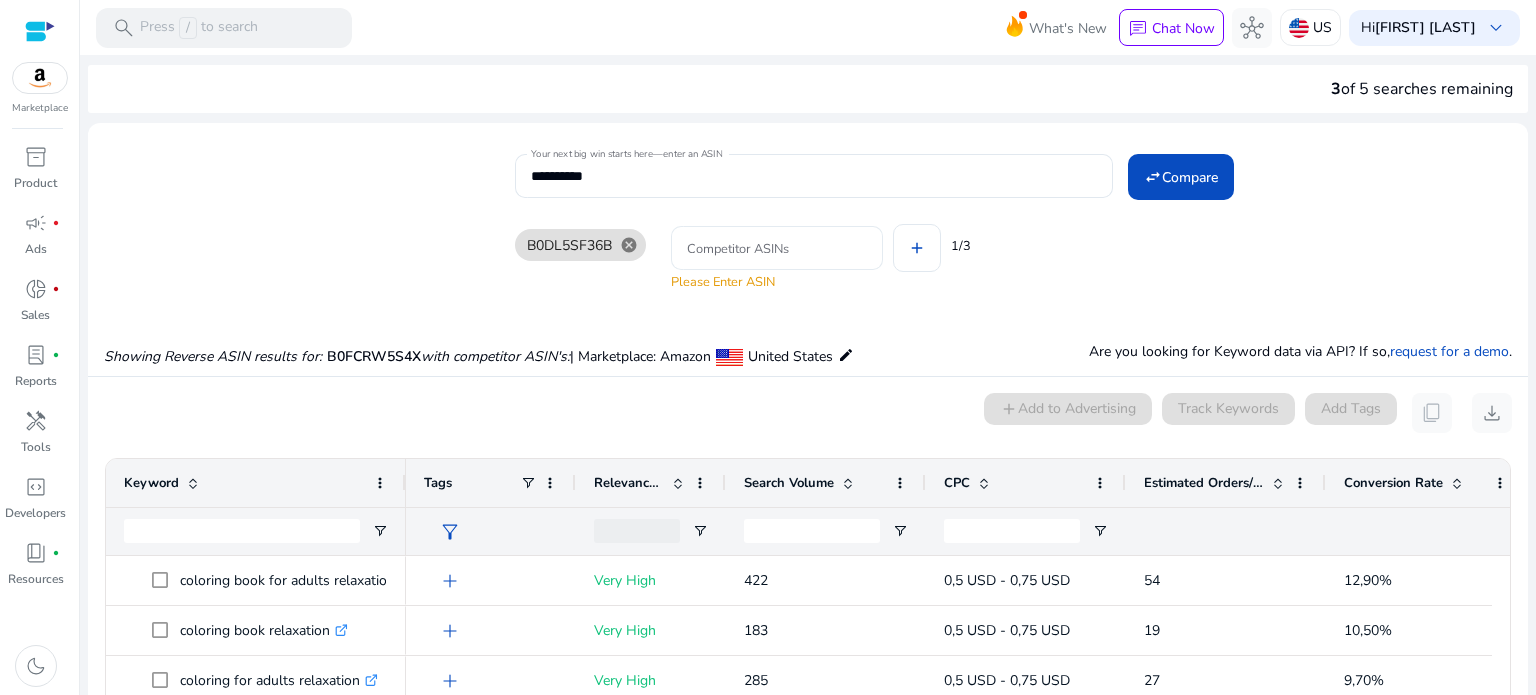 click 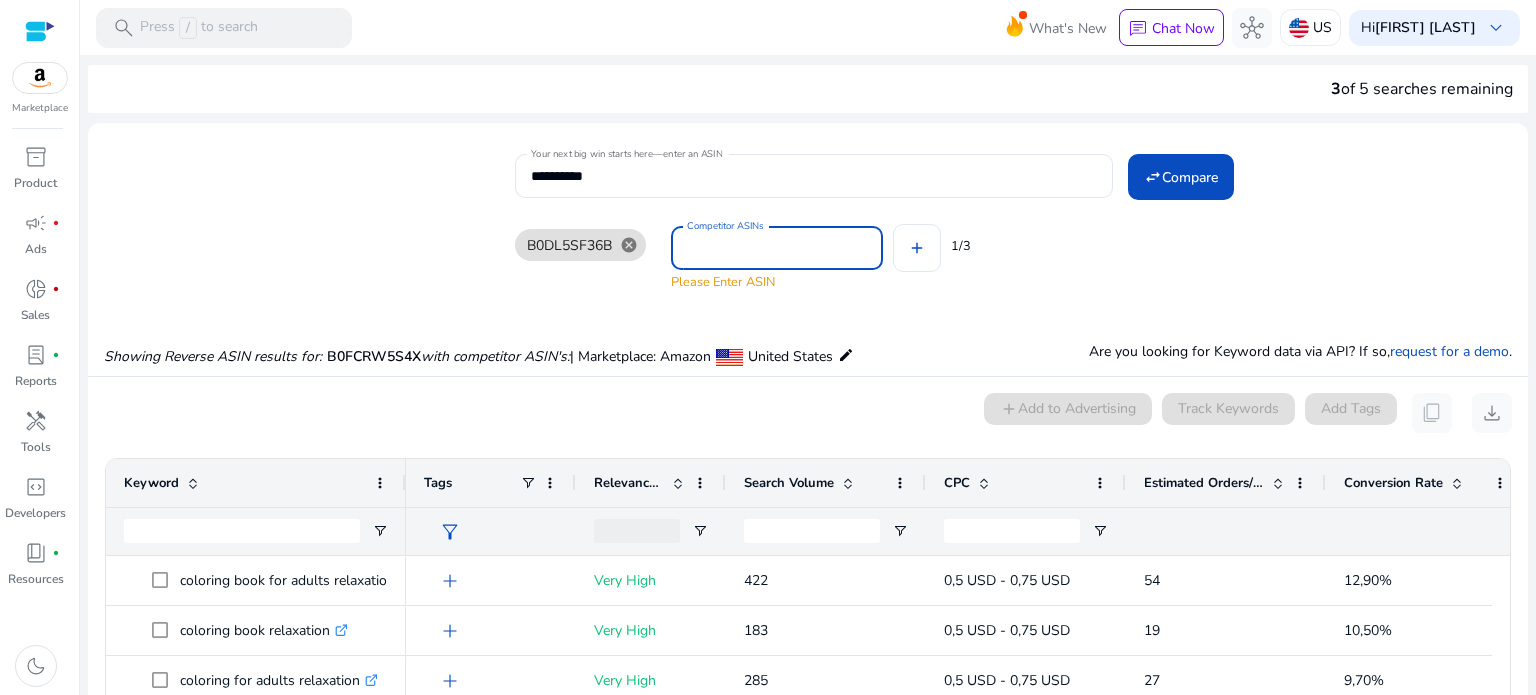 paste on "**********" 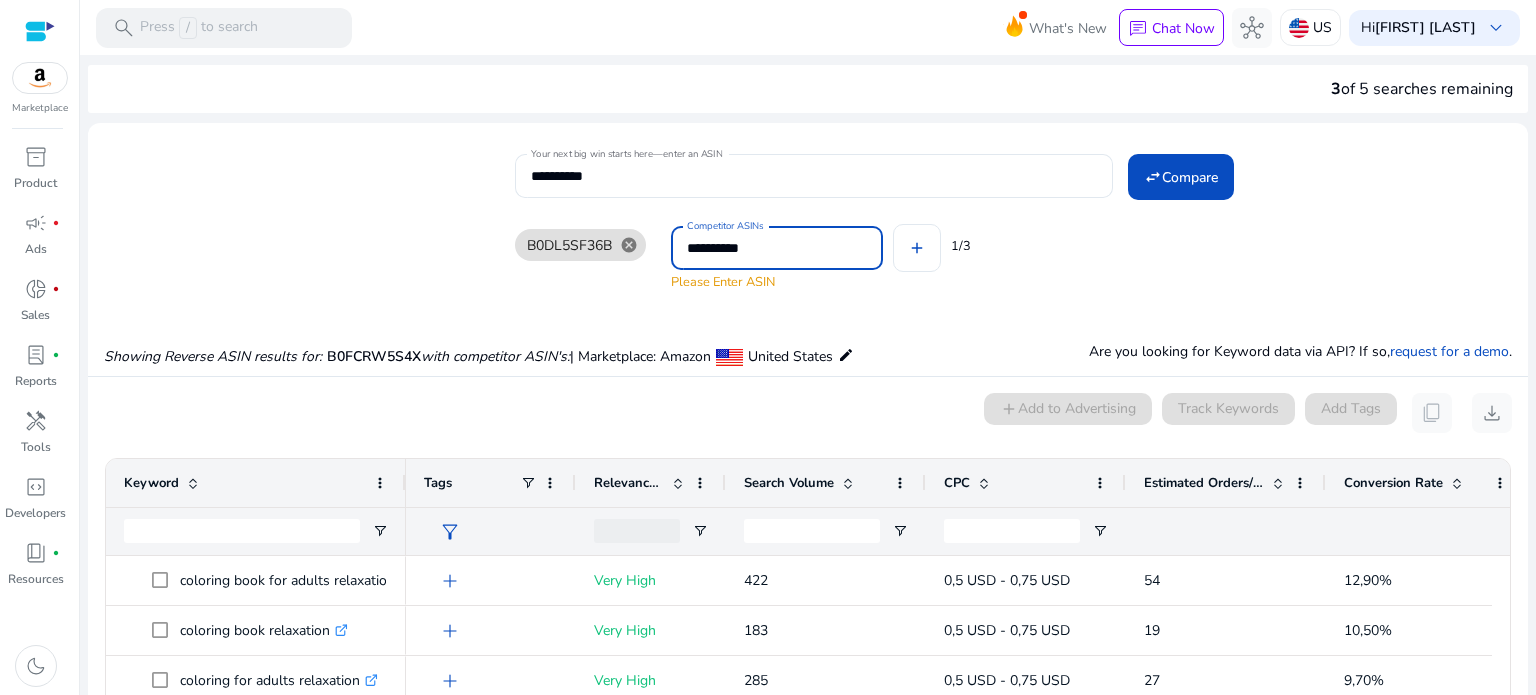 type on "**********" 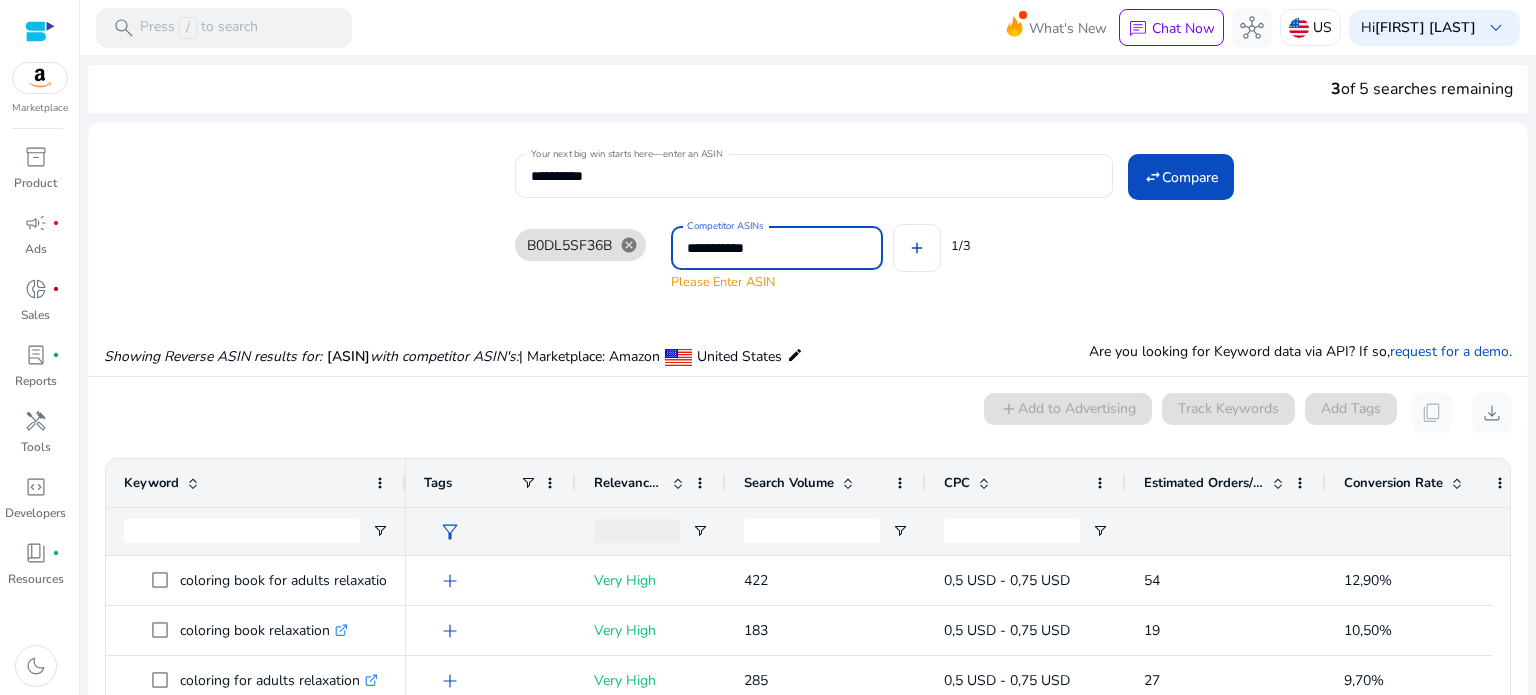 scroll, scrollTop: 0, scrollLeft: 0, axis: both 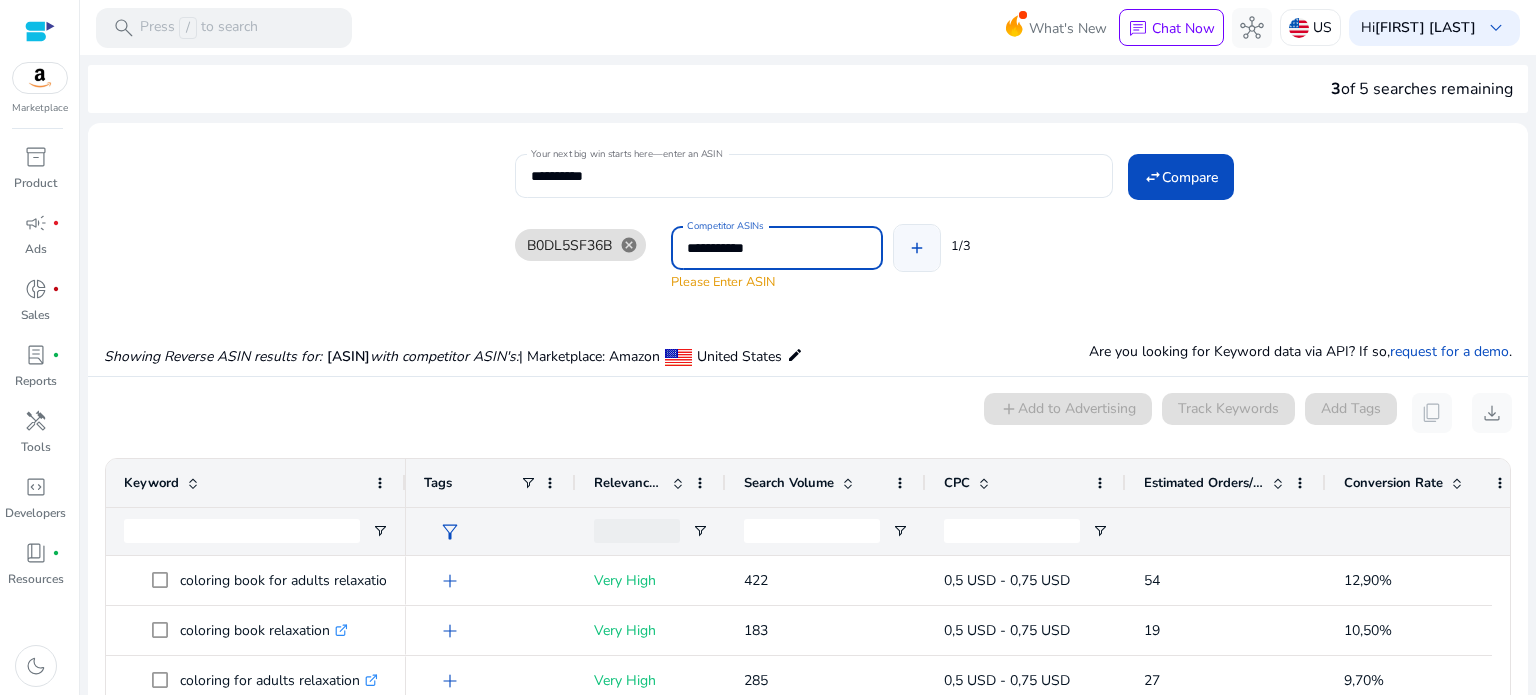 type on "**********" 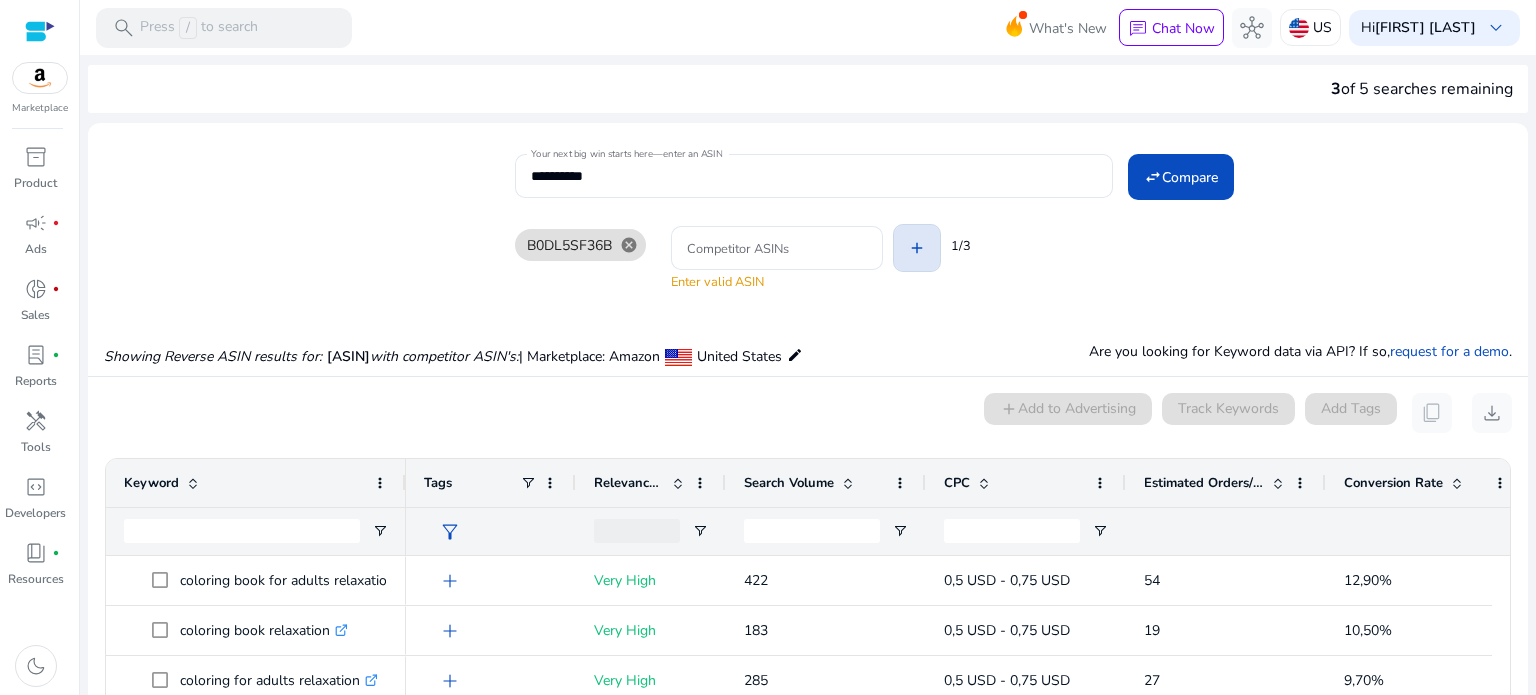 click 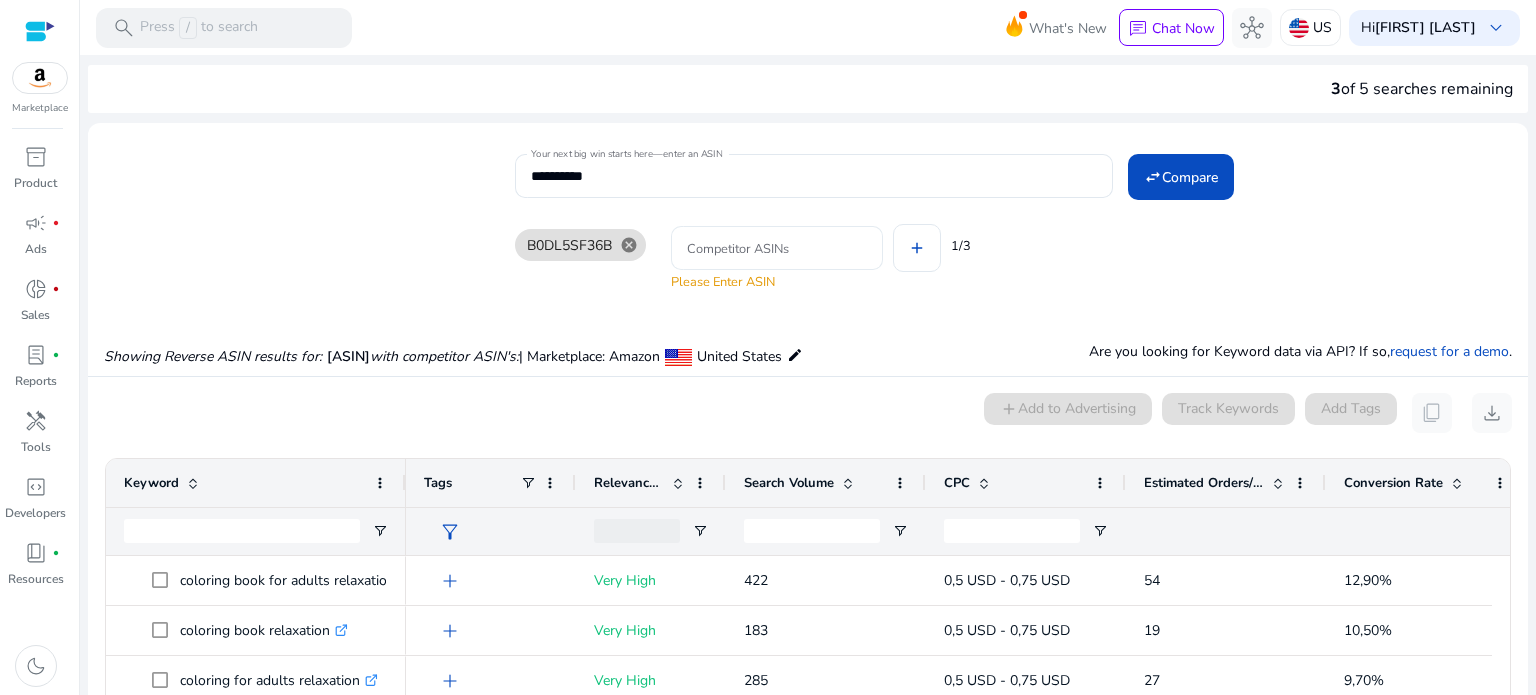 click on "Competitor ASINs" at bounding box center [777, 248] 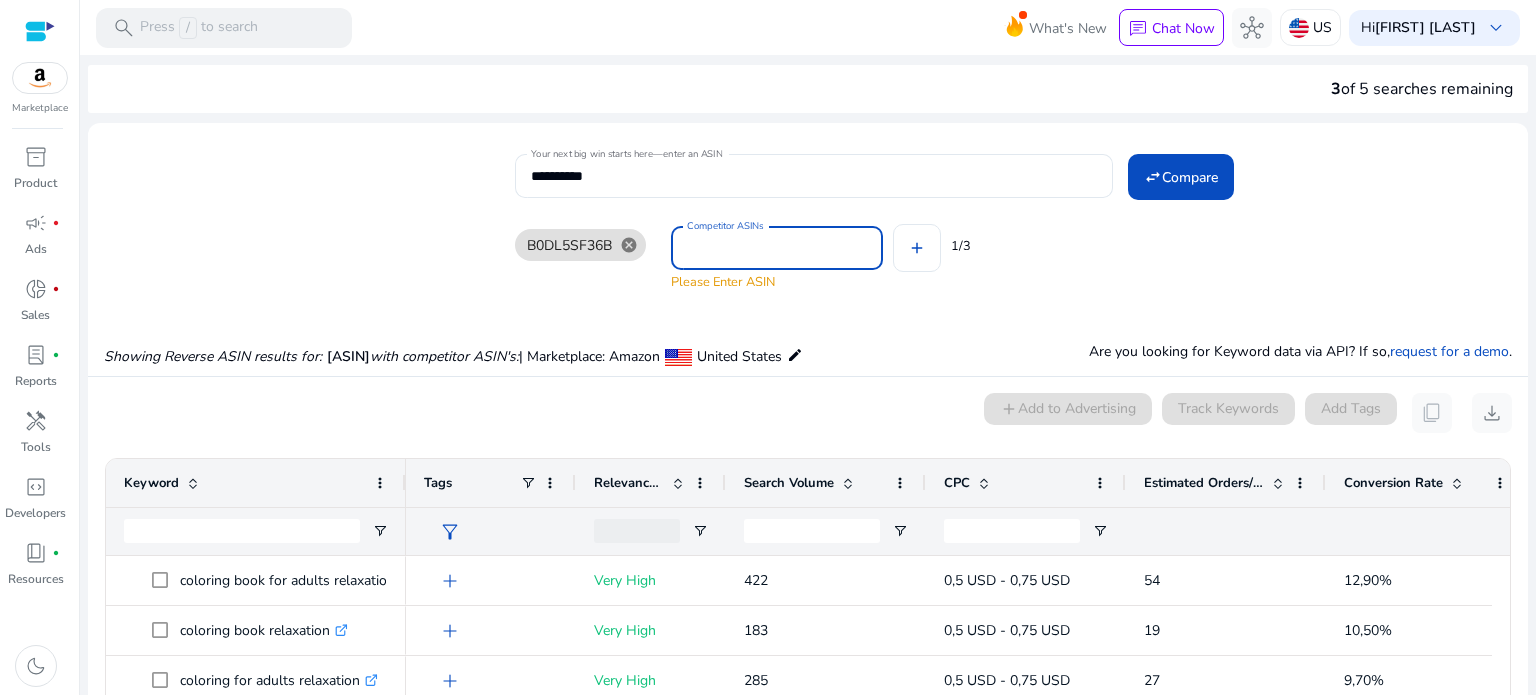 paste on "**********" 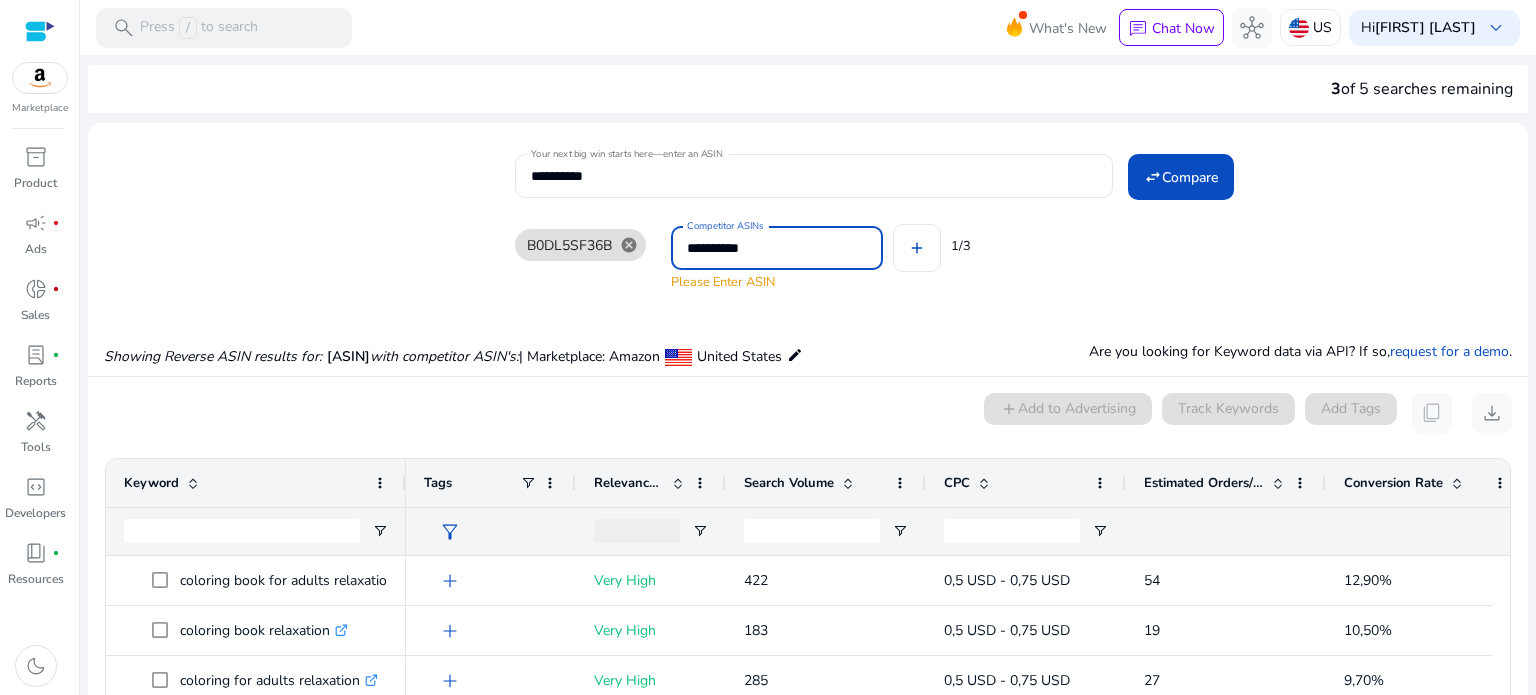 paste on "**********" 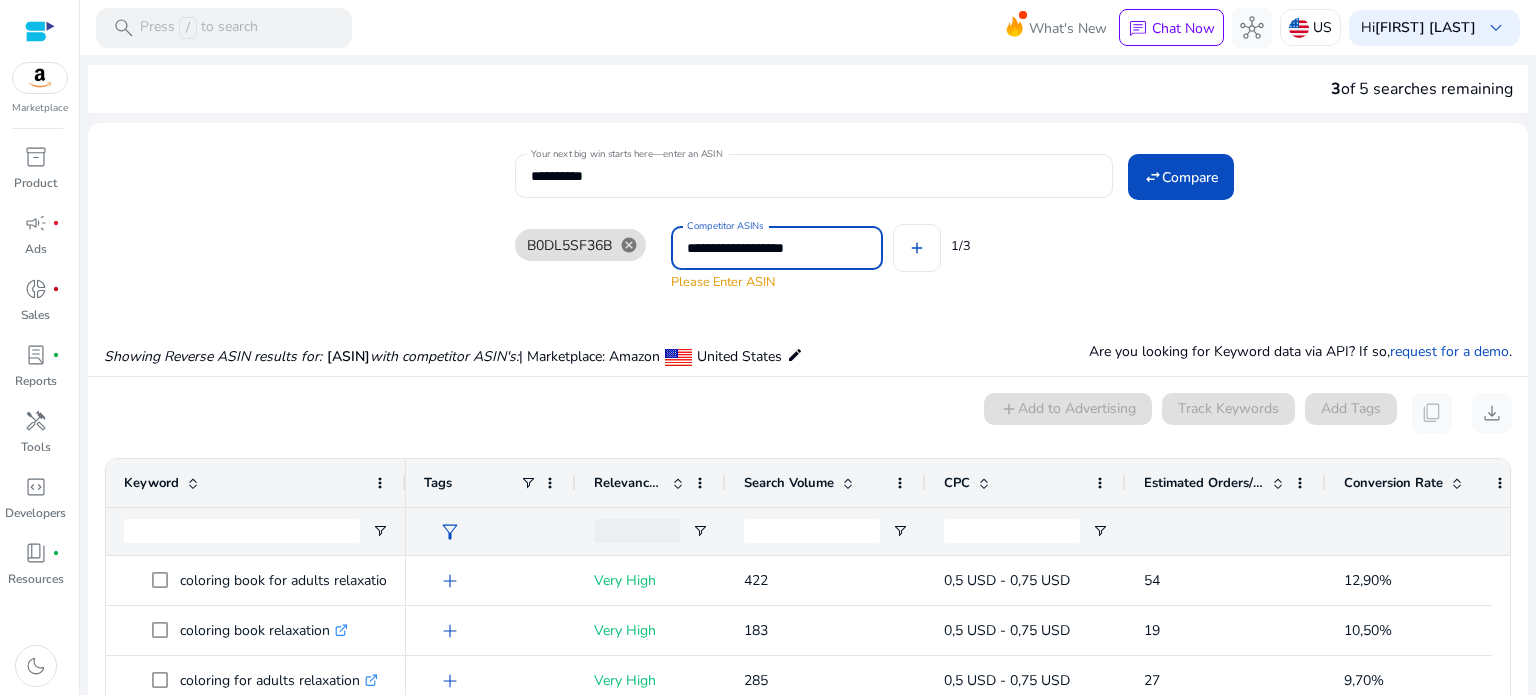 scroll, scrollTop: 0, scrollLeft: 0, axis: both 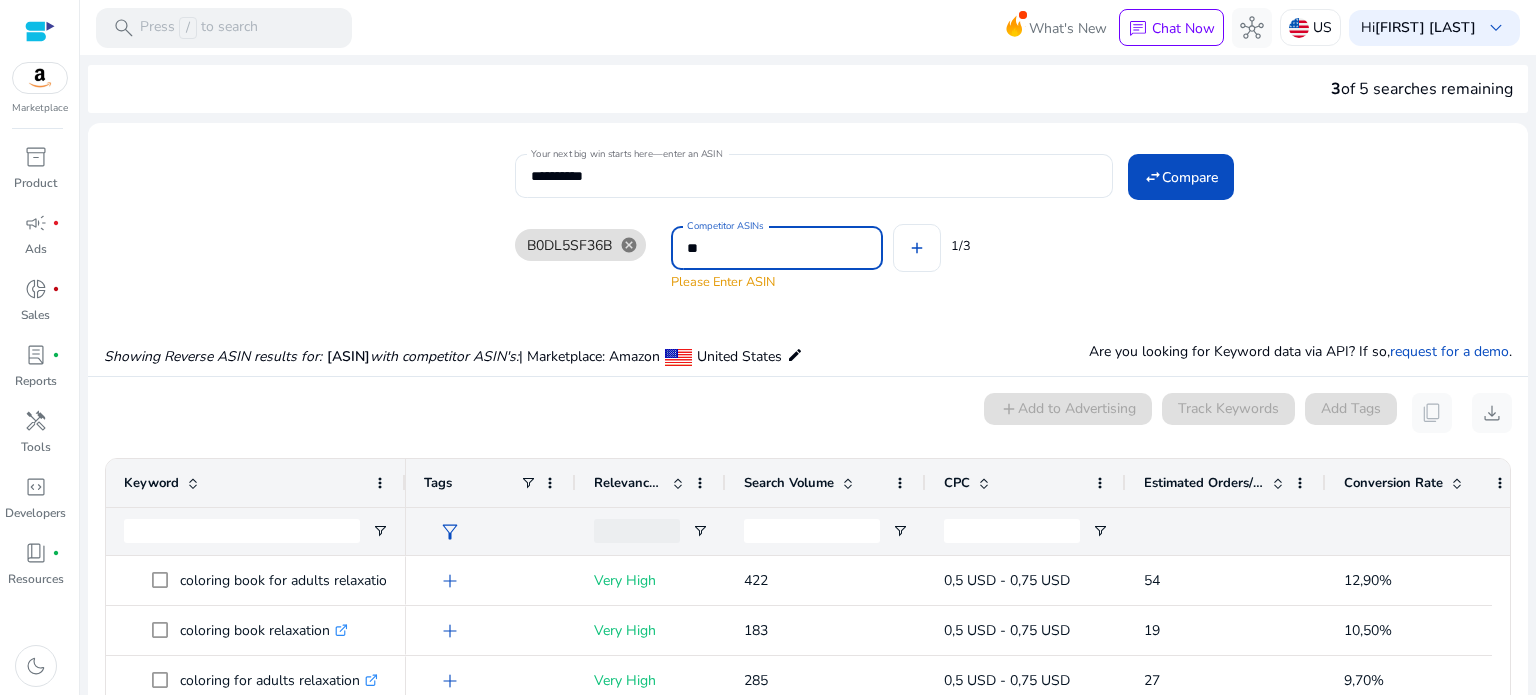 type on "*" 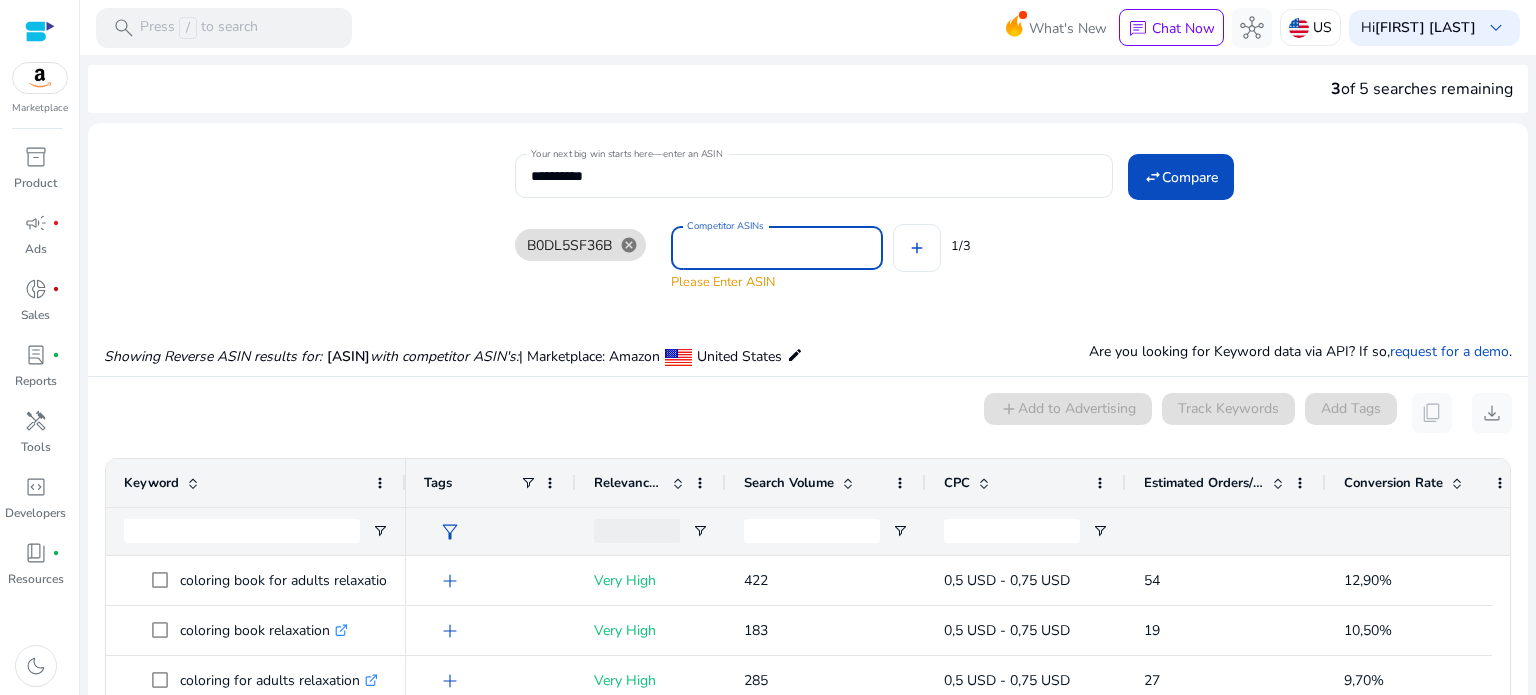 paste on "**********" 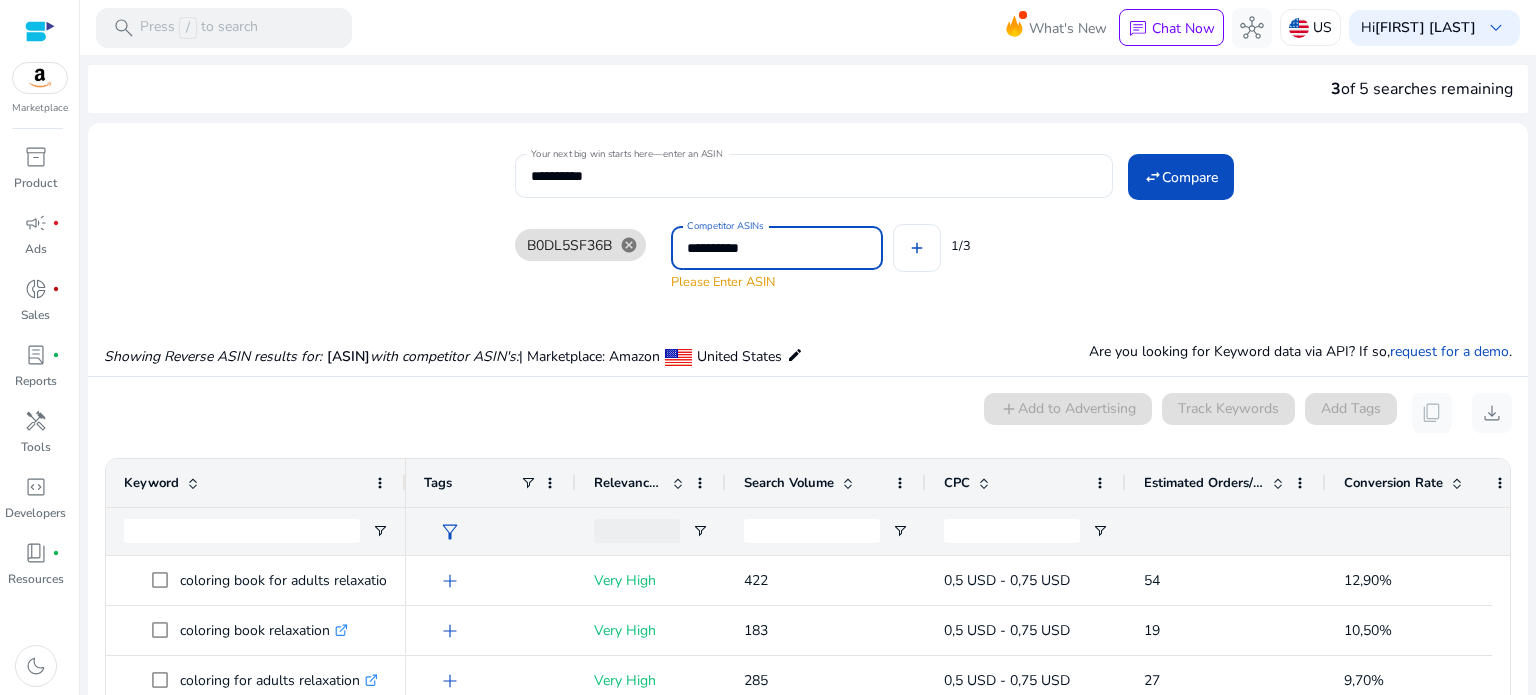 type on "**********" 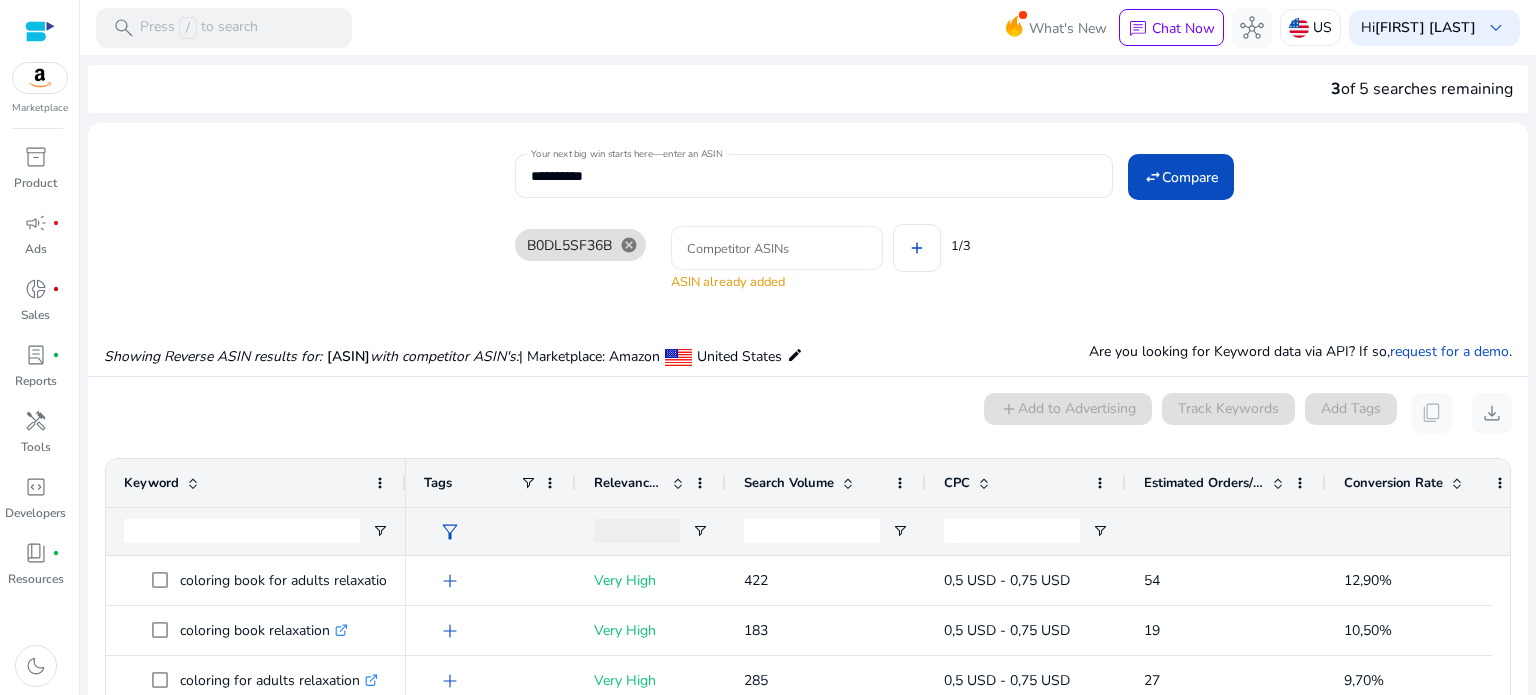 click on "Competitor ASINs ASIN already added" 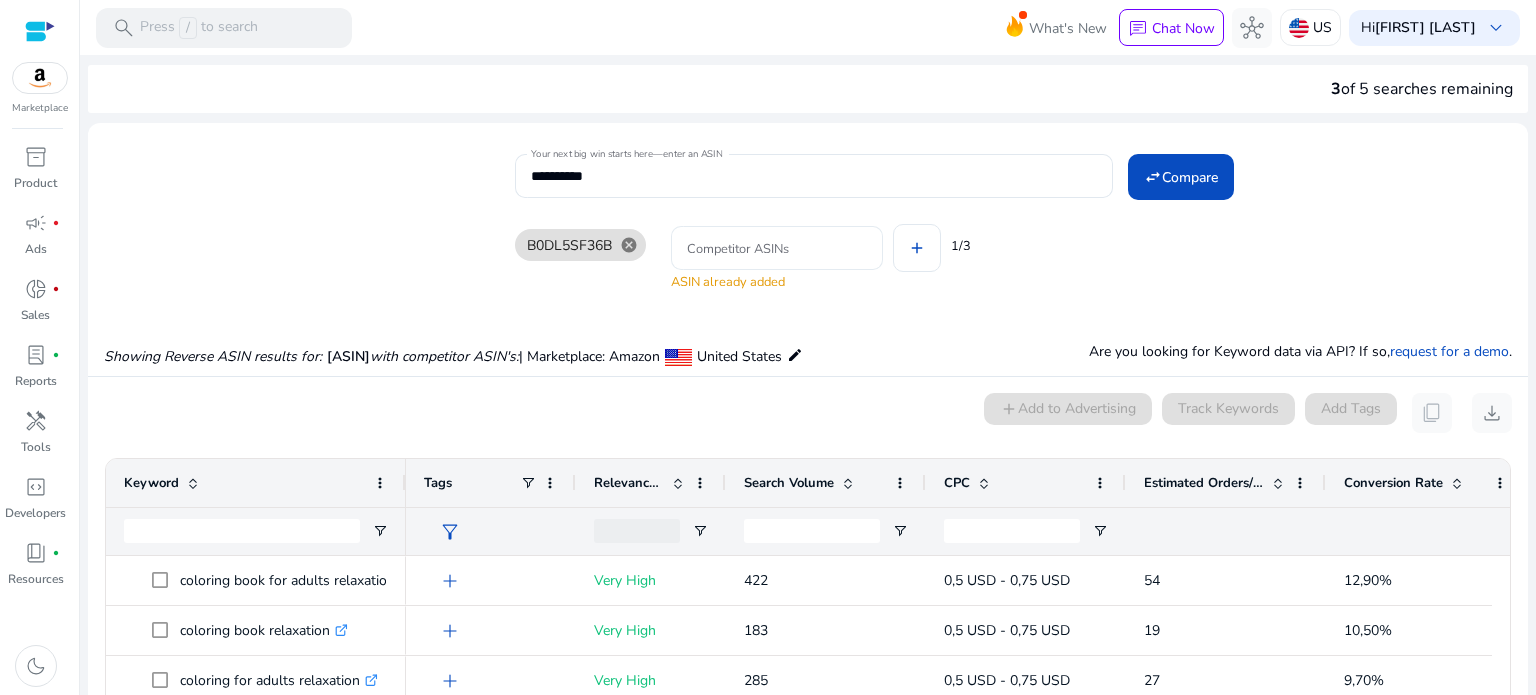 click on "Competitor ASINs" at bounding box center (777, 248) 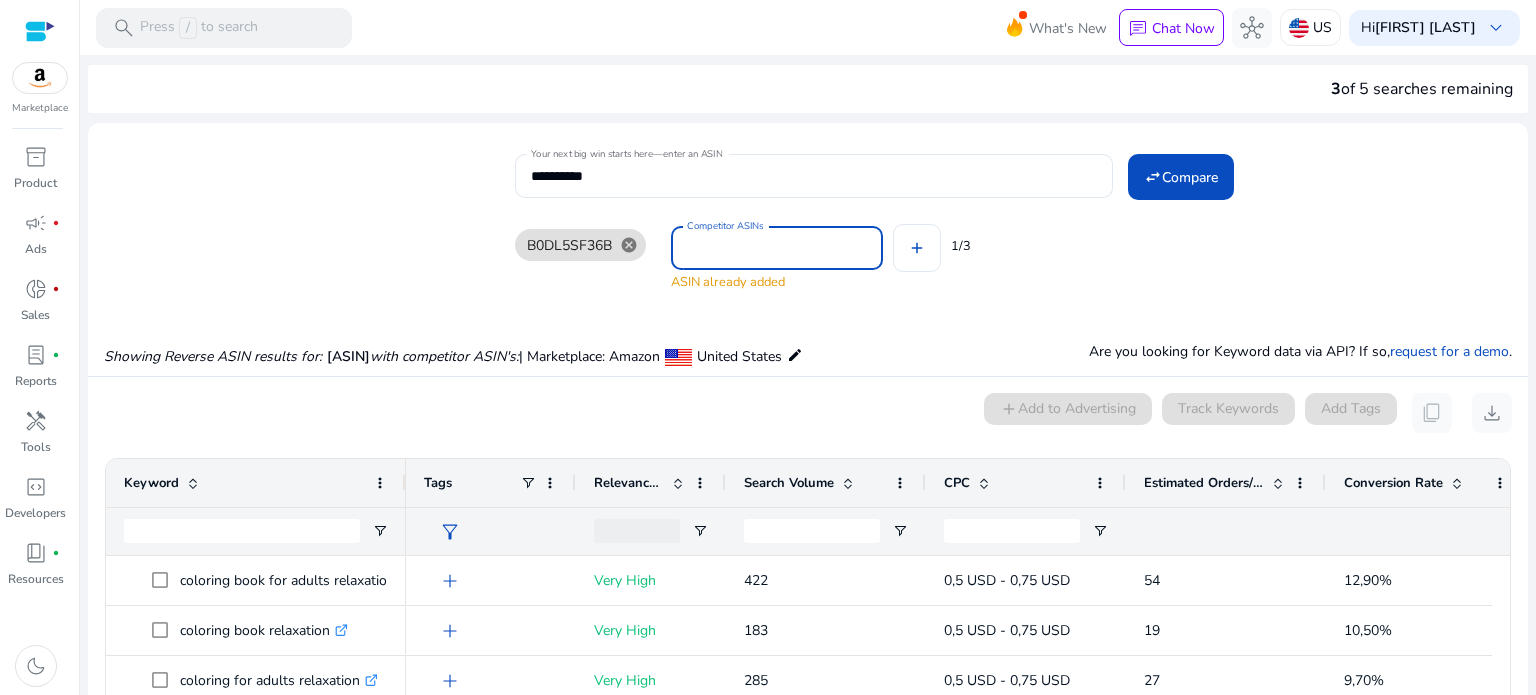 paste on "**********" 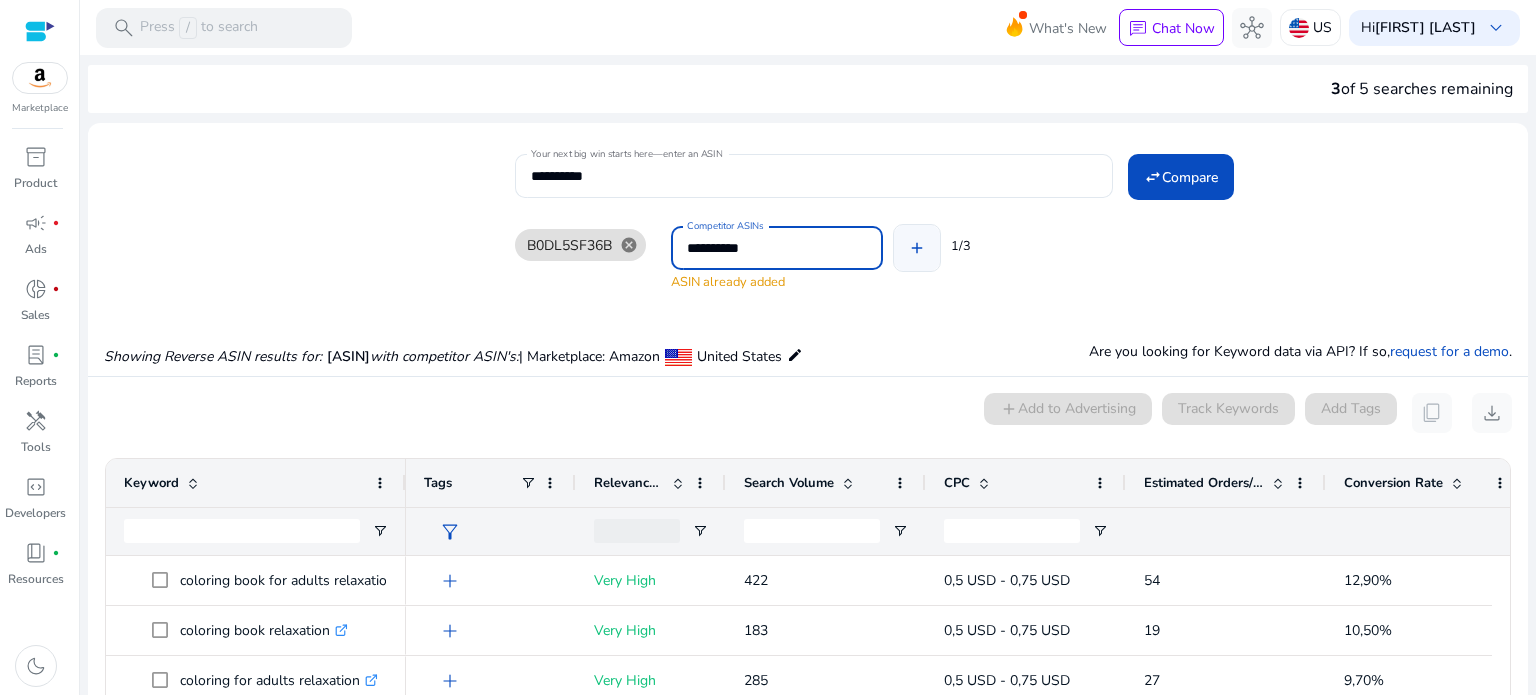 type on "**********" 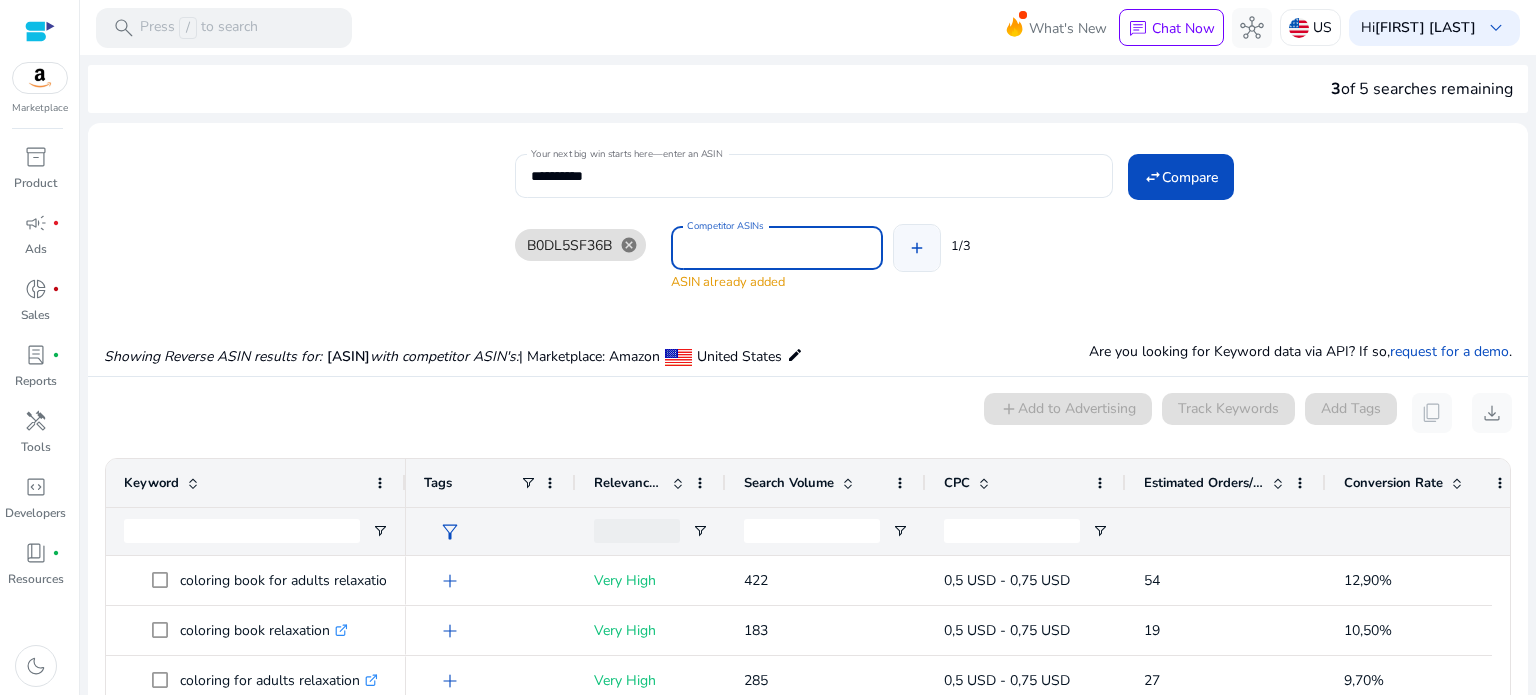 click on "add" 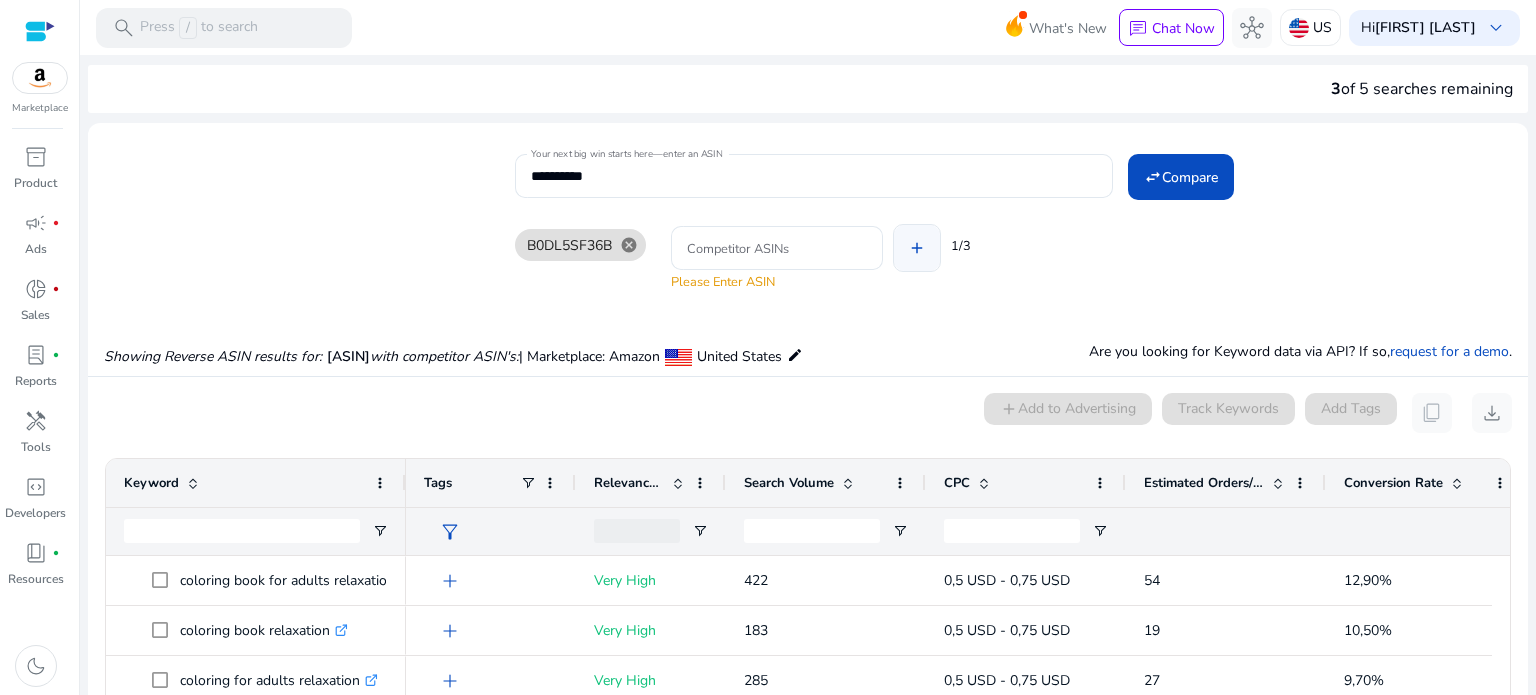 click on "add" 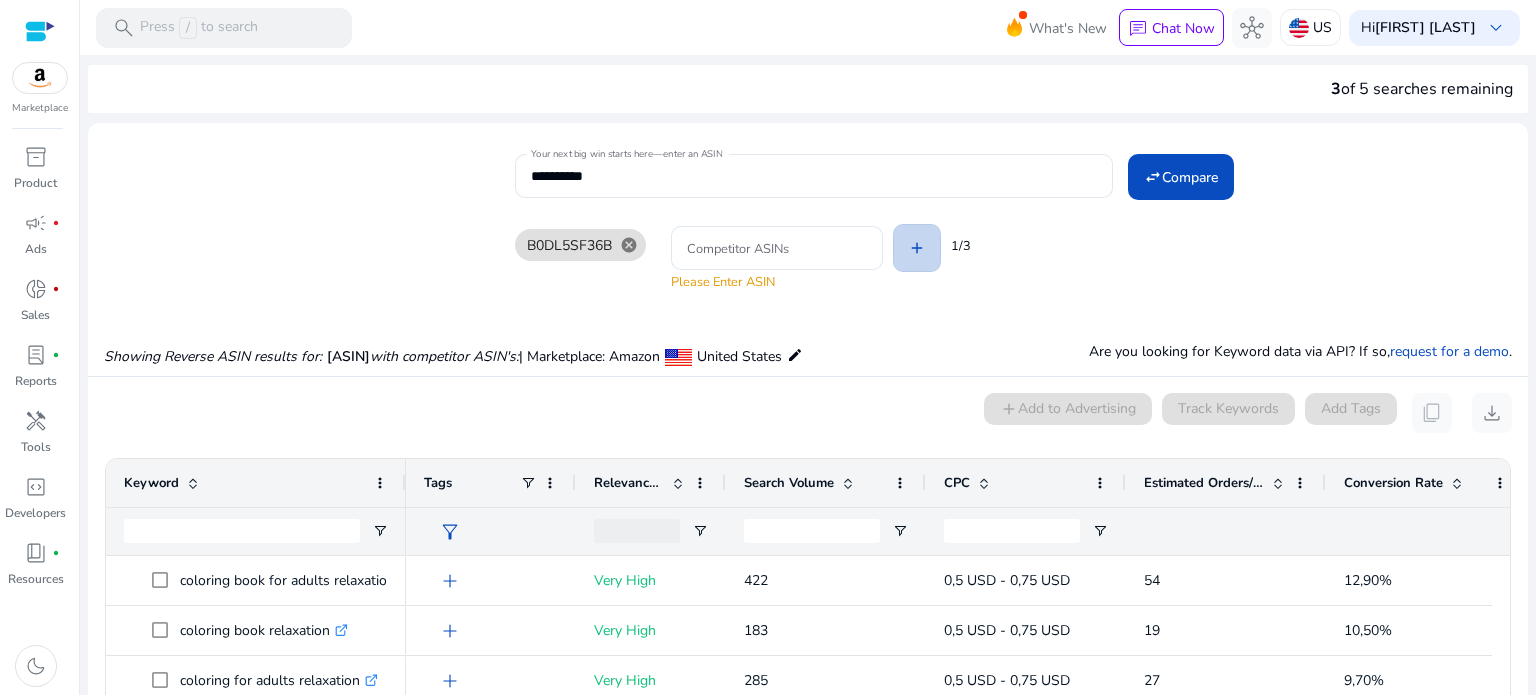 click on "add" 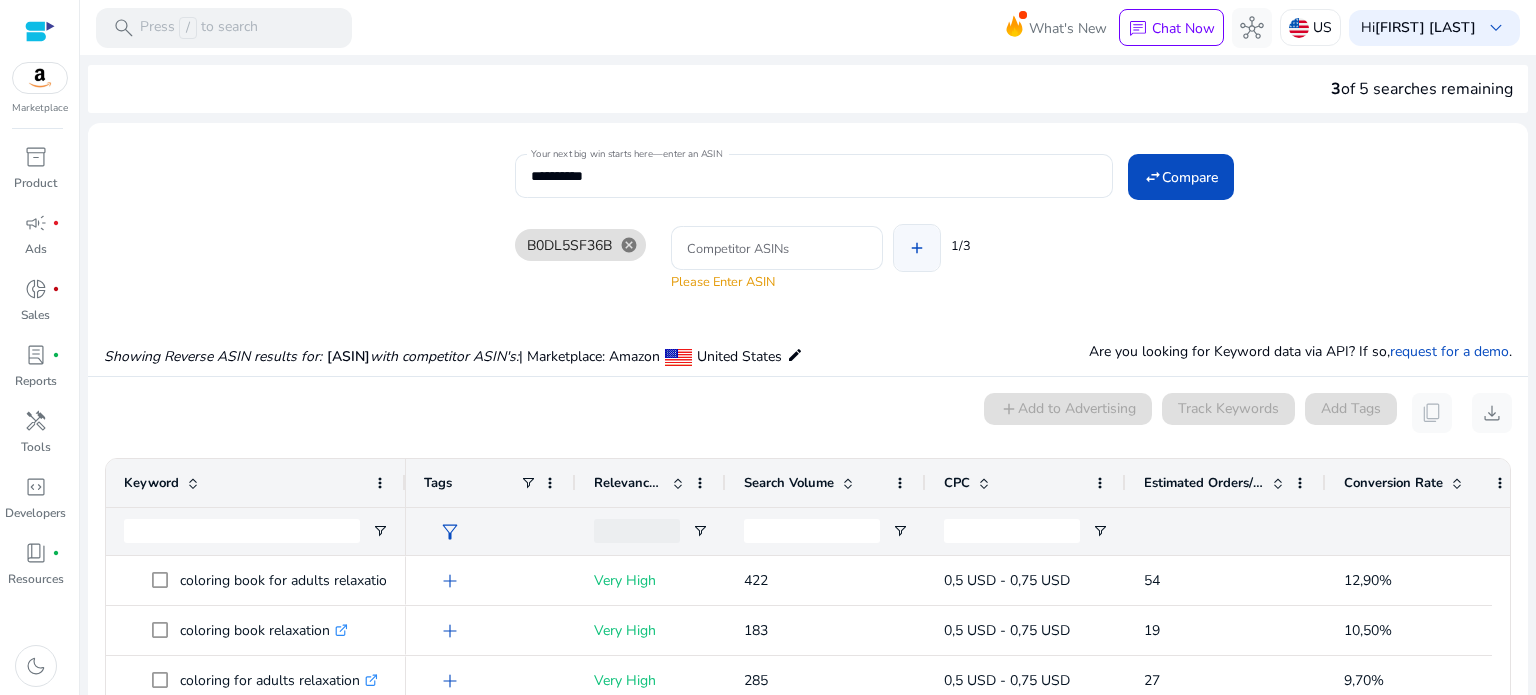 click on "add" 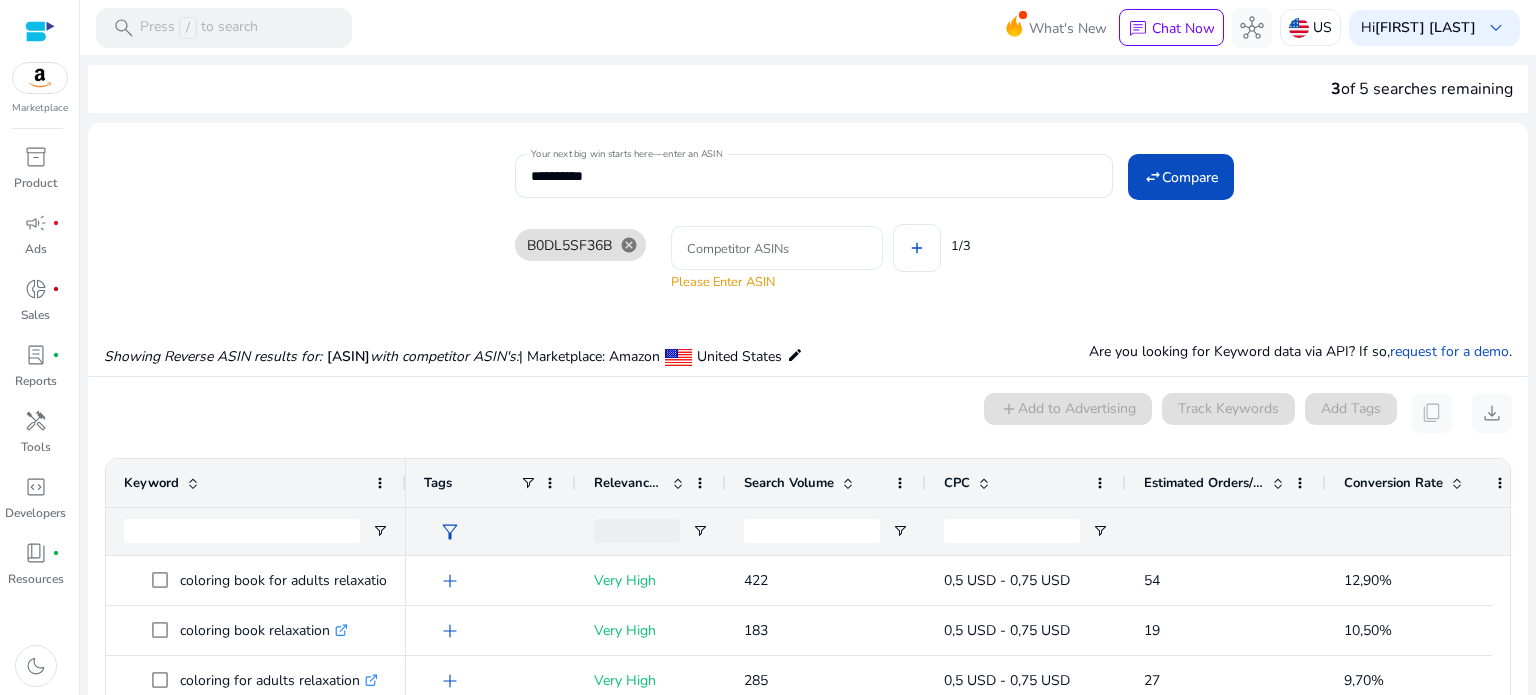 click on "Competitor ASINs" at bounding box center [777, 248] 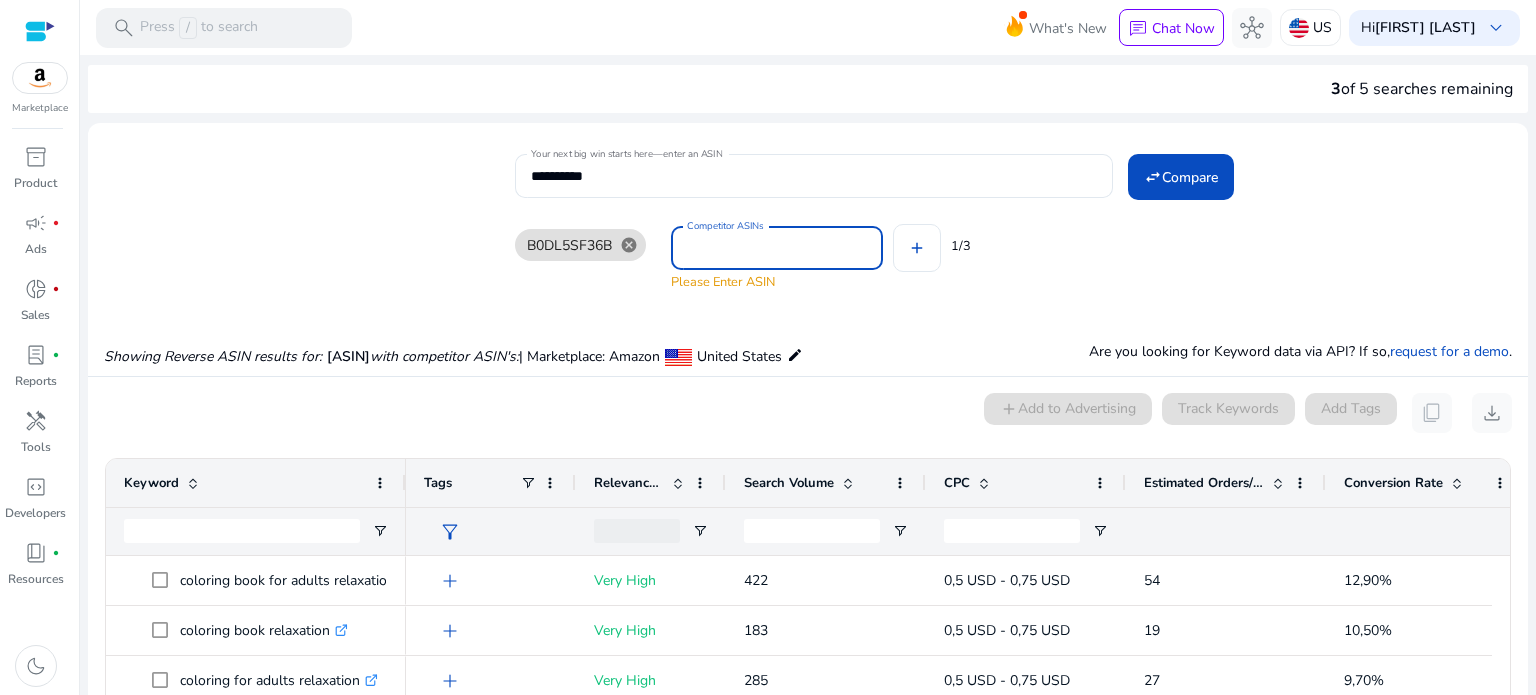 paste on "**********" 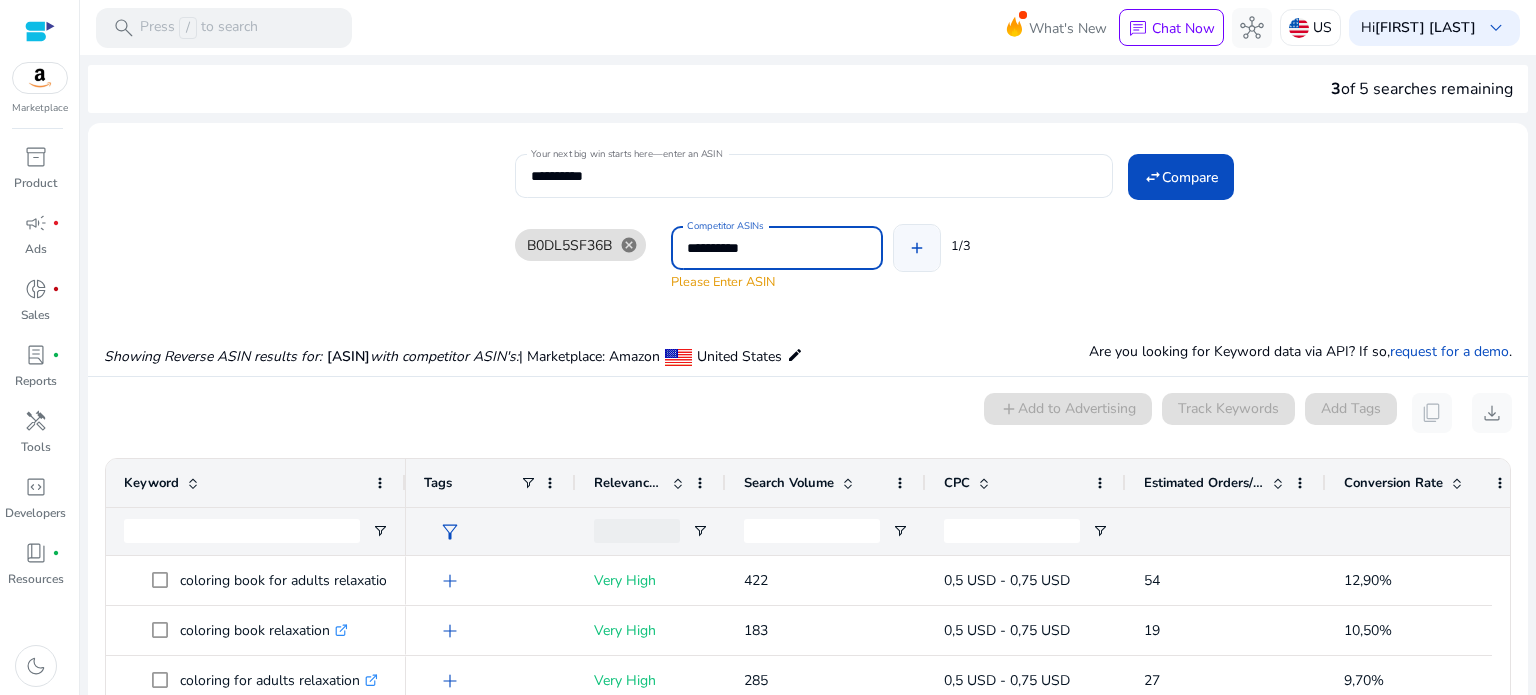 type on "**********" 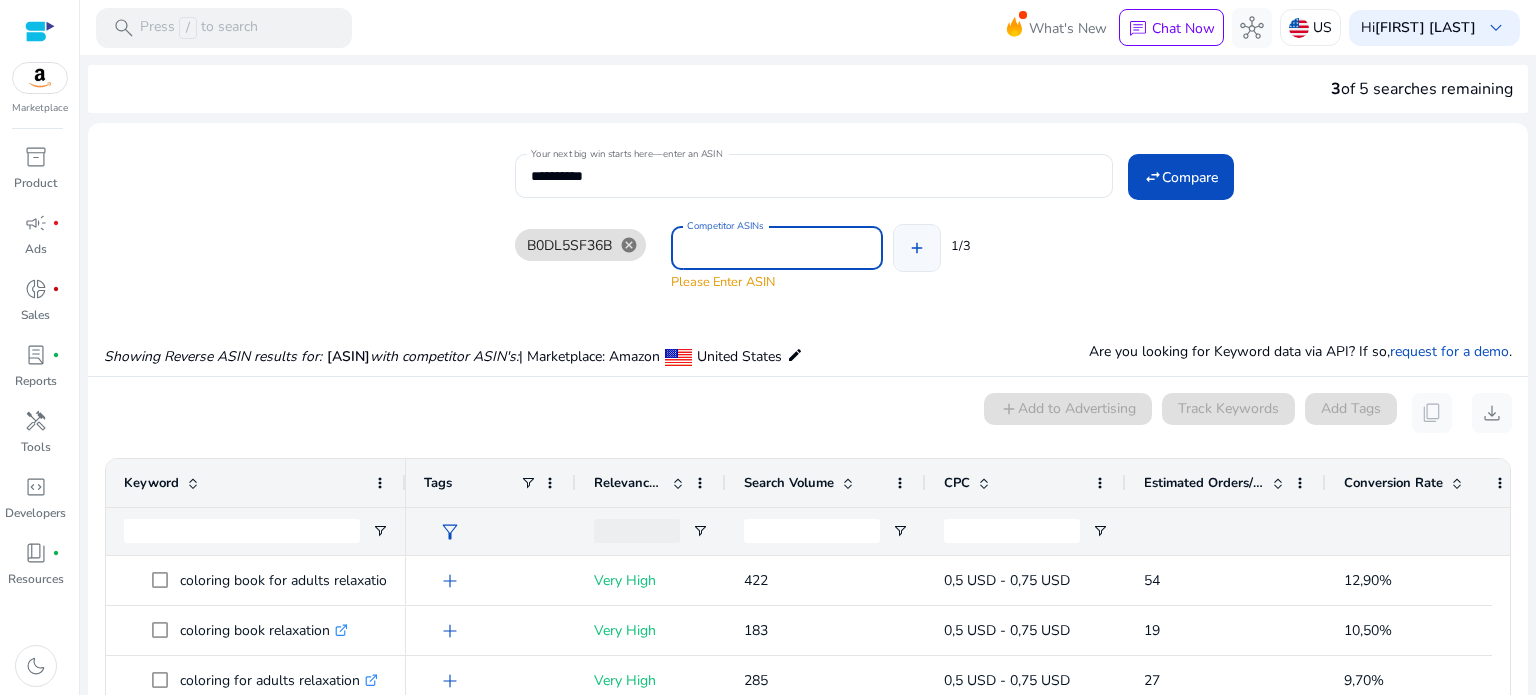 click on "add" 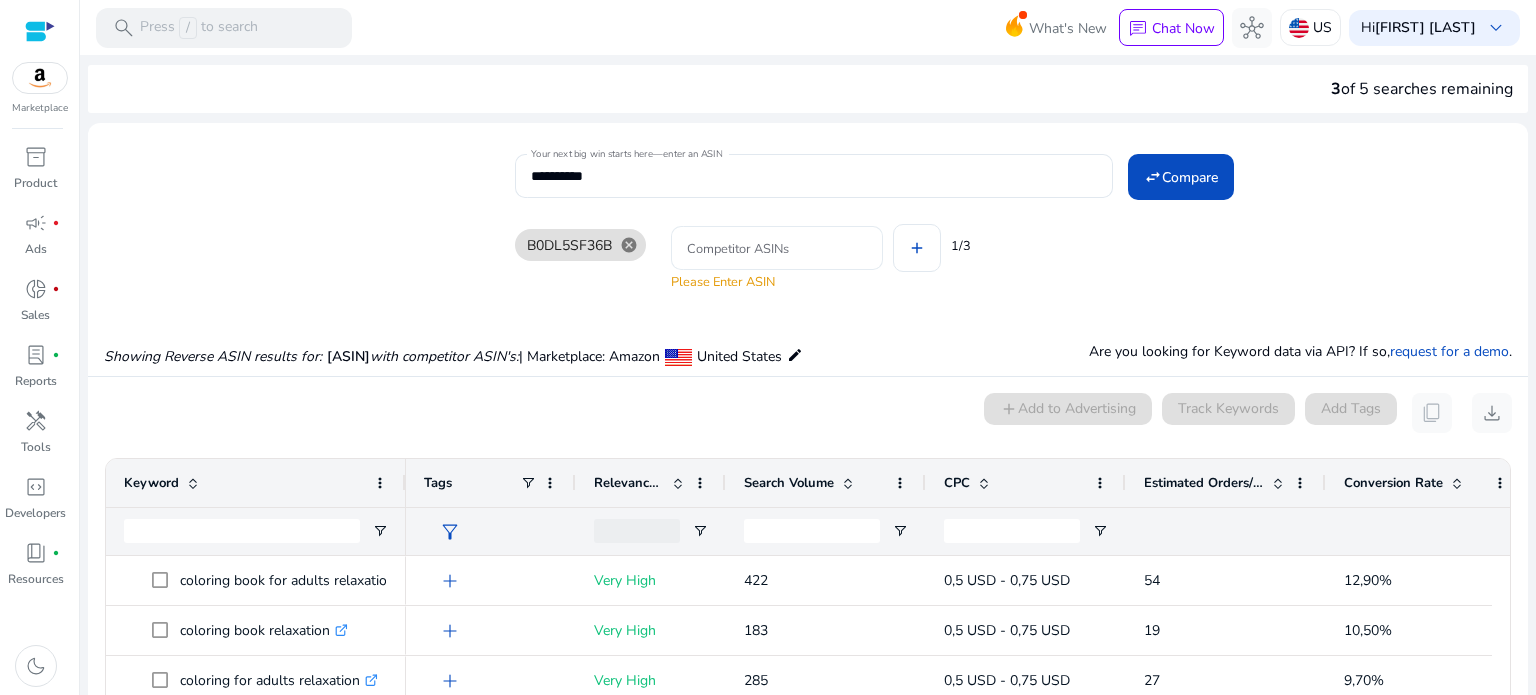 click on "Competitor ASINs" at bounding box center (777, 248) 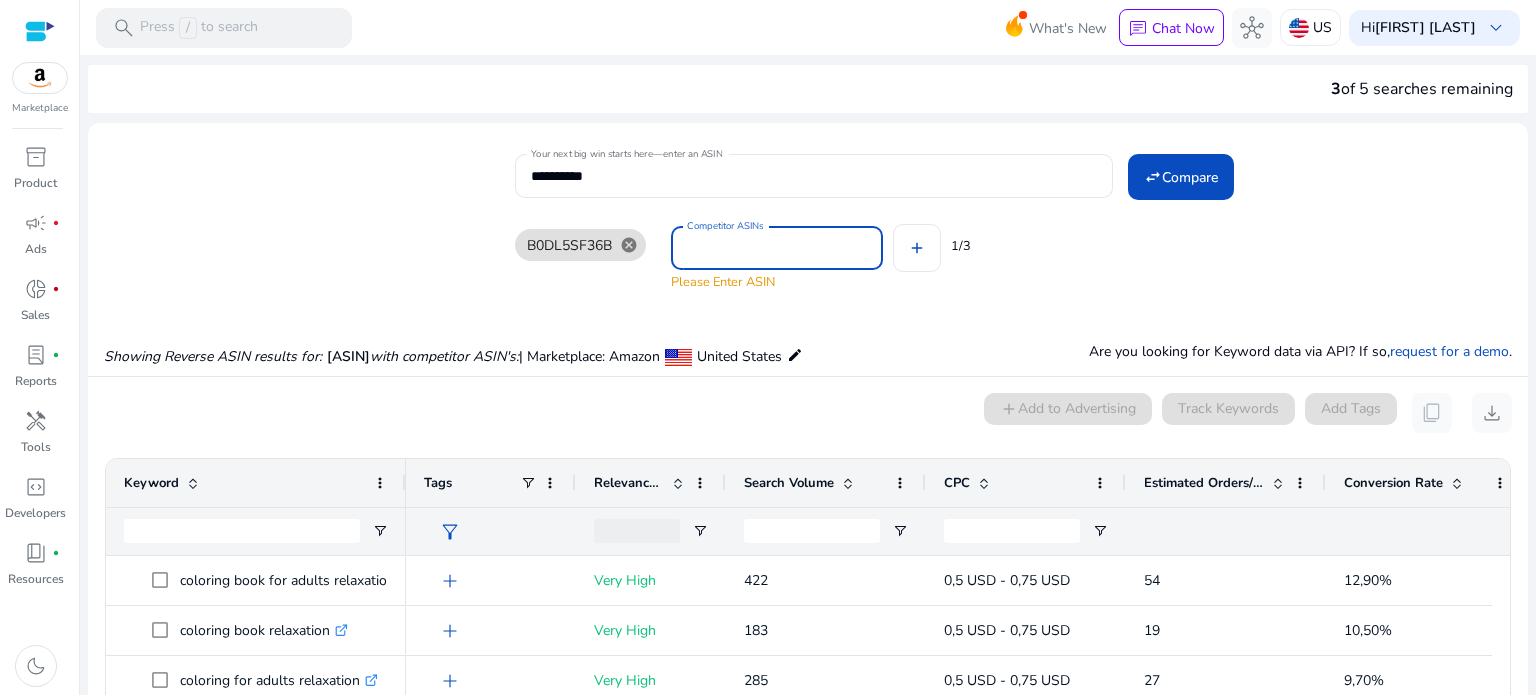 paste on "**********" 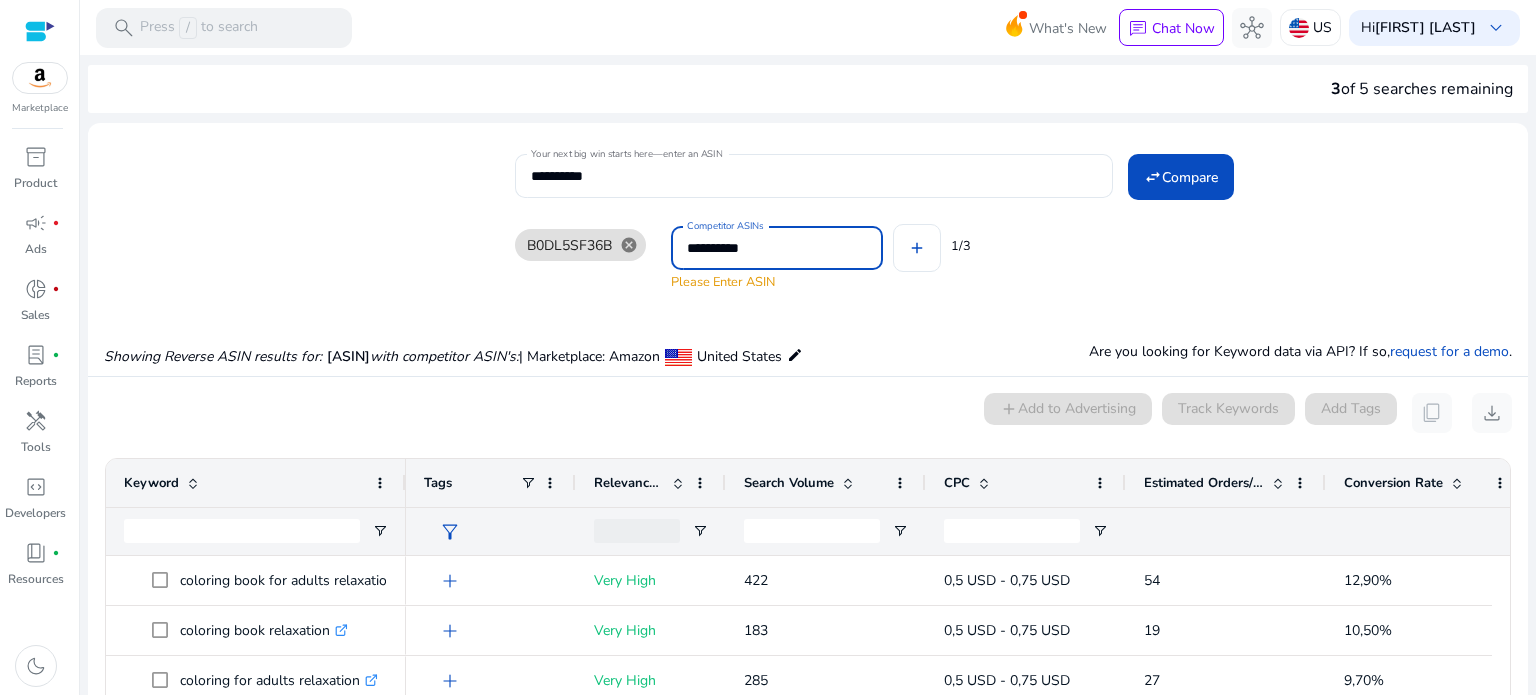 type on "**********" 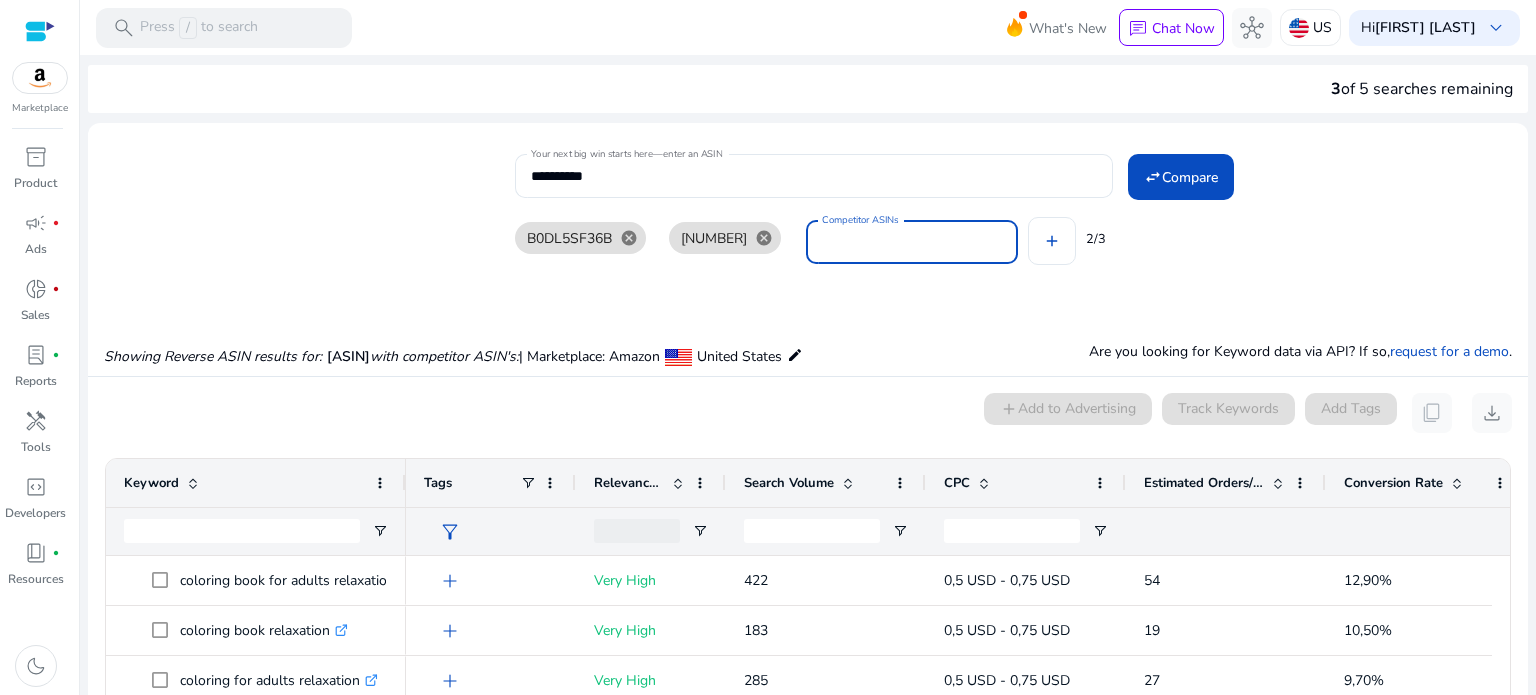 click on "Competitor ASINs" at bounding box center [912, 242] 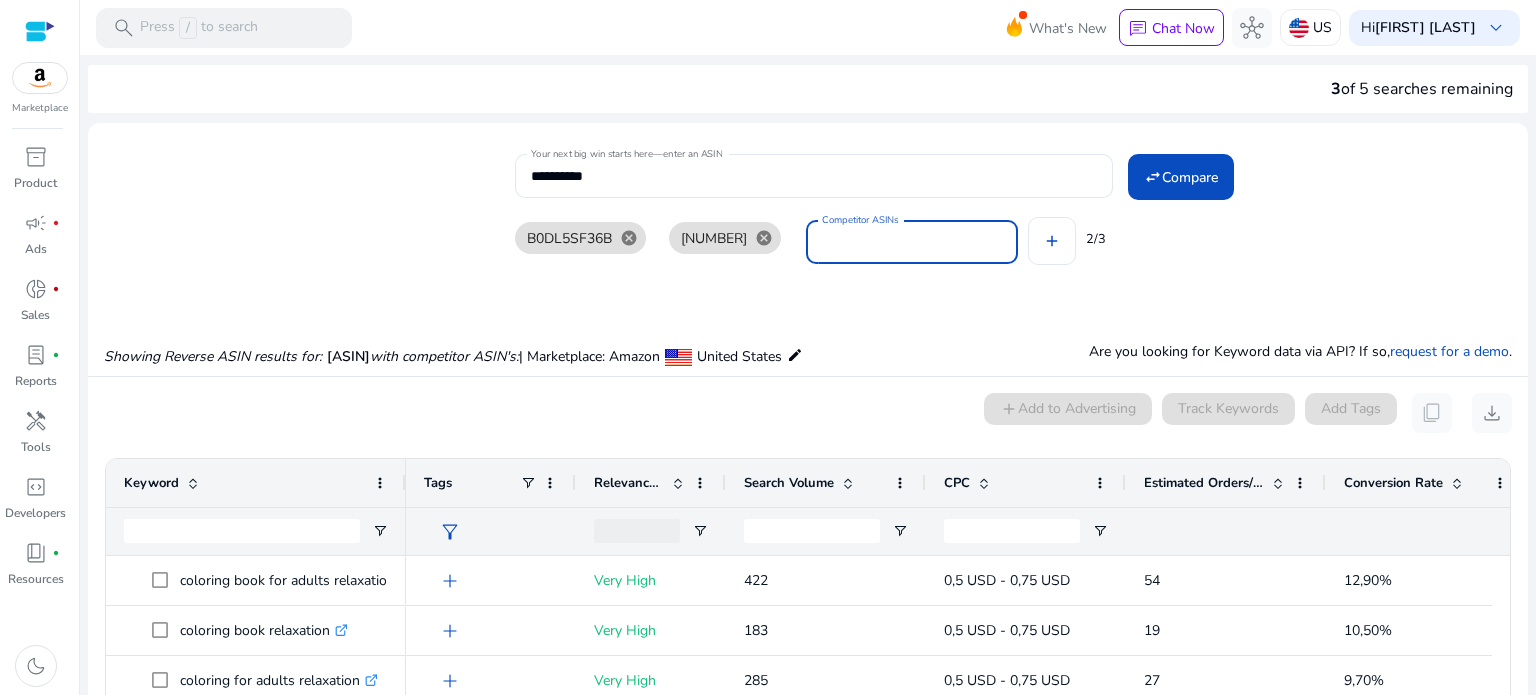paste on "**********" 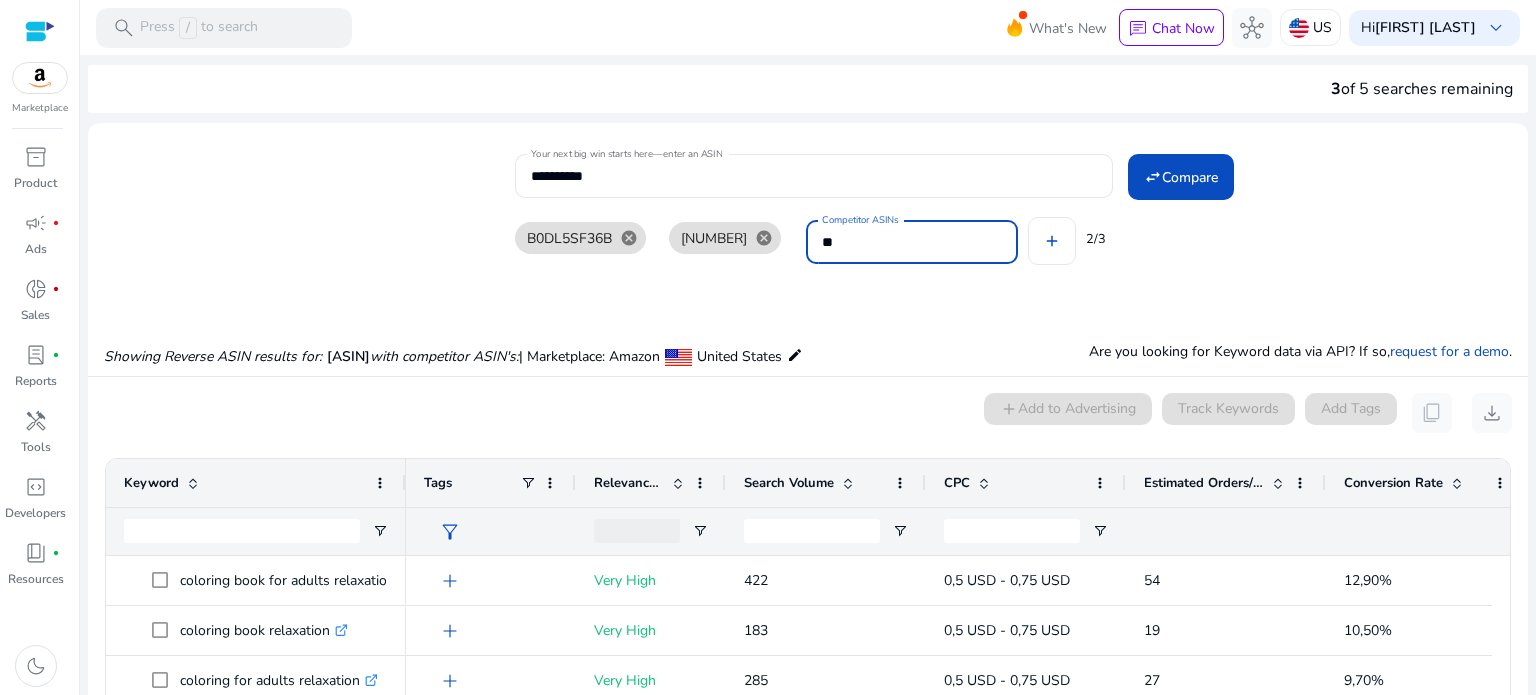 type on "*" 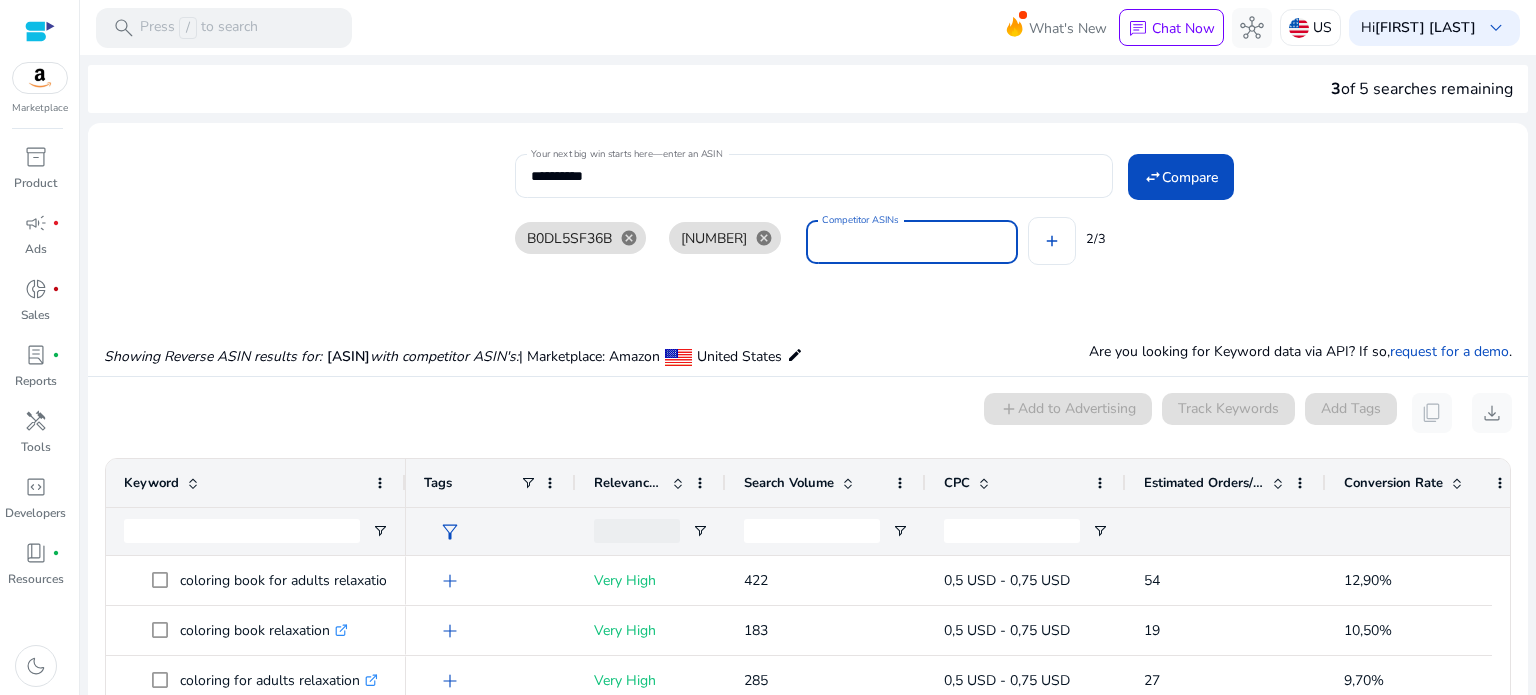 paste on "**********" 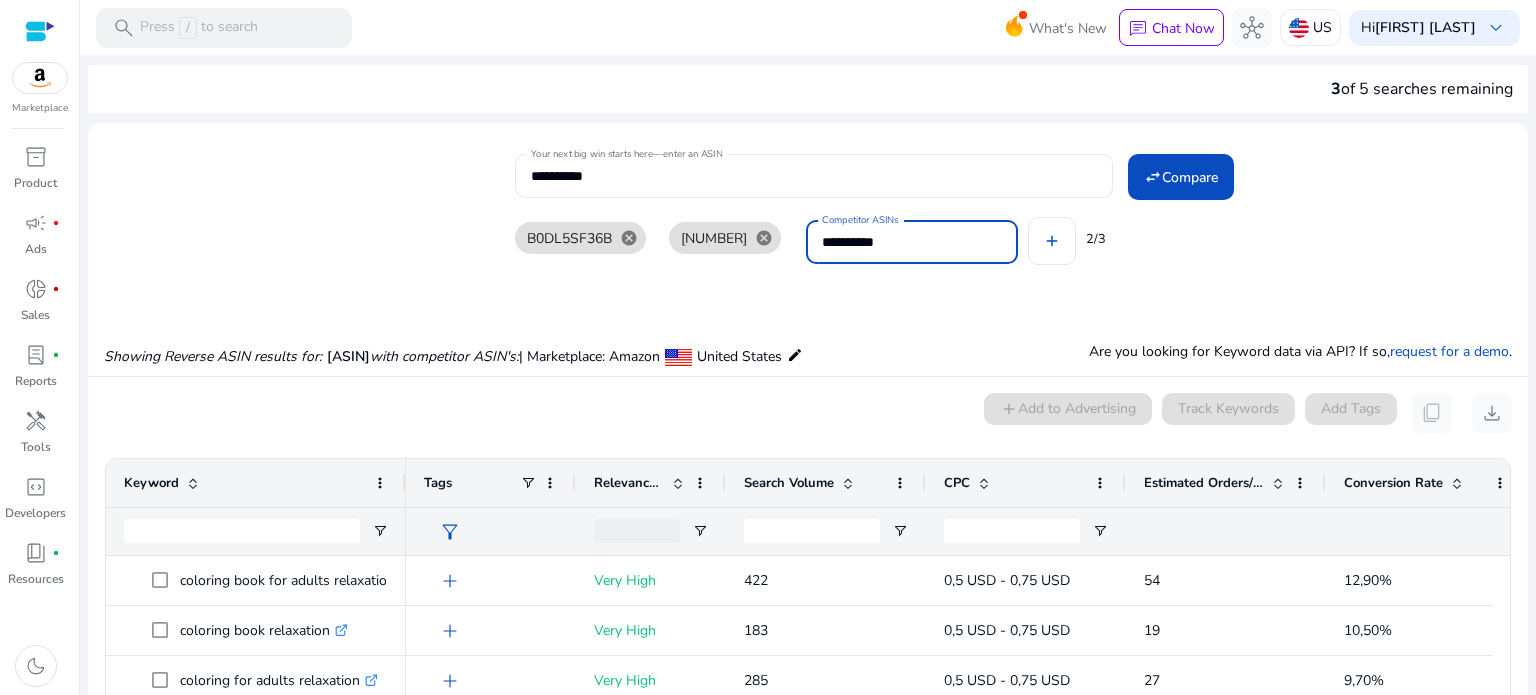 click on "**********" 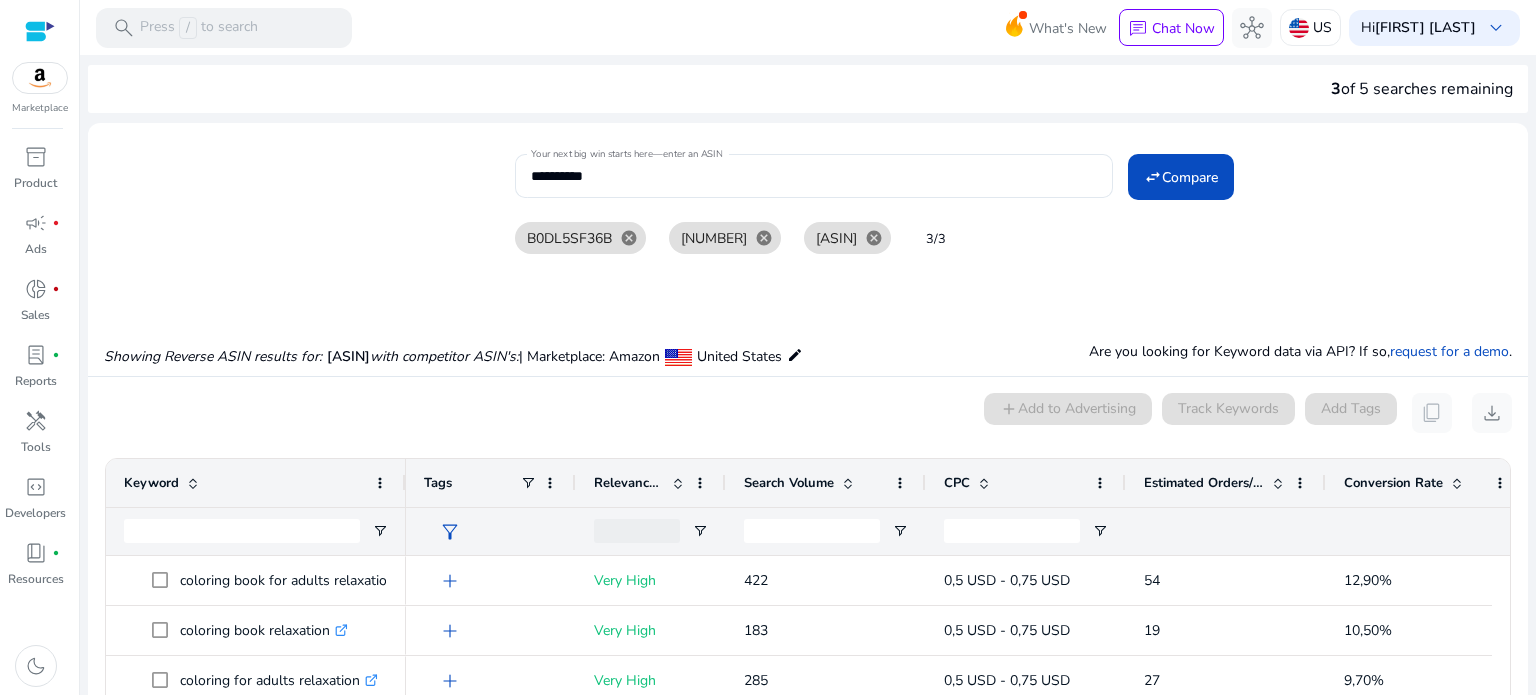 drag, startPoint x: 1211, startPoint y: 180, endPoint x: 1191, endPoint y: 203, distance: 30.479502 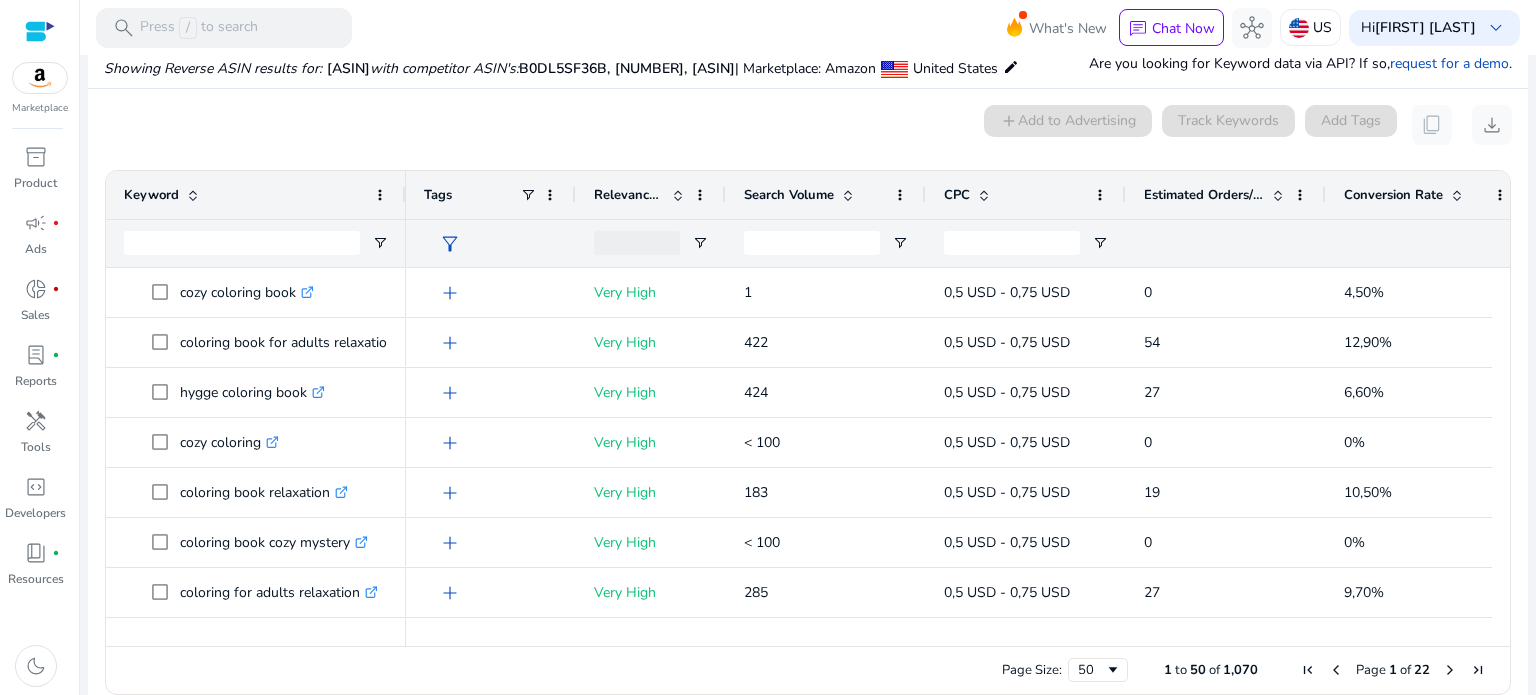scroll, scrollTop: 294, scrollLeft: 0, axis: vertical 